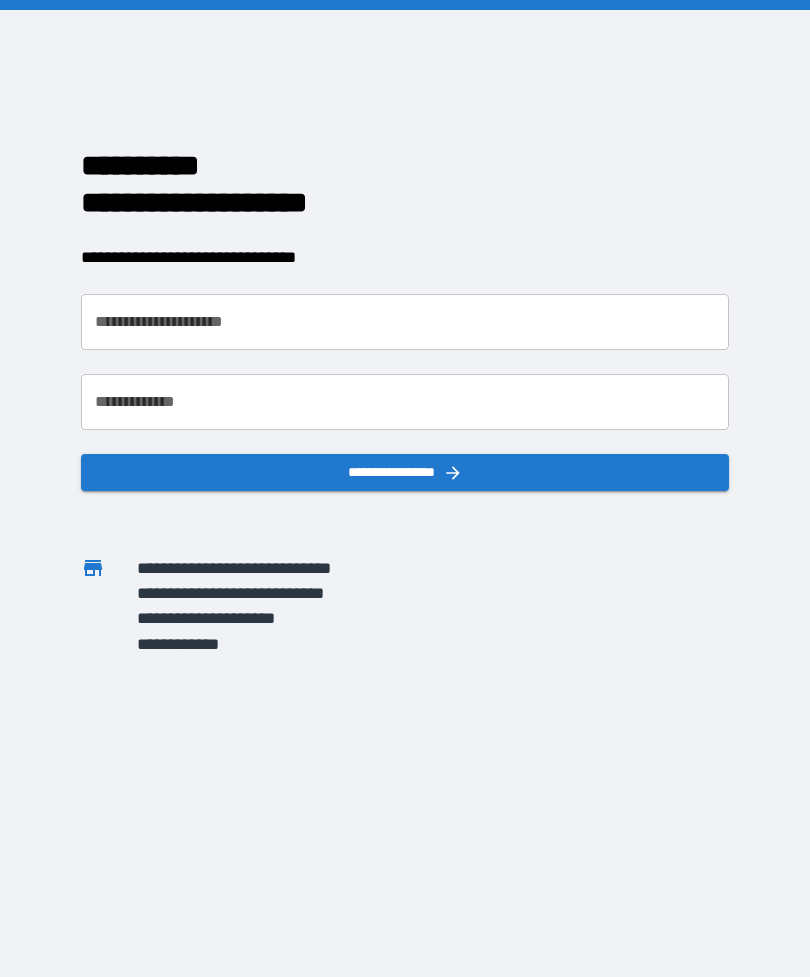 scroll, scrollTop: 0, scrollLeft: 0, axis: both 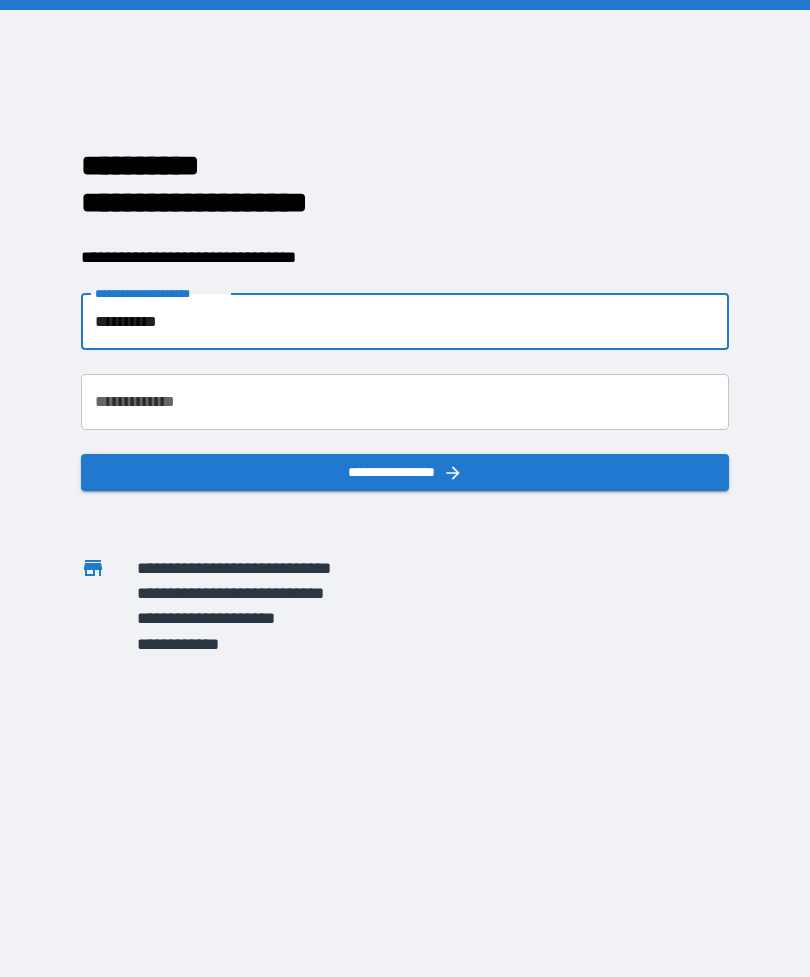 type on "**********" 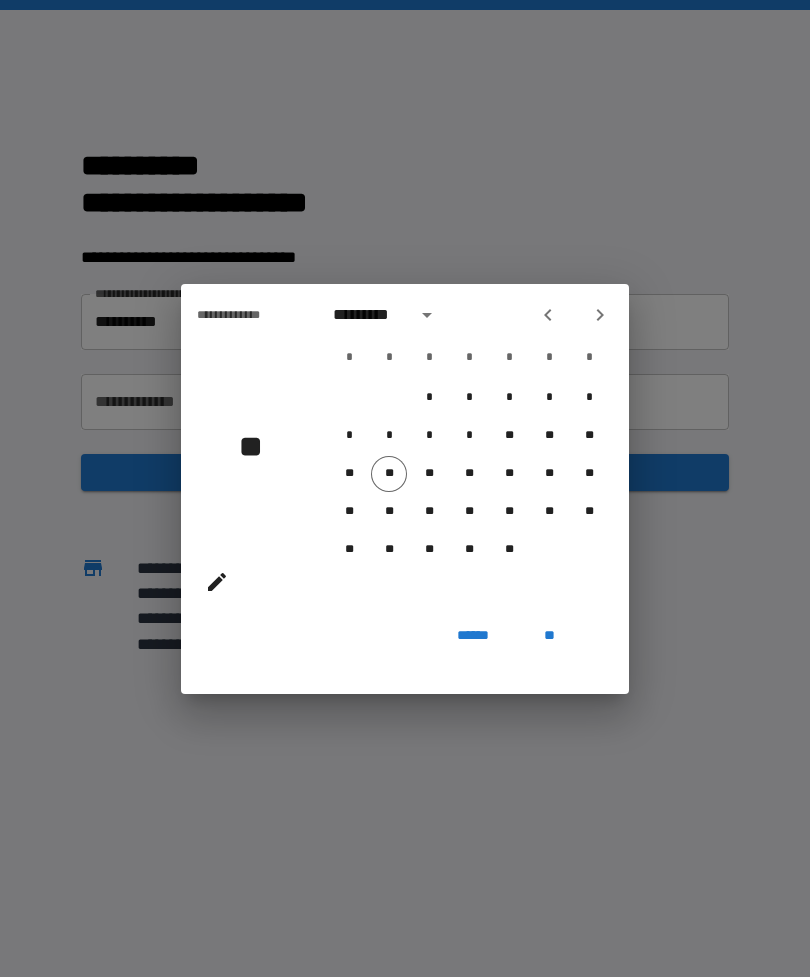 click on "*********" at bounding box center (368, 315) 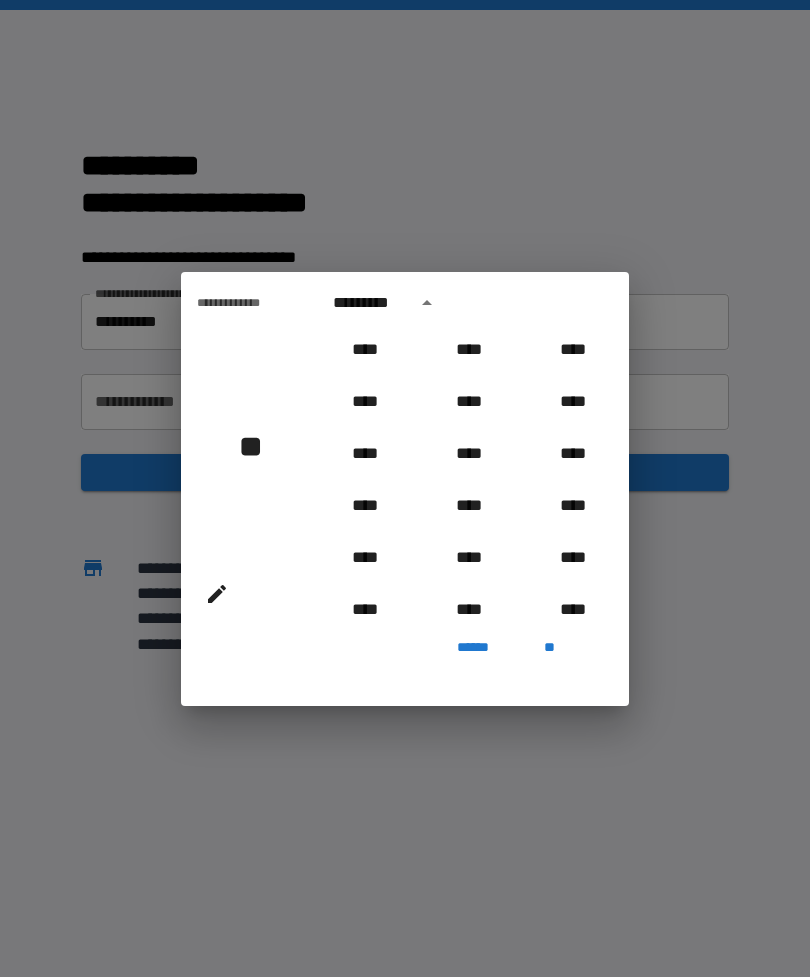 scroll, scrollTop: 929, scrollLeft: 0, axis: vertical 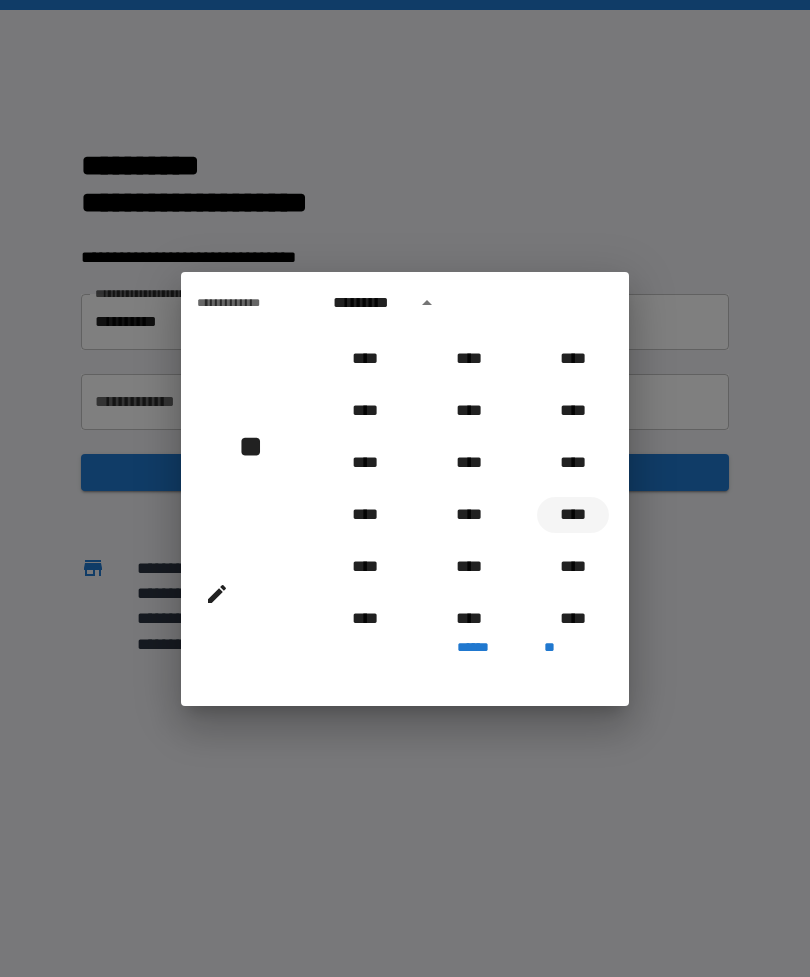 click on "****" at bounding box center [573, 515] 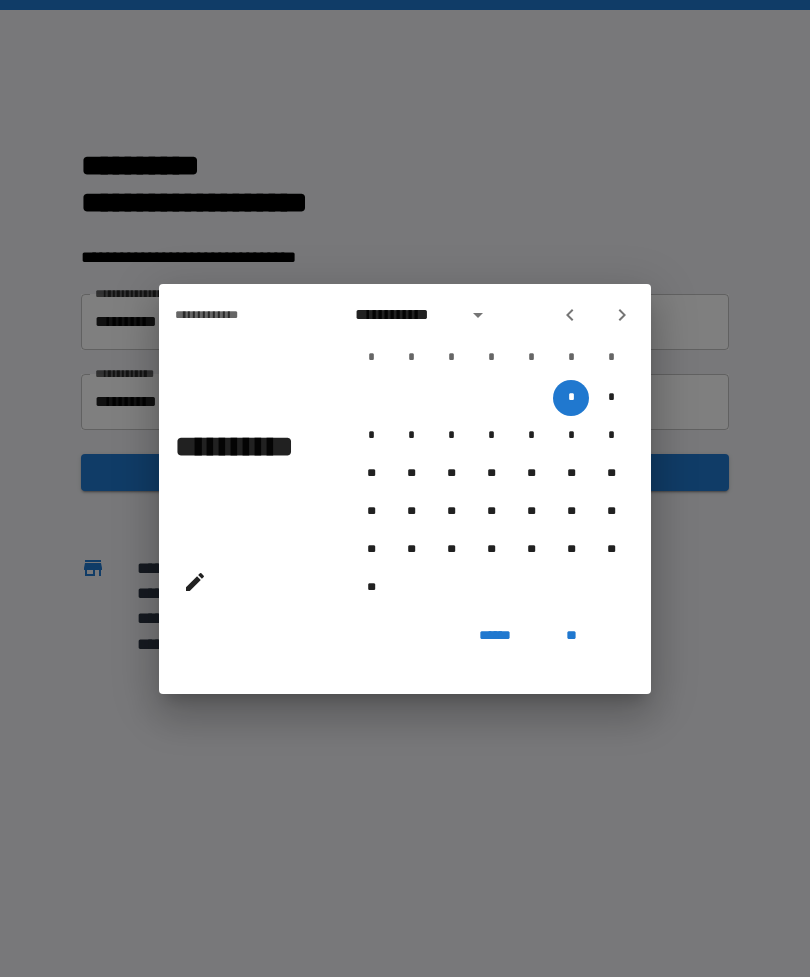 click 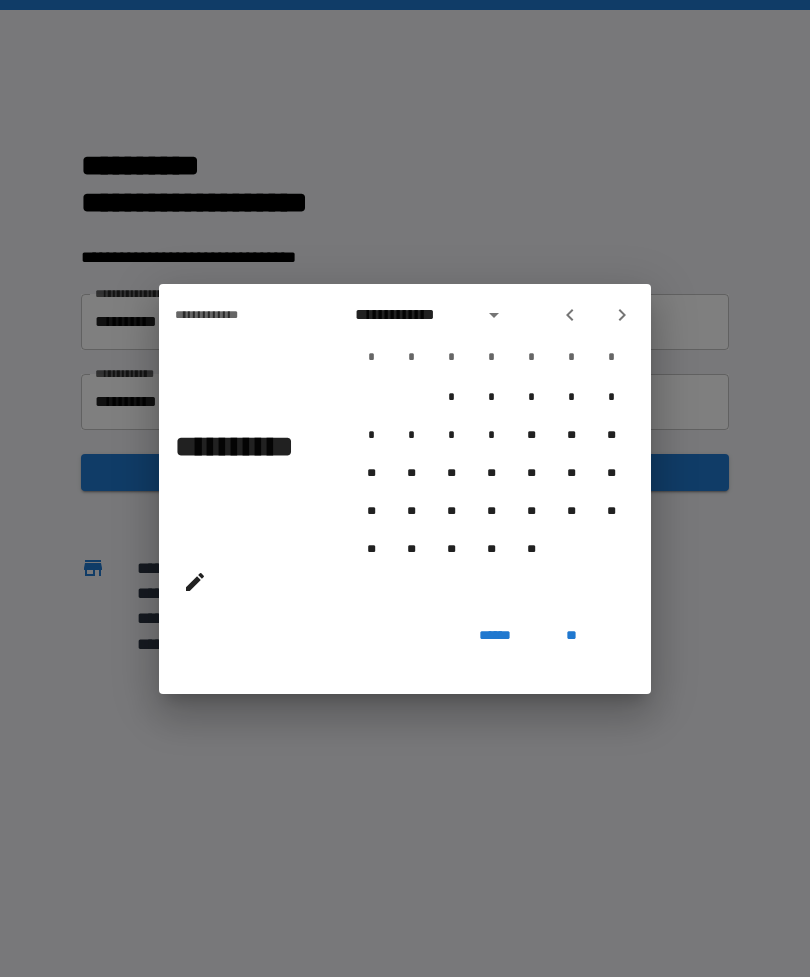 click 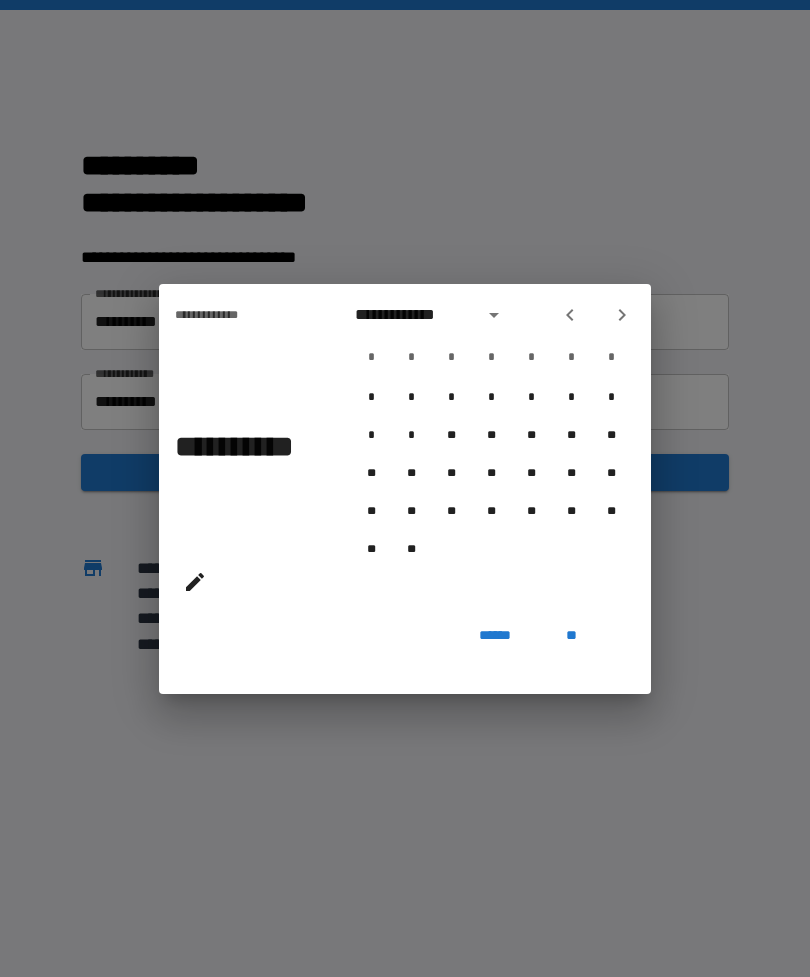 click 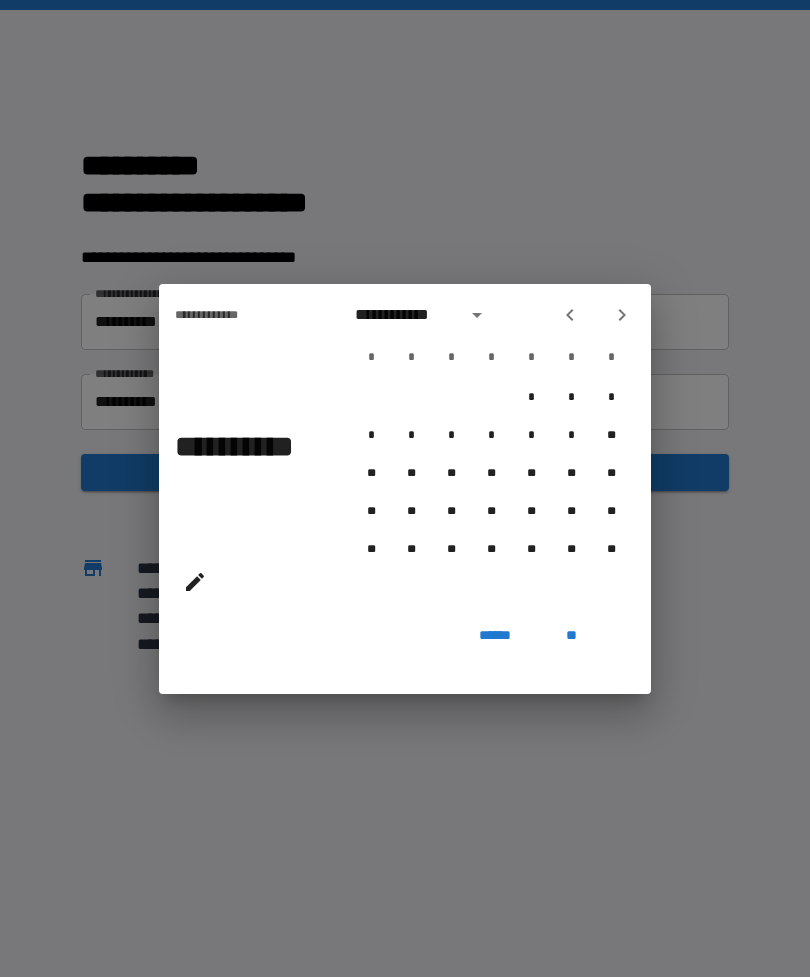 click 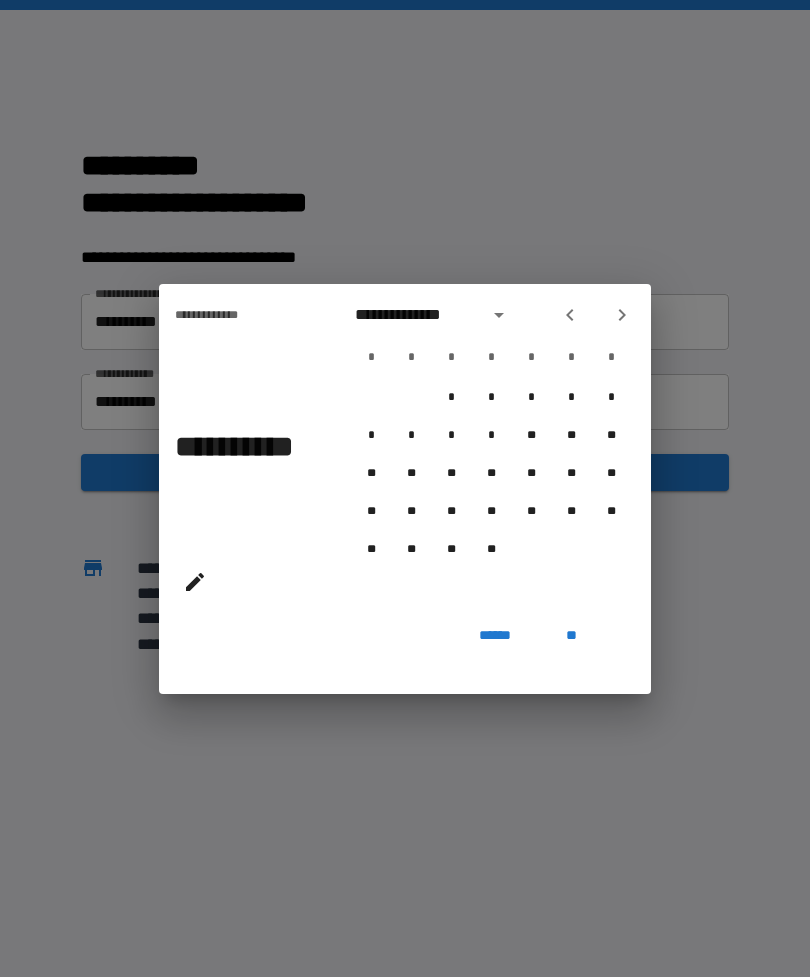 click 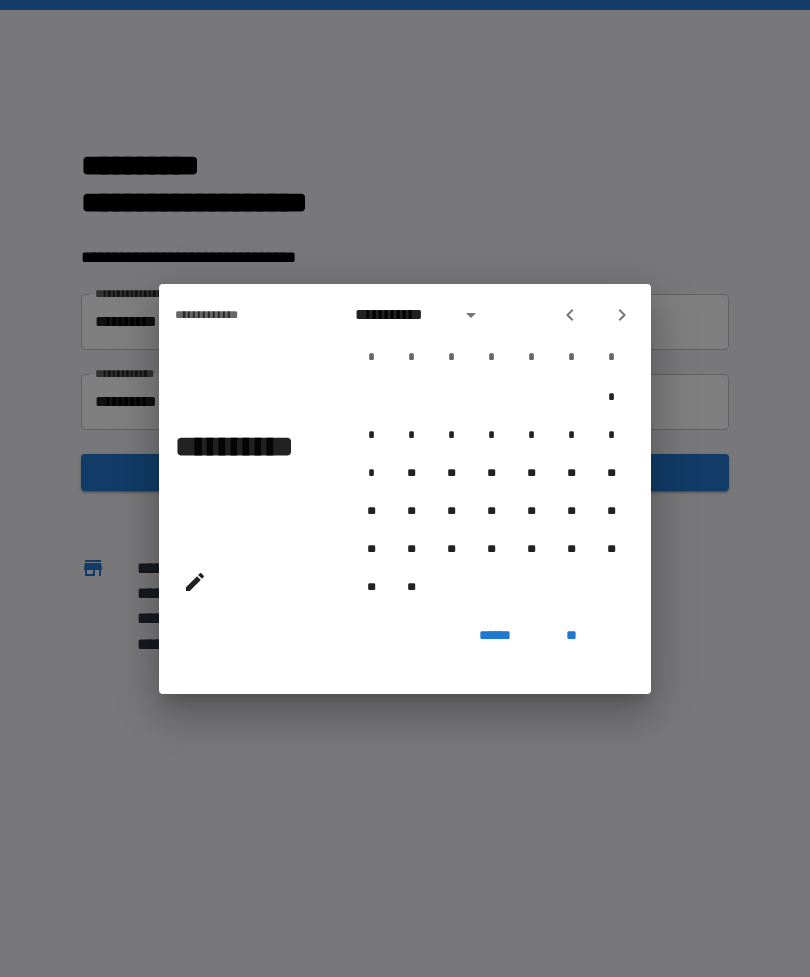 click 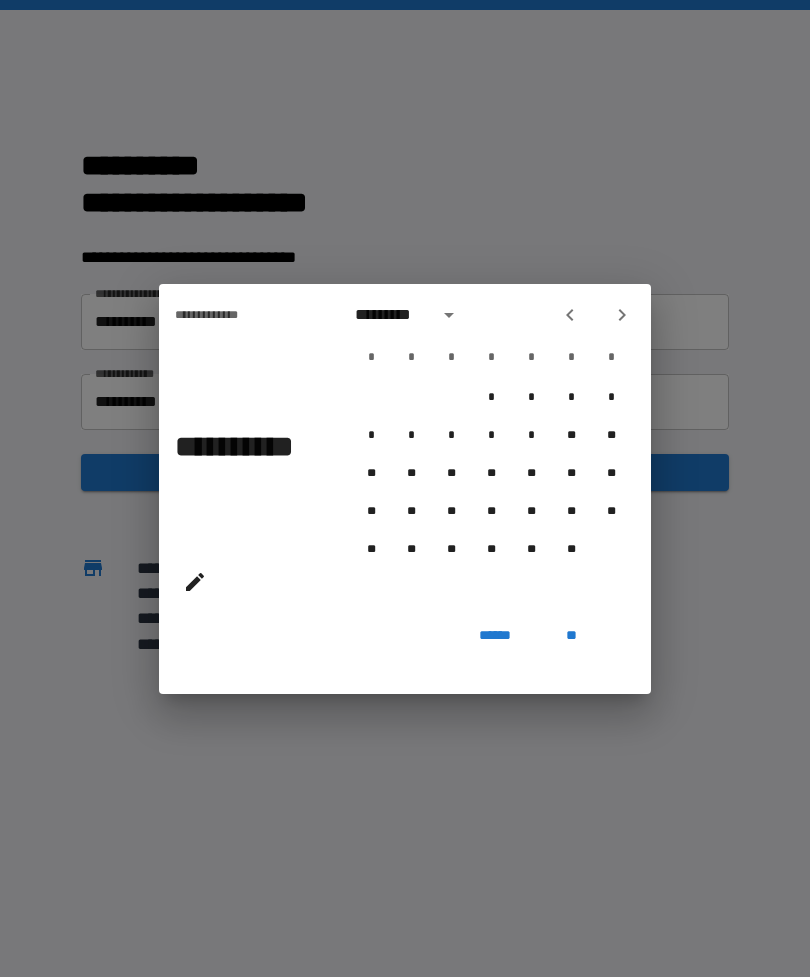 click 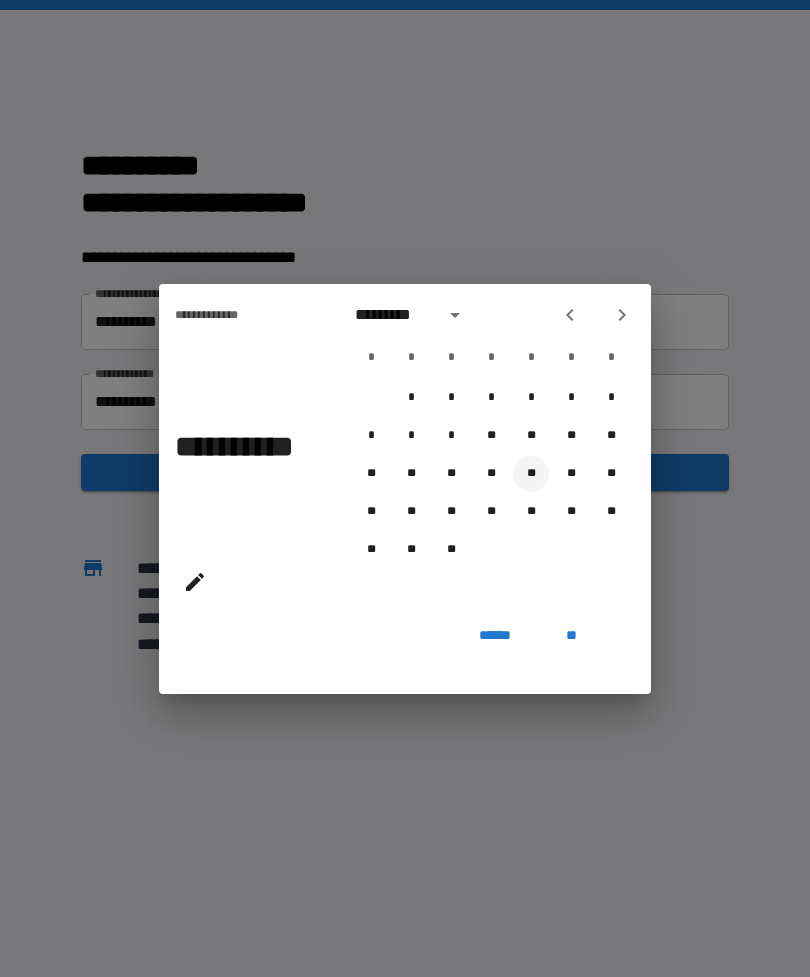 click on "**" at bounding box center [531, 474] 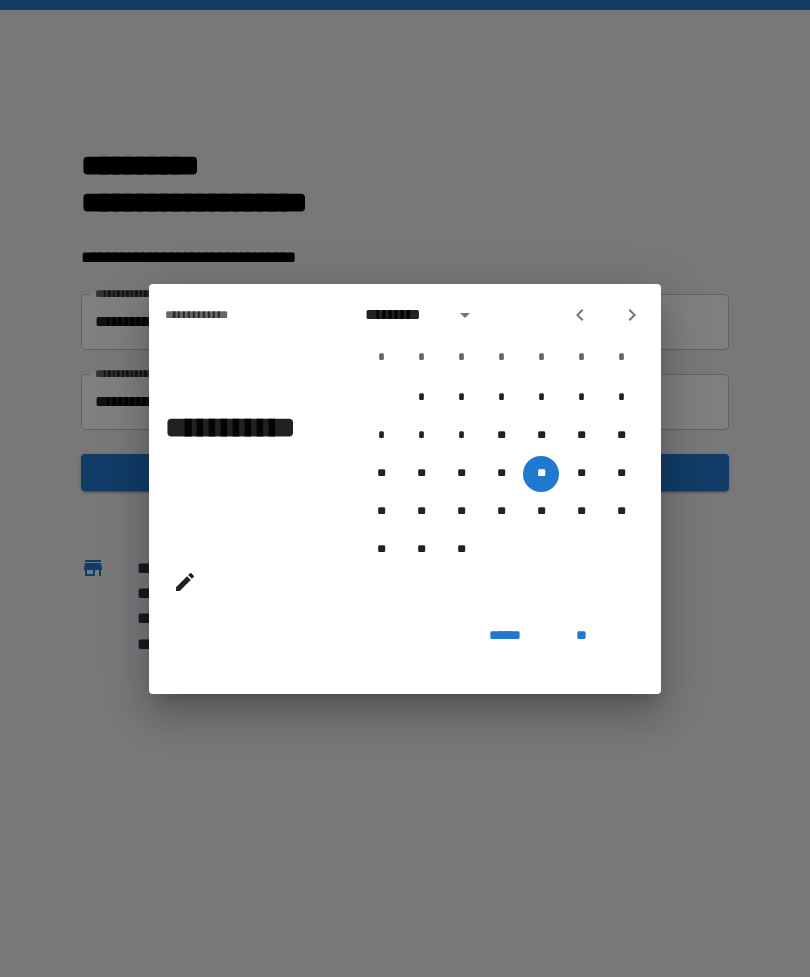 click on "**" at bounding box center (581, 636) 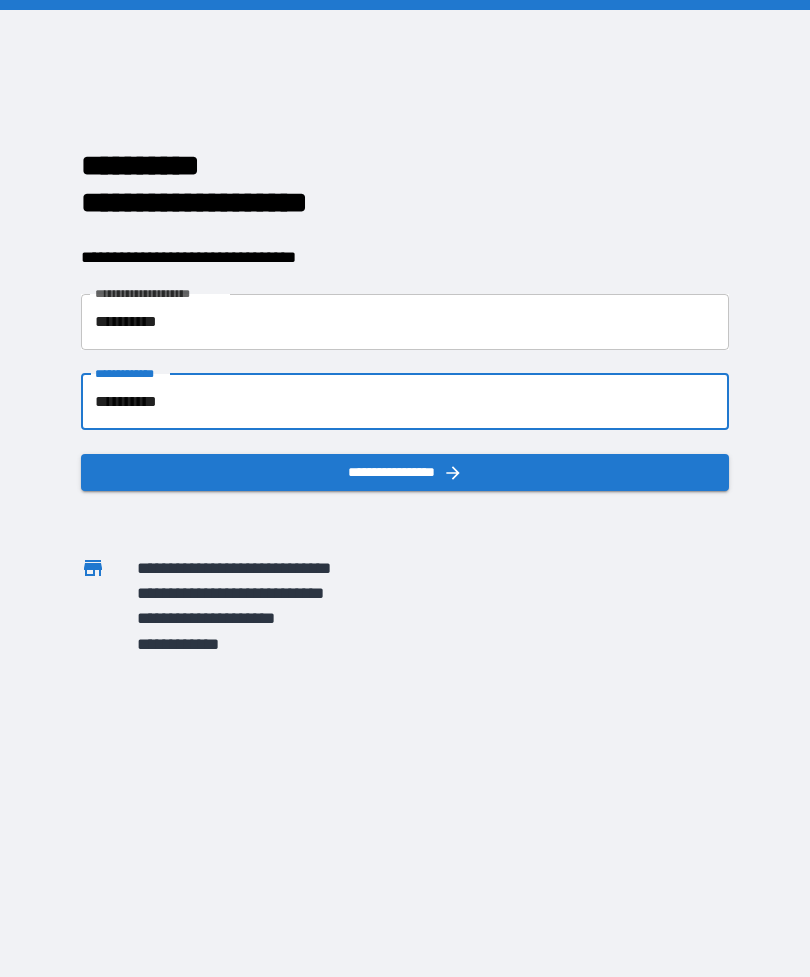 click on "**********" at bounding box center (405, 472) 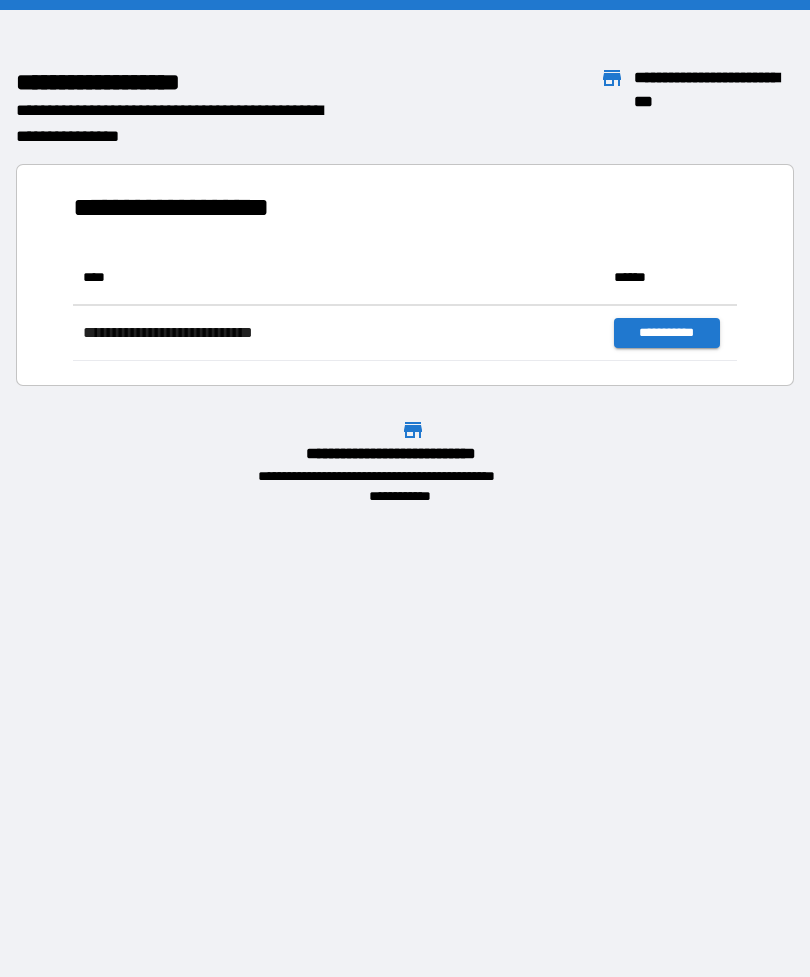 scroll, scrollTop: 111, scrollLeft: 664, axis: both 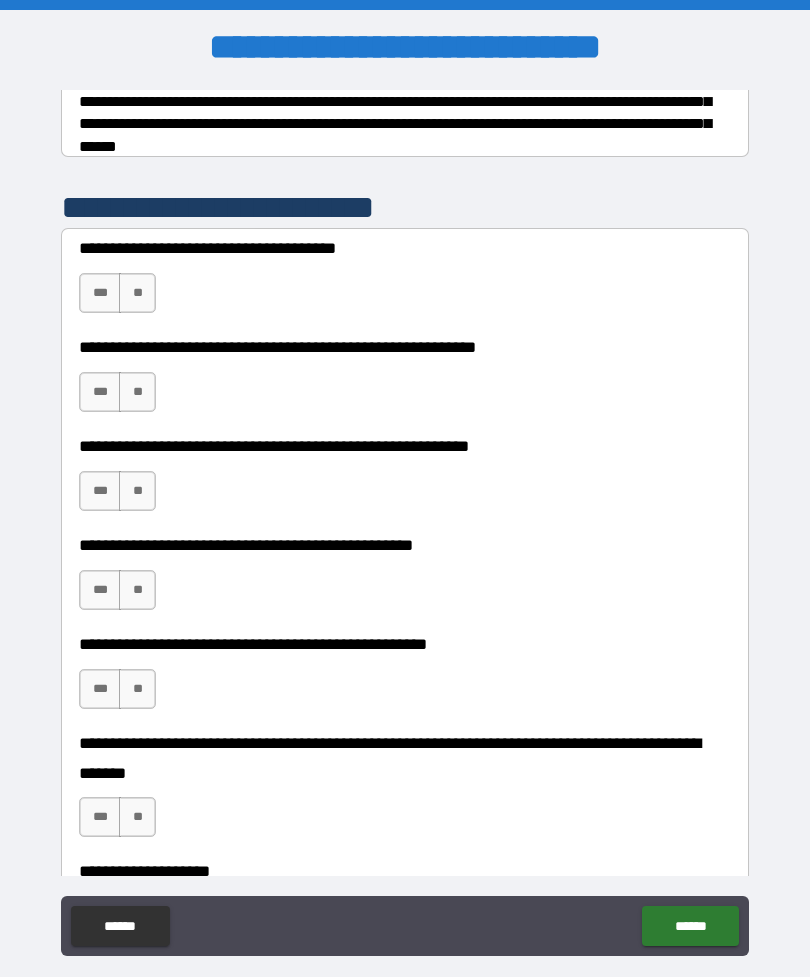 click on "**" at bounding box center (137, 293) 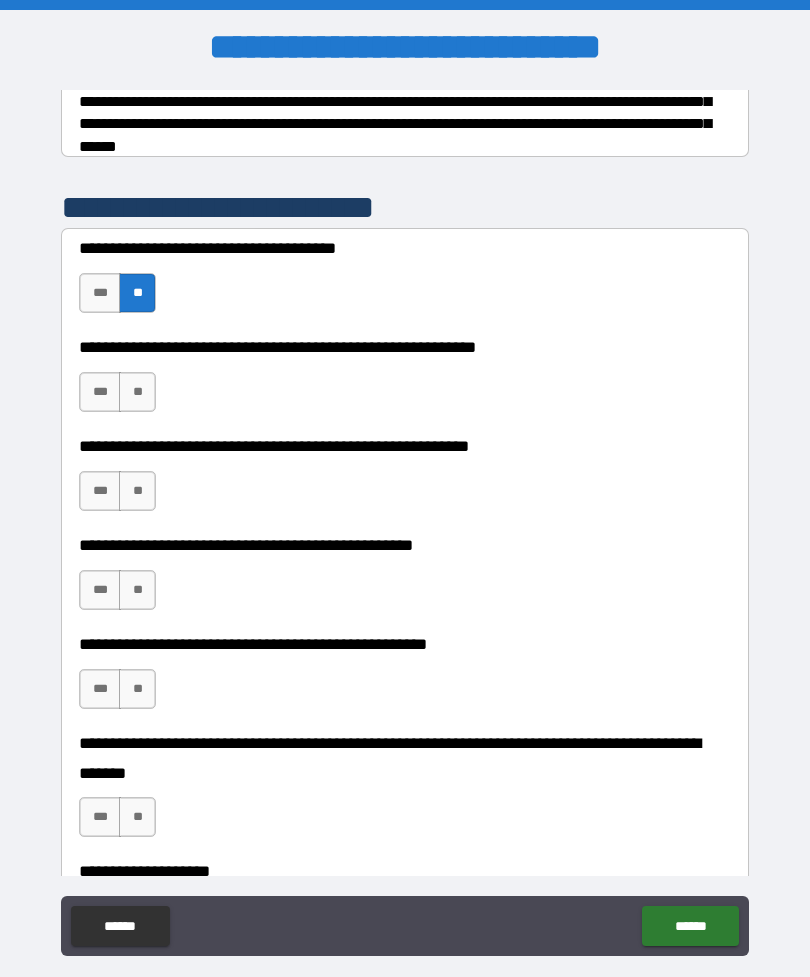 click on "***" at bounding box center [100, 392] 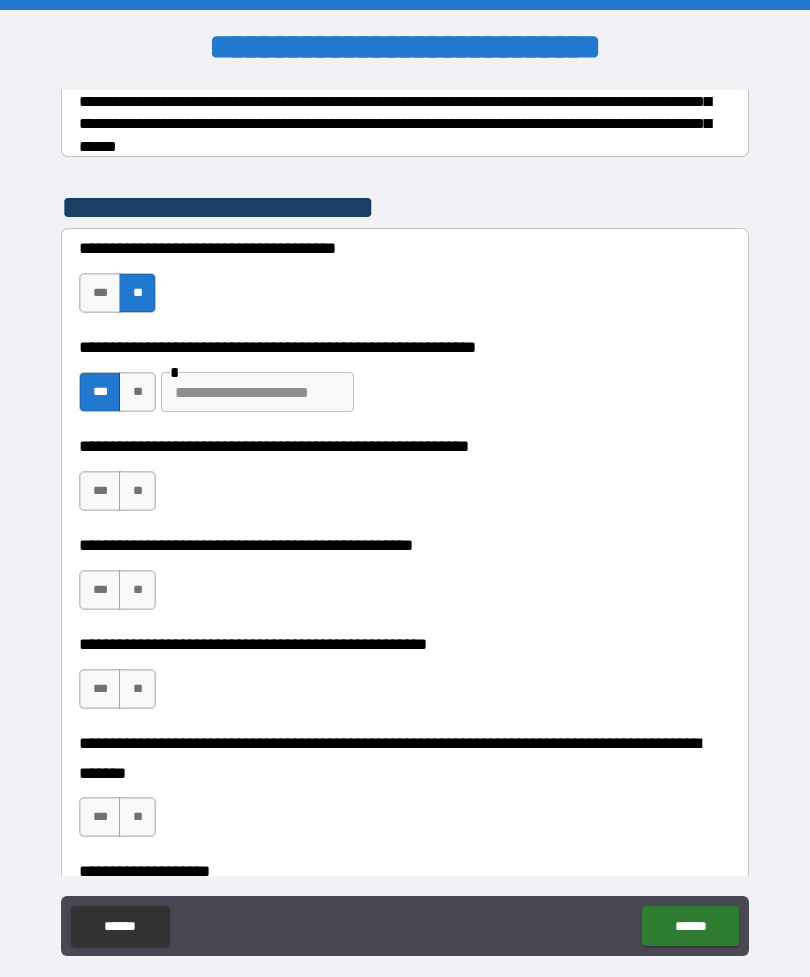 click on "**" at bounding box center [137, 491] 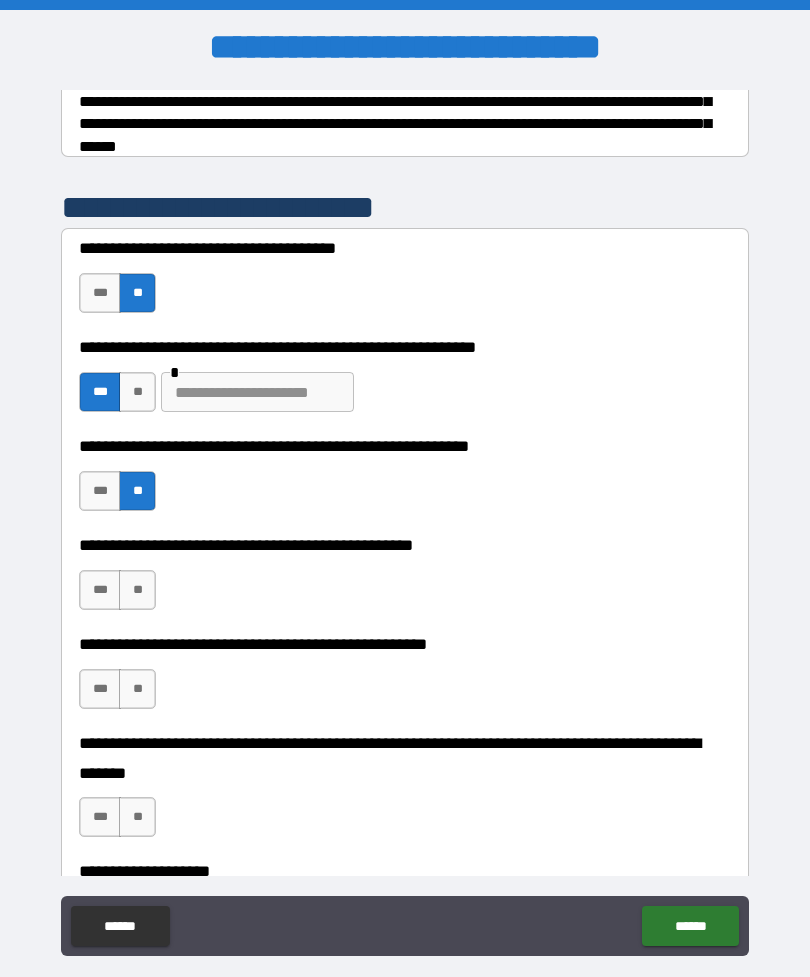 click on "***" at bounding box center (100, 590) 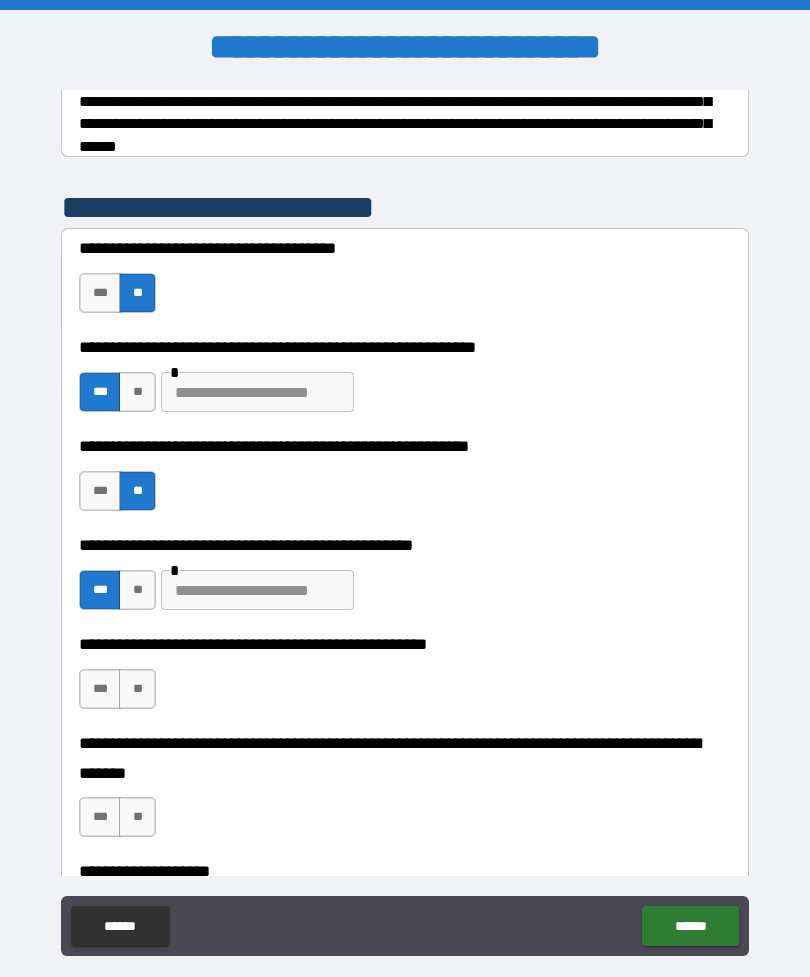 click at bounding box center (257, 590) 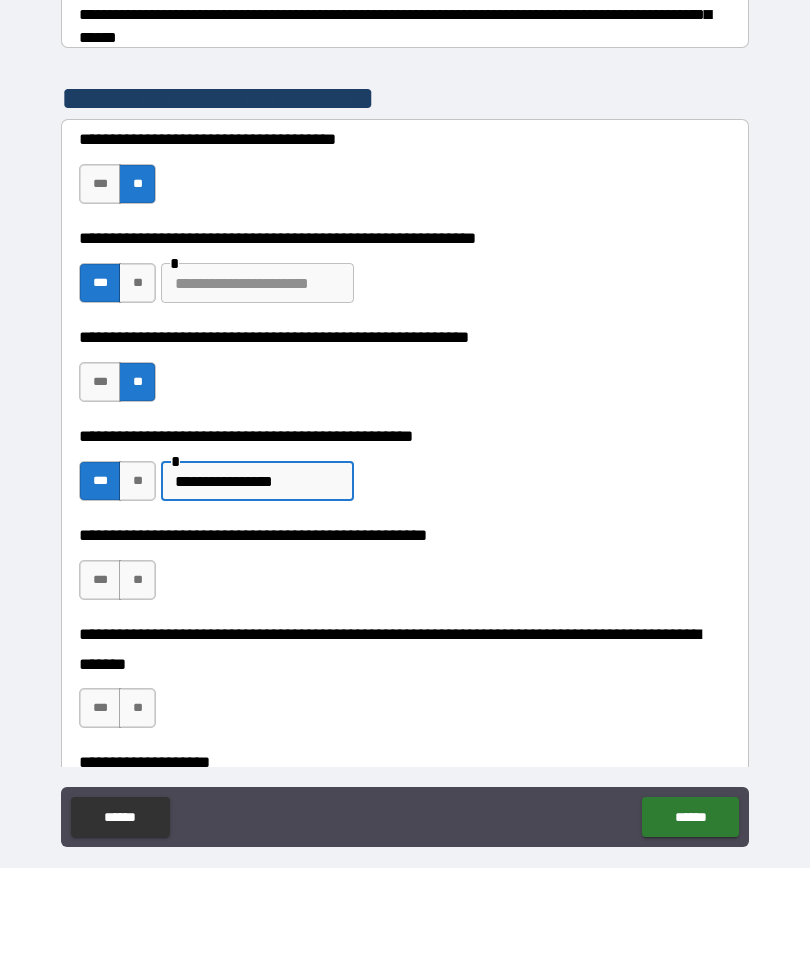 type on "**********" 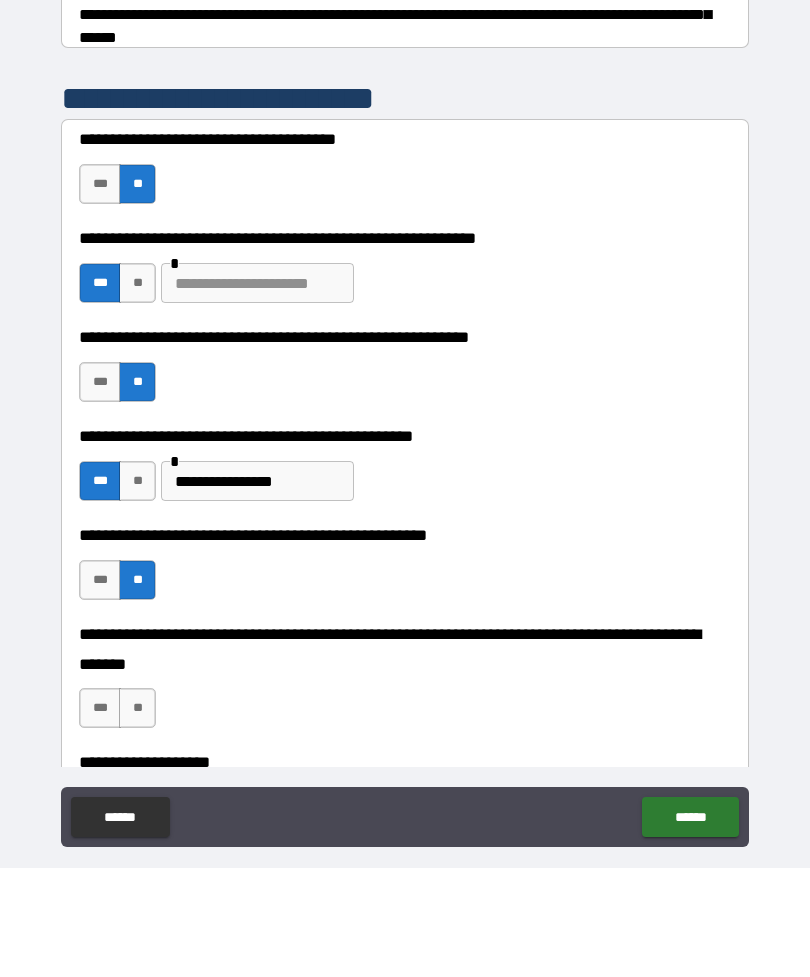 scroll, scrollTop: 64, scrollLeft: 0, axis: vertical 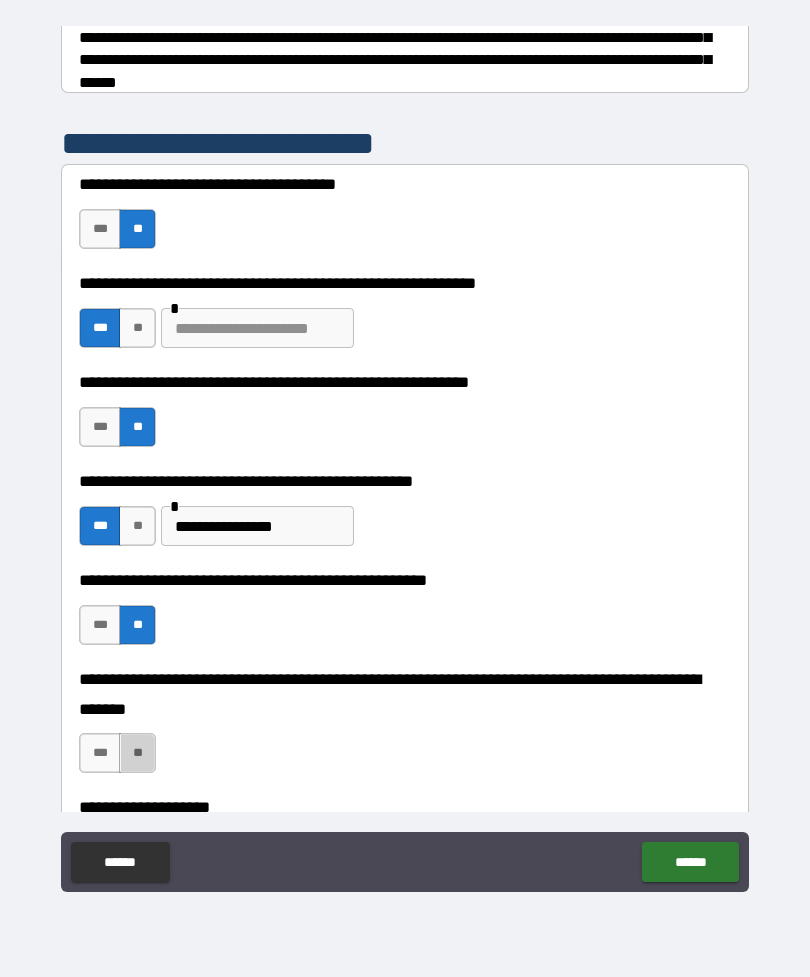 click on "**" at bounding box center (137, 753) 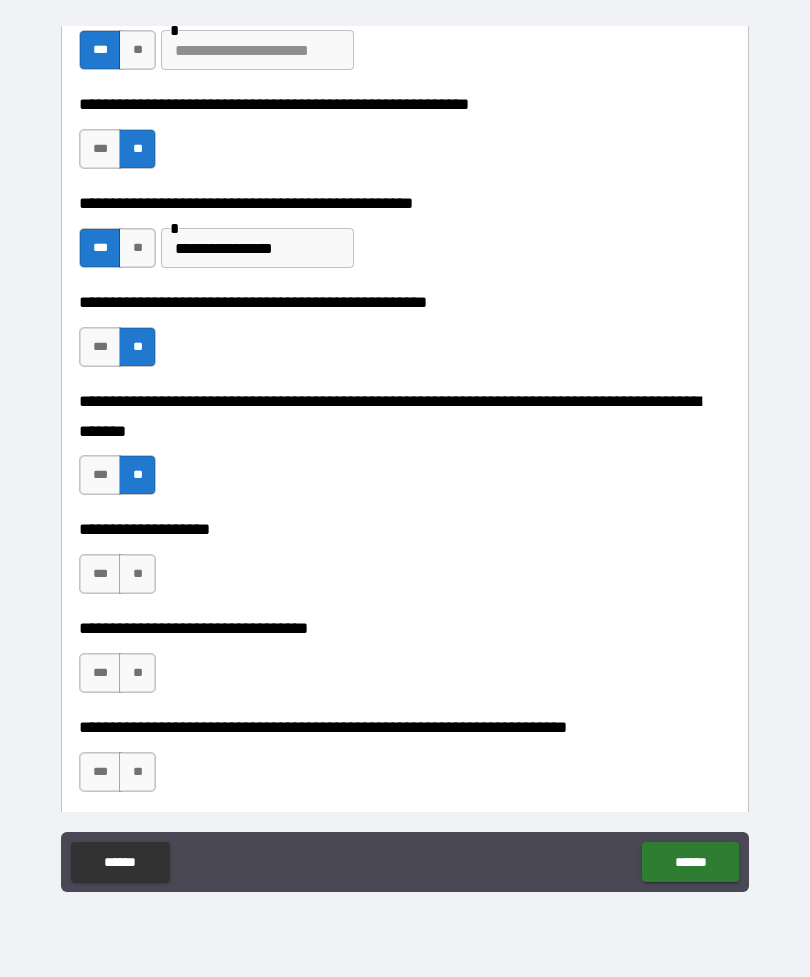 click on "**********" at bounding box center [405, 459] 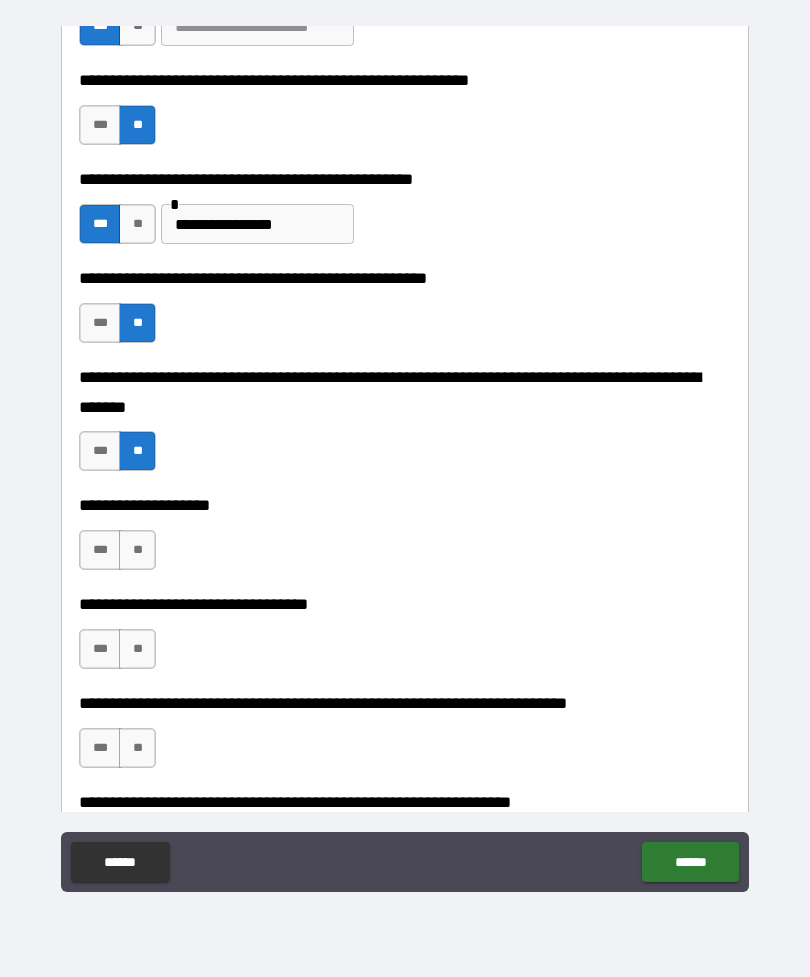 scroll, scrollTop: 653, scrollLeft: 0, axis: vertical 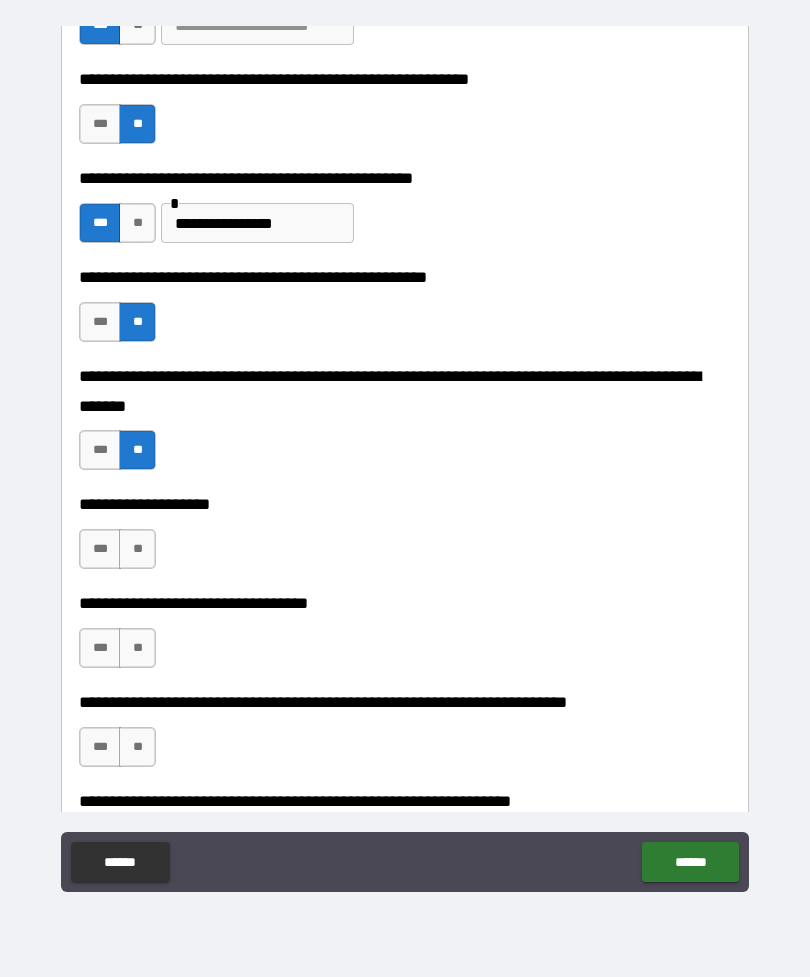 click on "**" at bounding box center (137, 549) 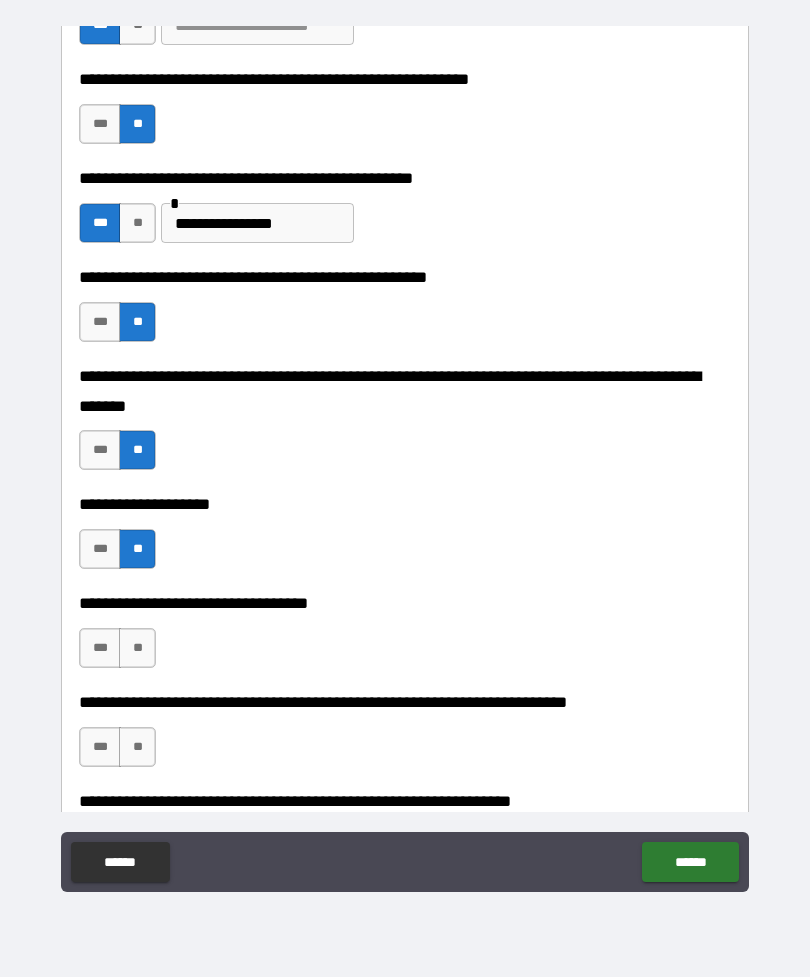 click on "**" at bounding box center (137, 648) 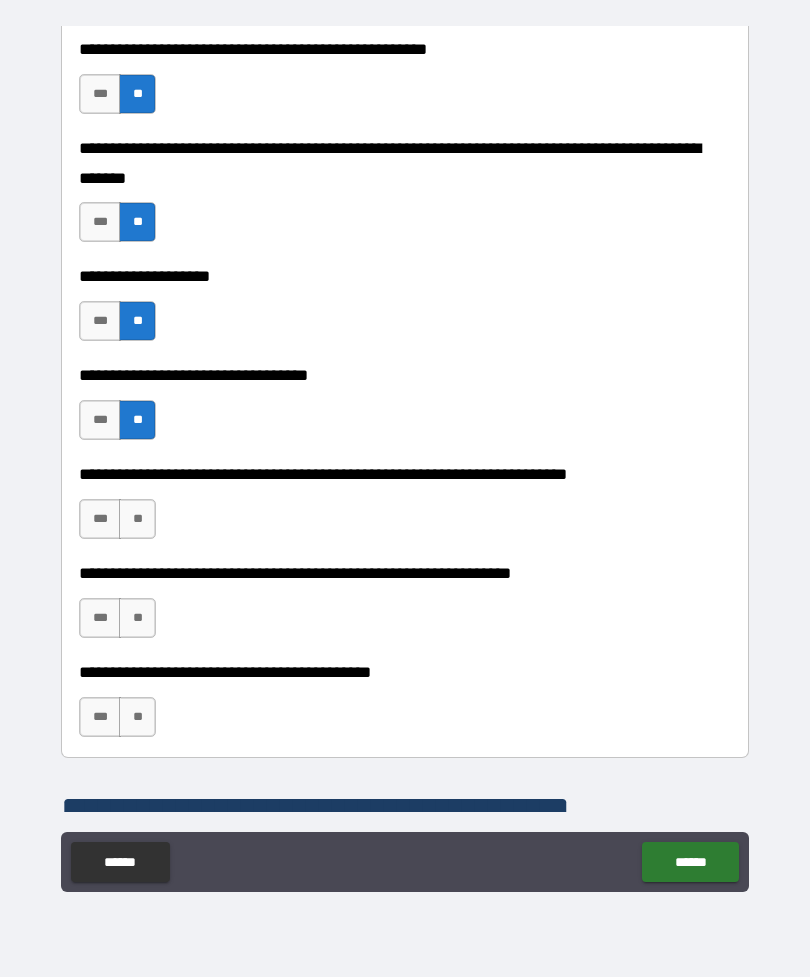 scroll, scrollTop: 882, scrollLeft: 0, axis: vertical 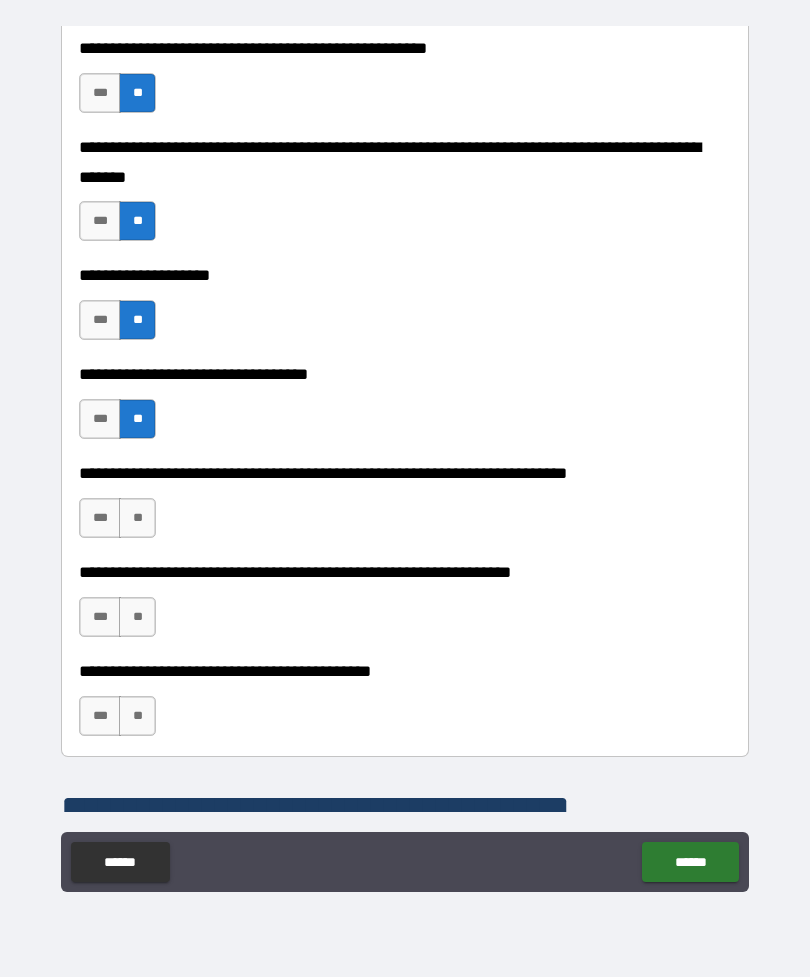 click on "***" at bounding box center [100, 617] 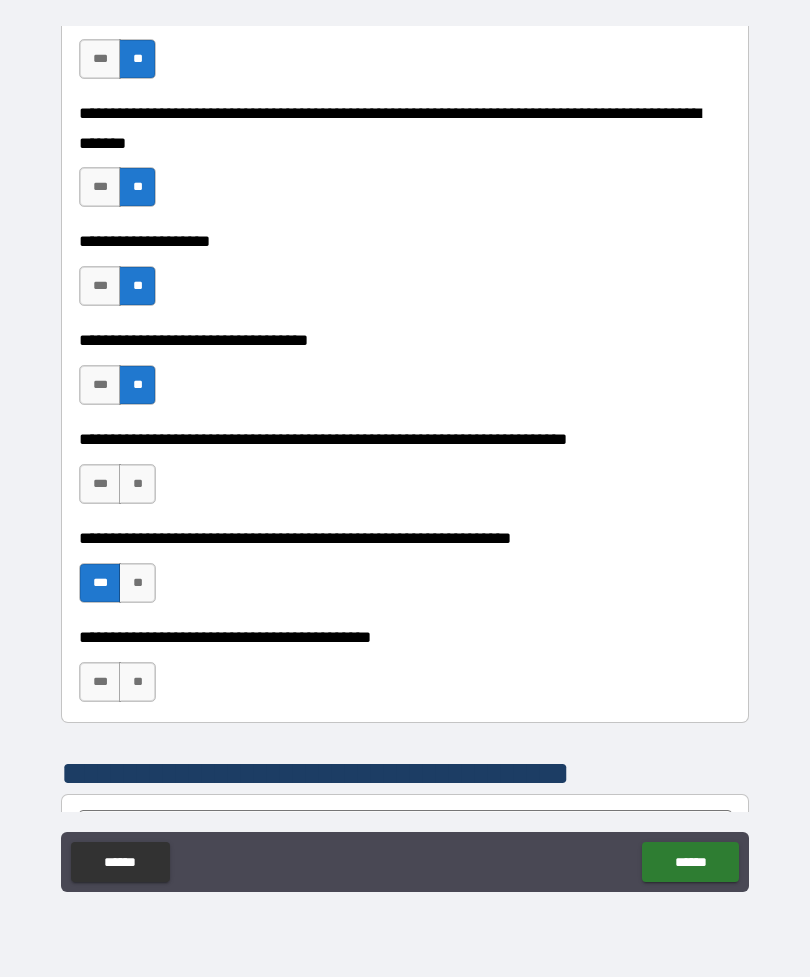 scroll, scrollTop: 915, scrollLeft: 0, axis: vertical 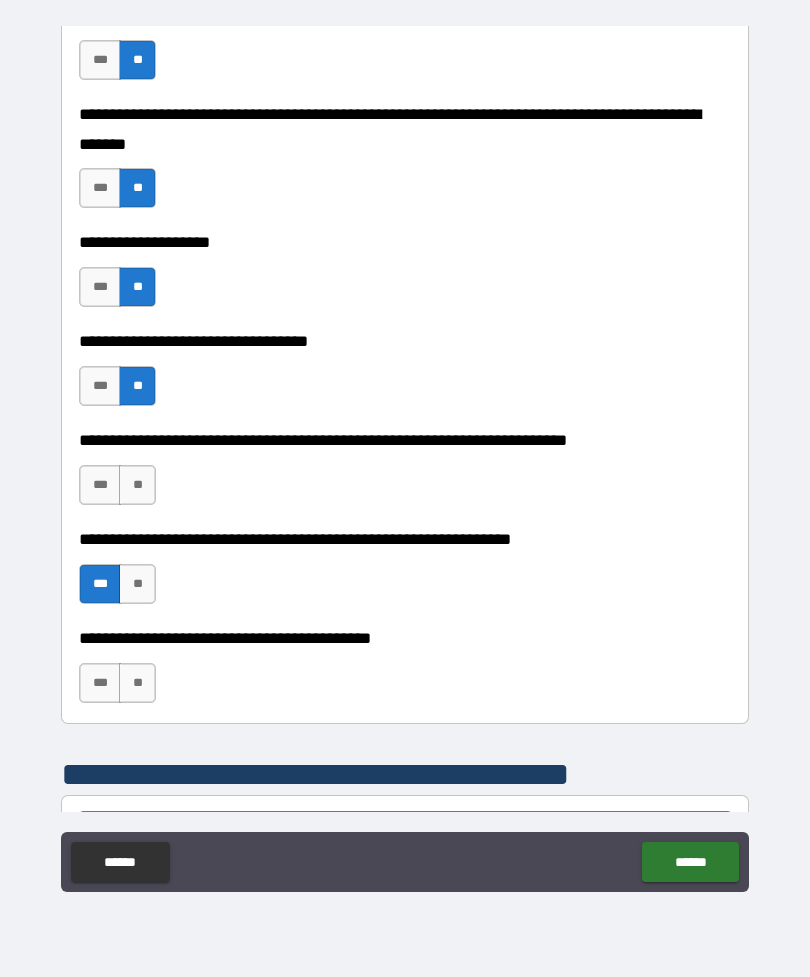 click on "**" at bounding box center (137, 683) 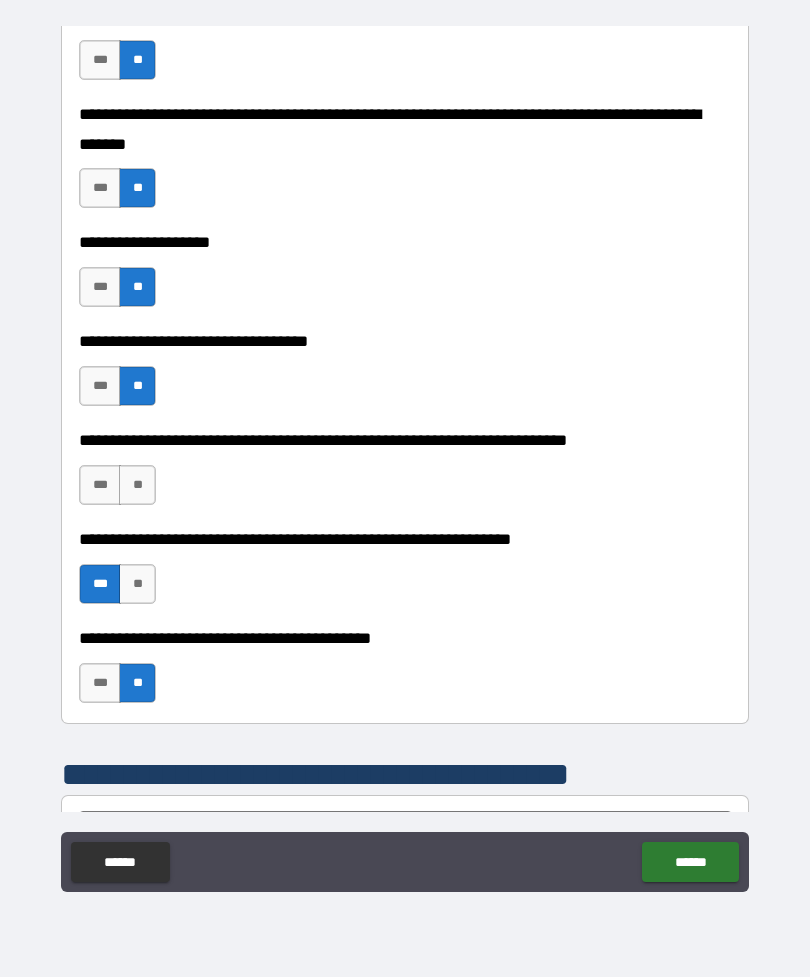 click on "**" at bounding box center (137, 485) 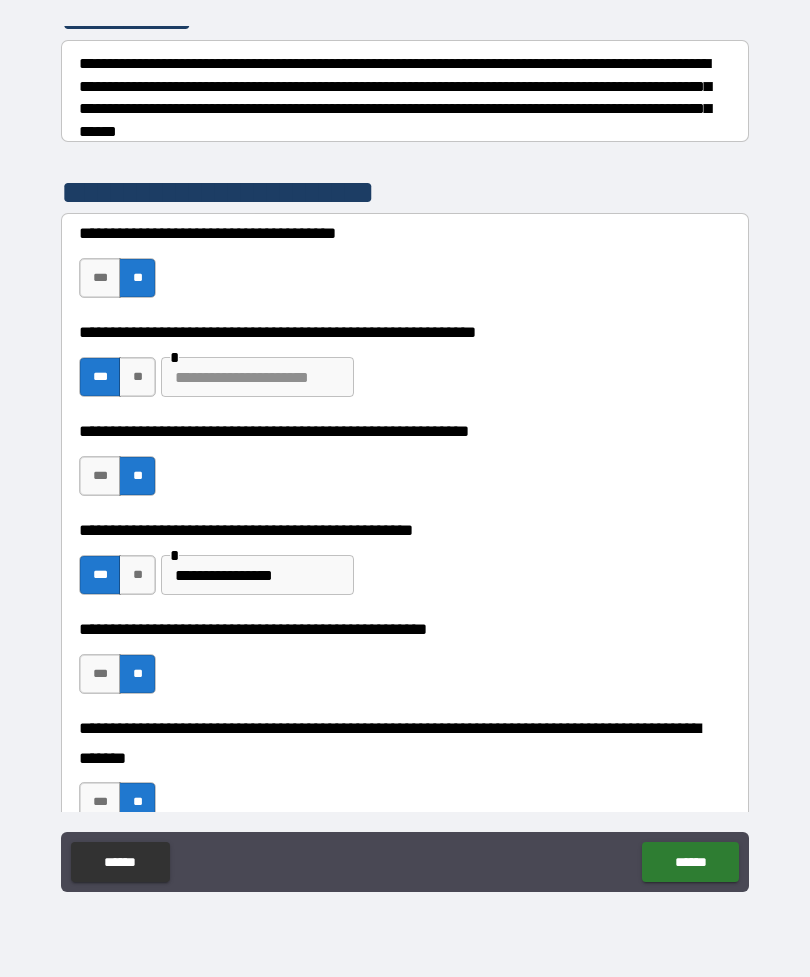 scroll, scrollTop: 300, scrollLeft: 0, axis: vertical 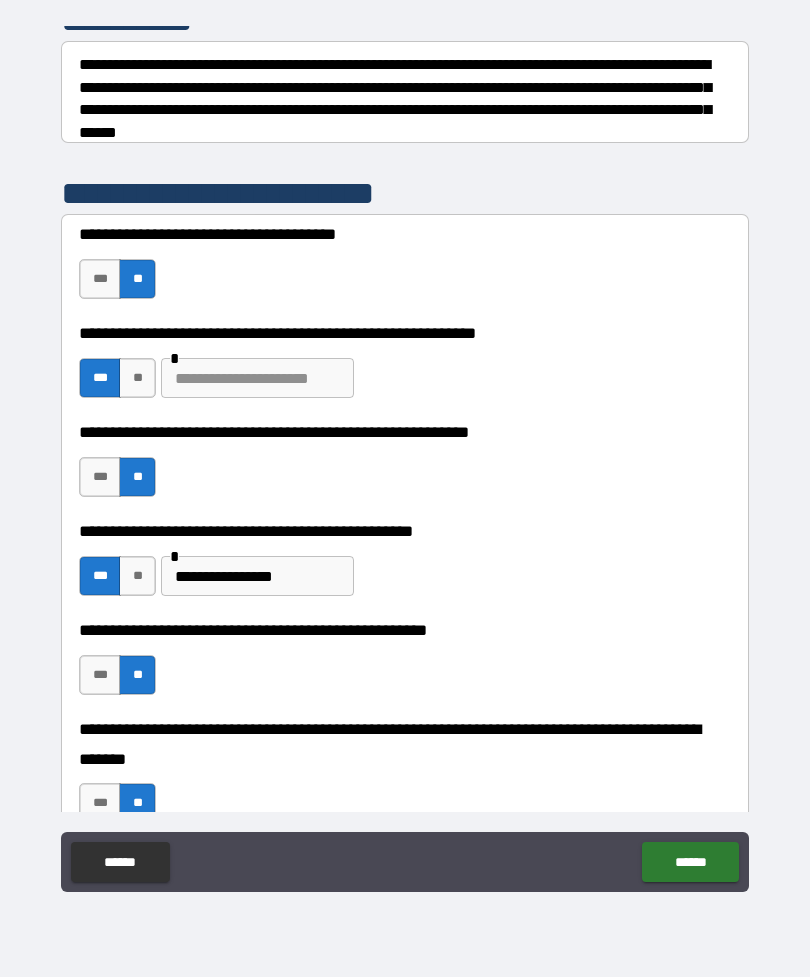 click at bounding box center [257, 378] 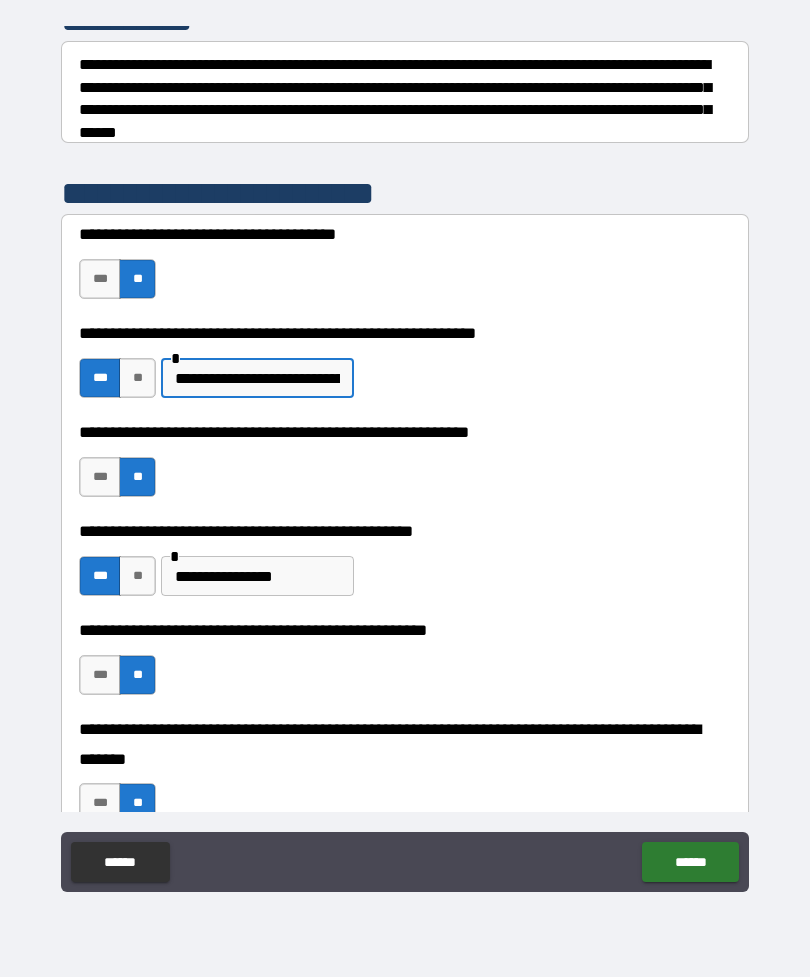 type on "**********" 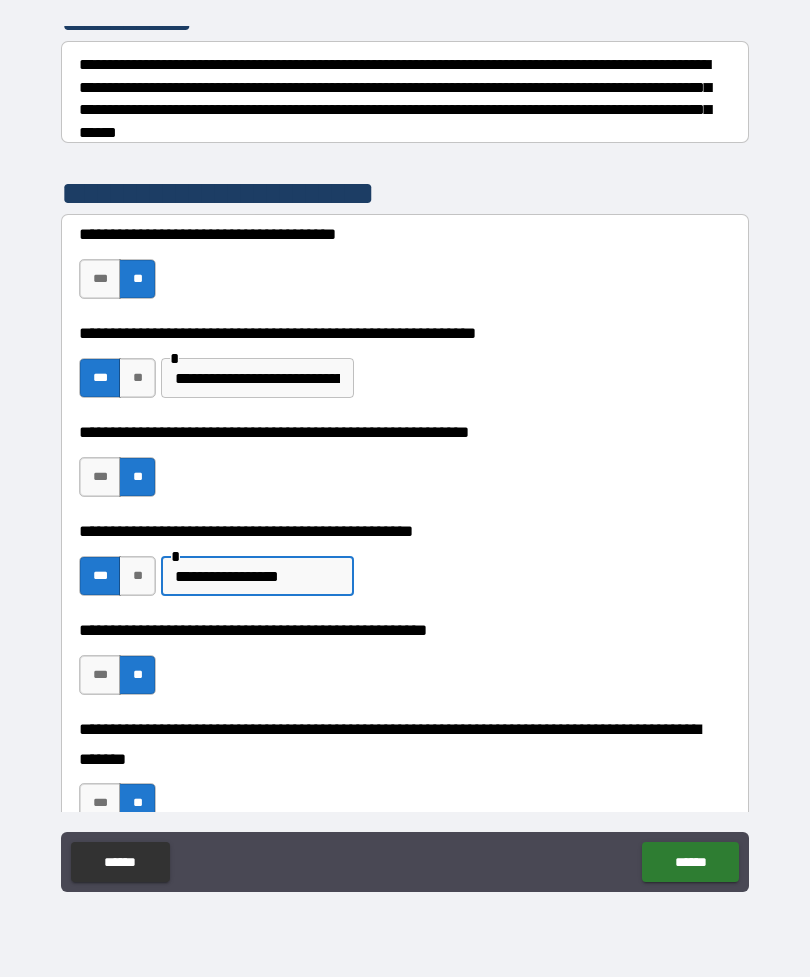 type on "**********" 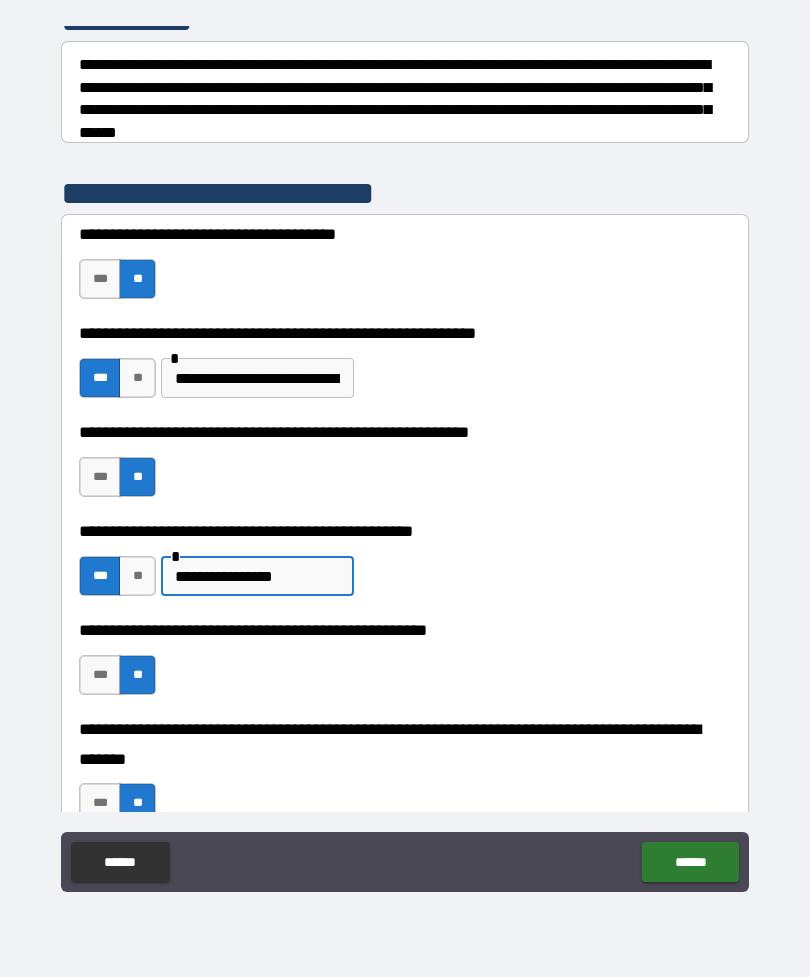 click on "**********" at bounding box center [257, 378] 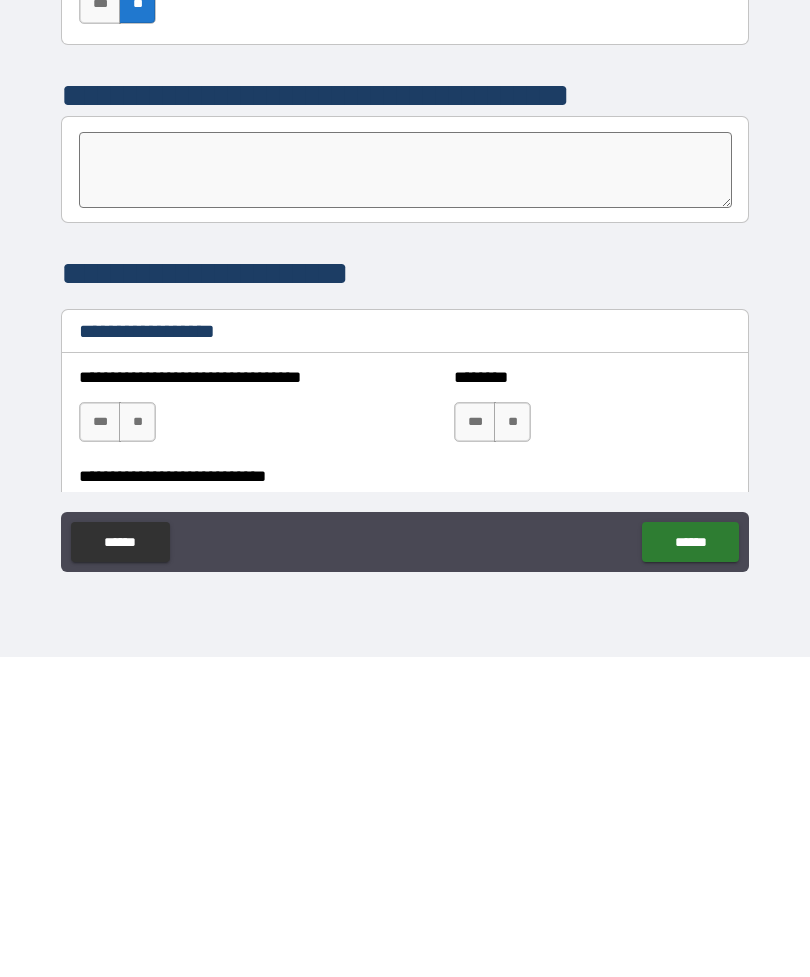 scroll, scrollTop: 1273, scrollLeft: 0, axis: vertical 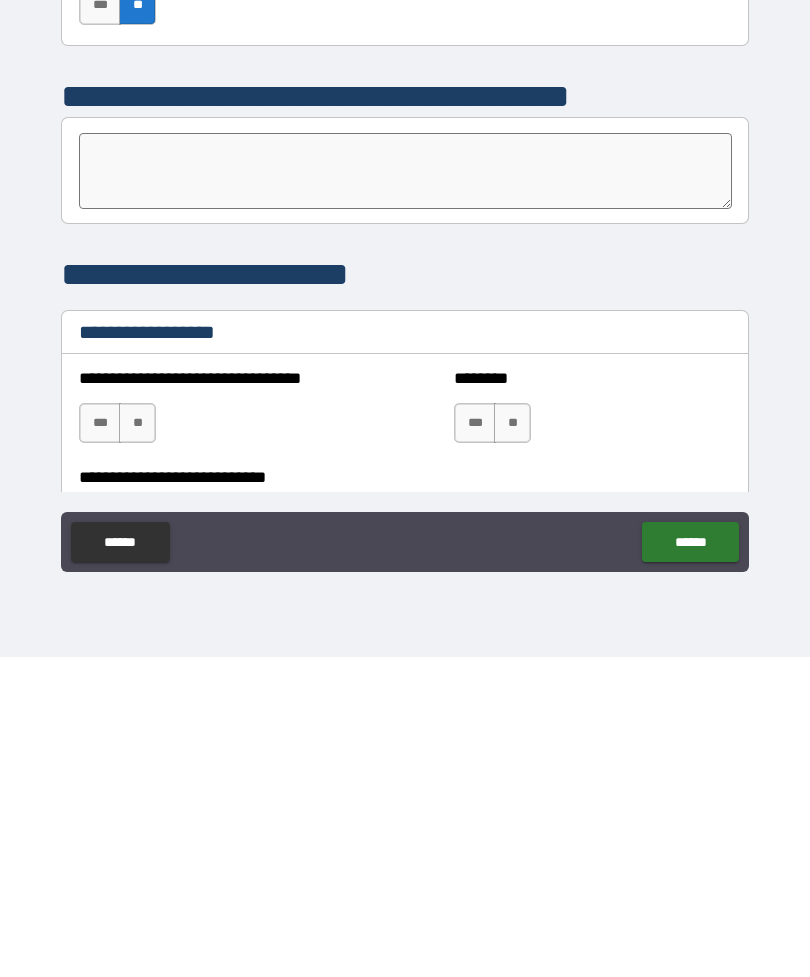 type on "**********" 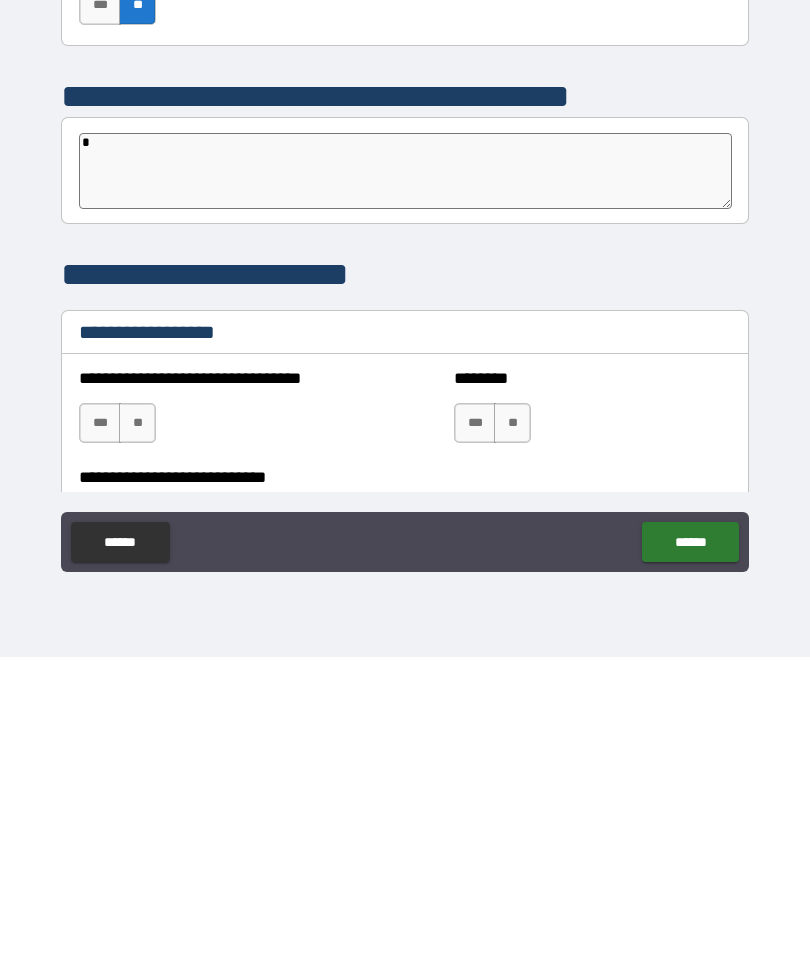 type on "**" 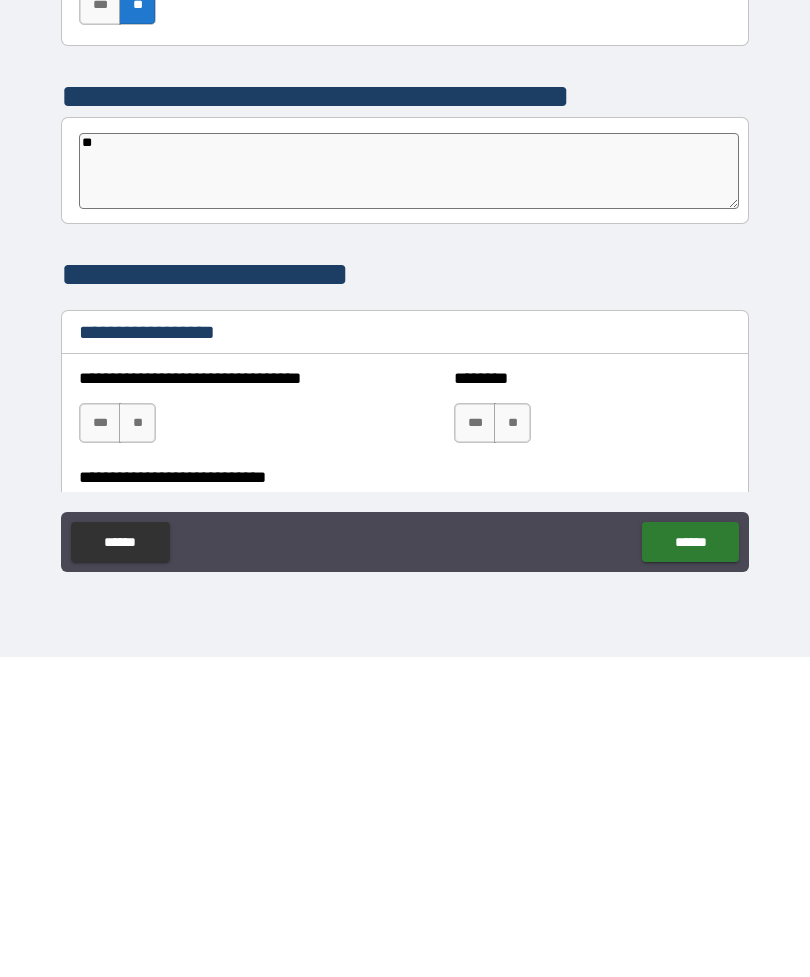 type on "*" 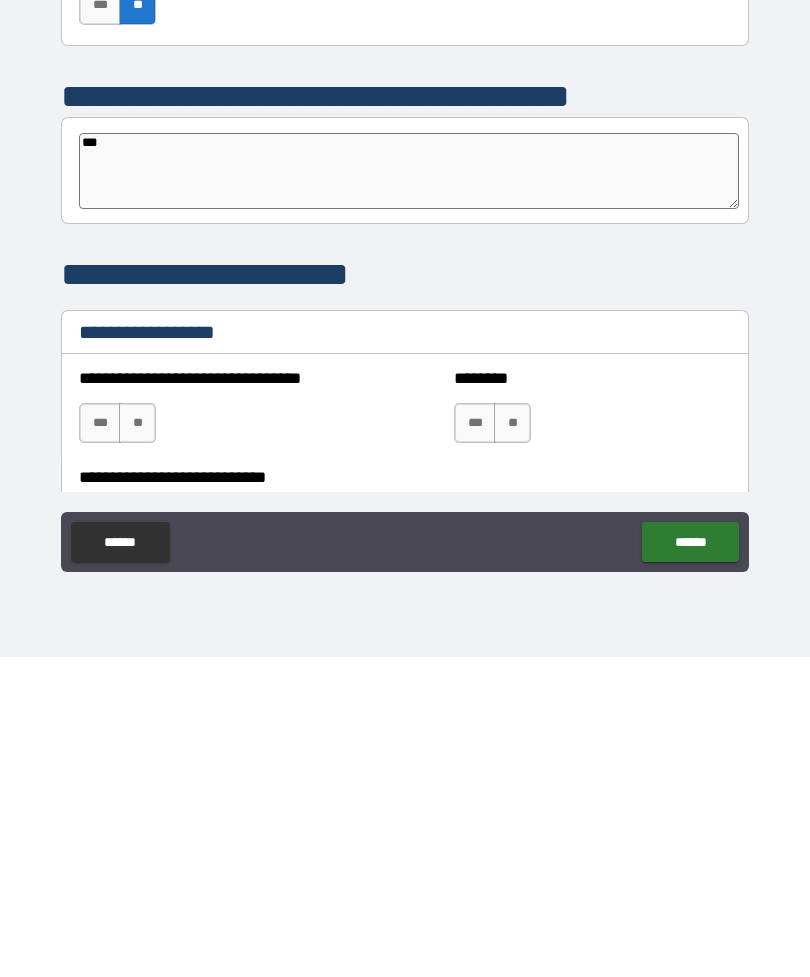 type on "*" 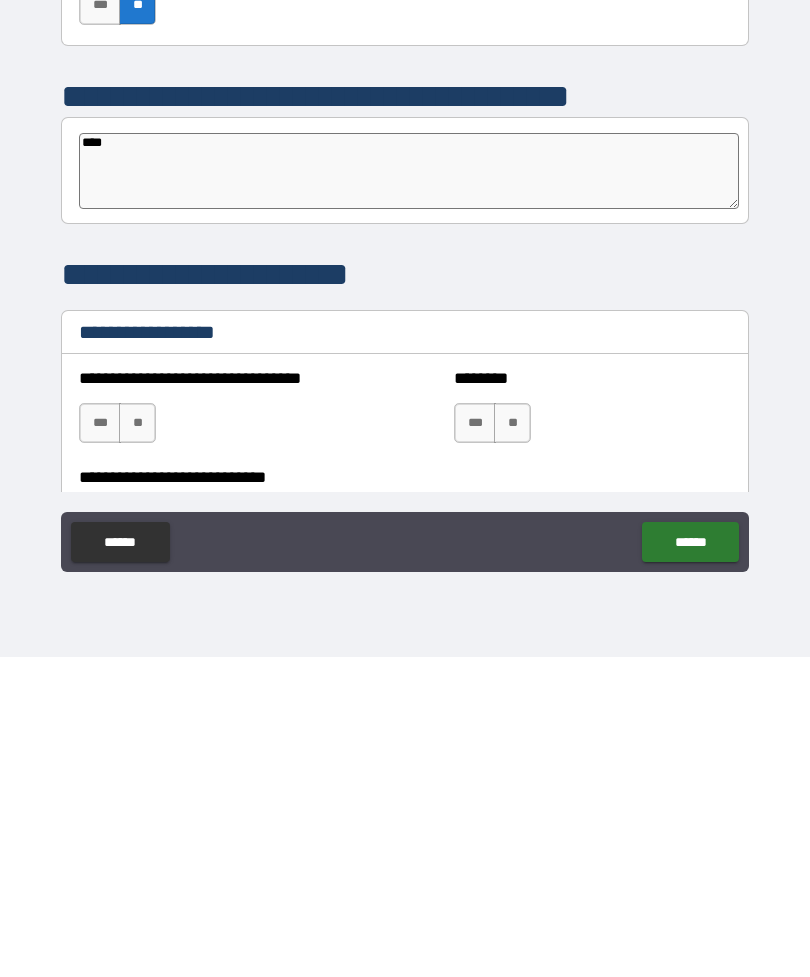 type on "*****" 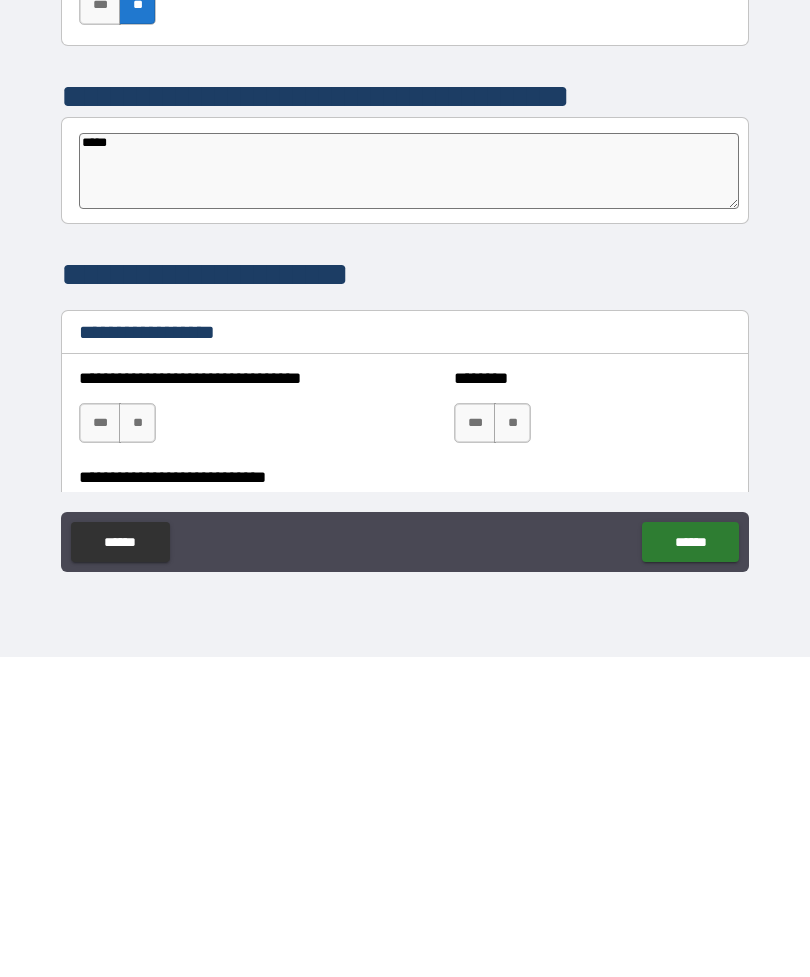 type on "*" 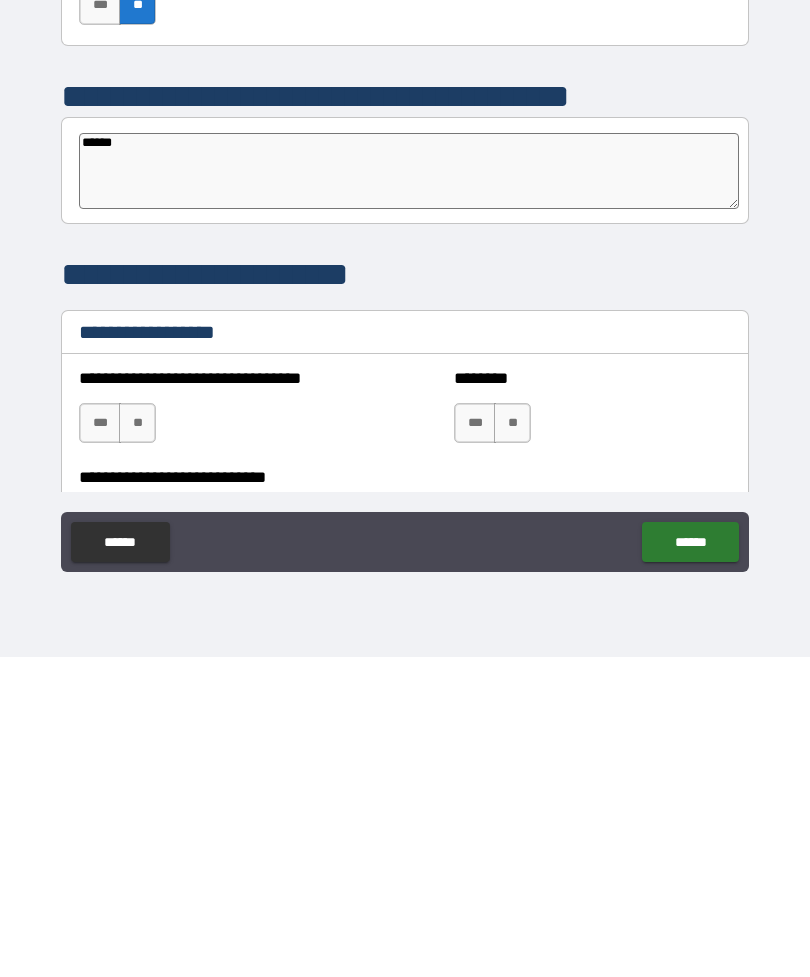type on "*" 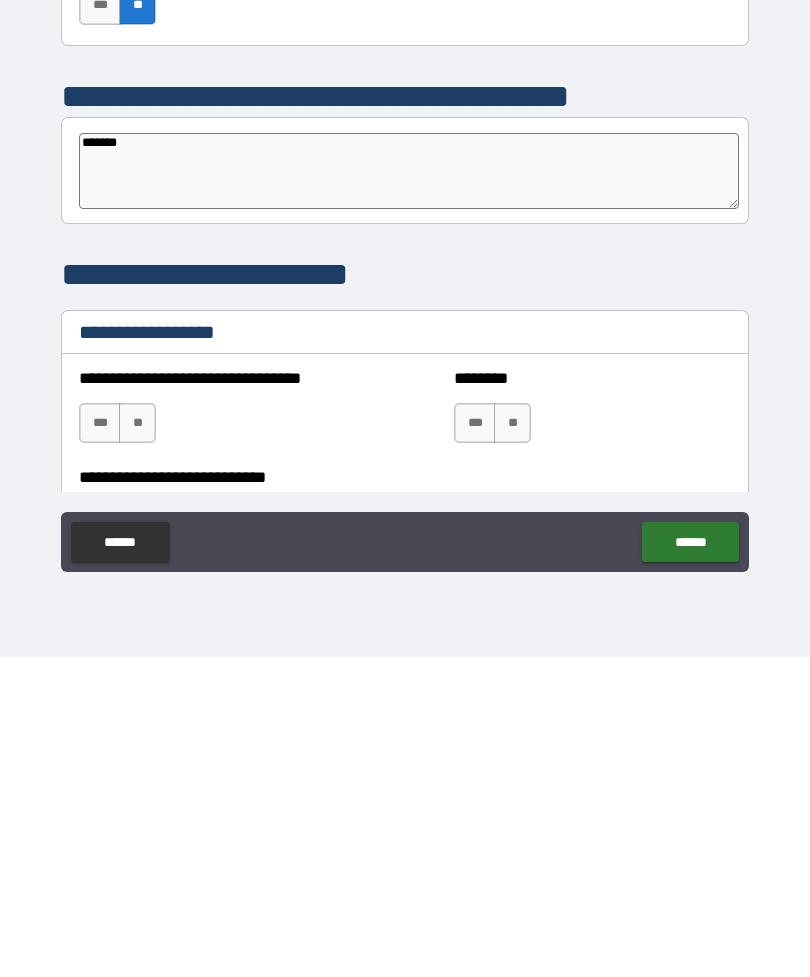 type on "*******" 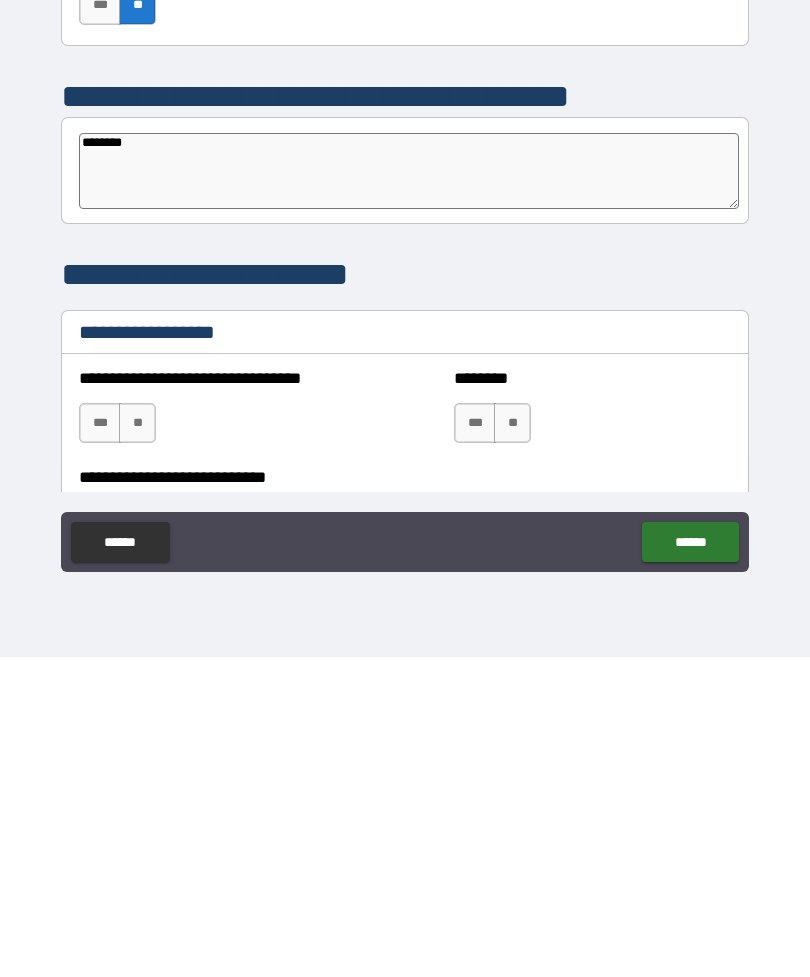 type on "*" 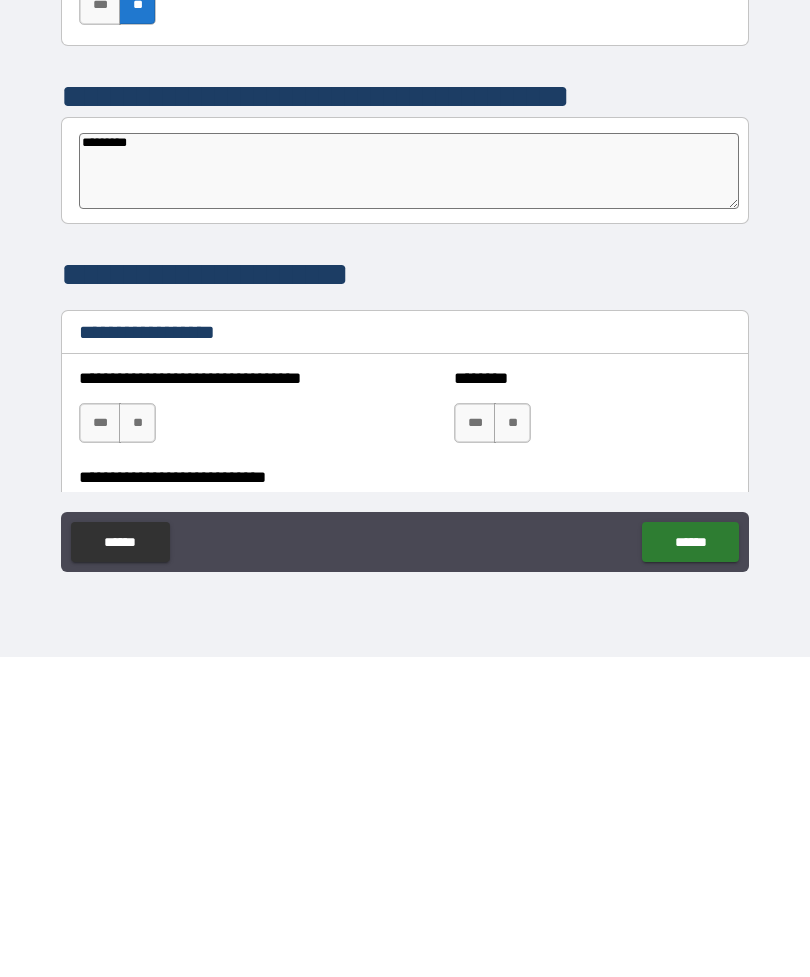 type on "*" 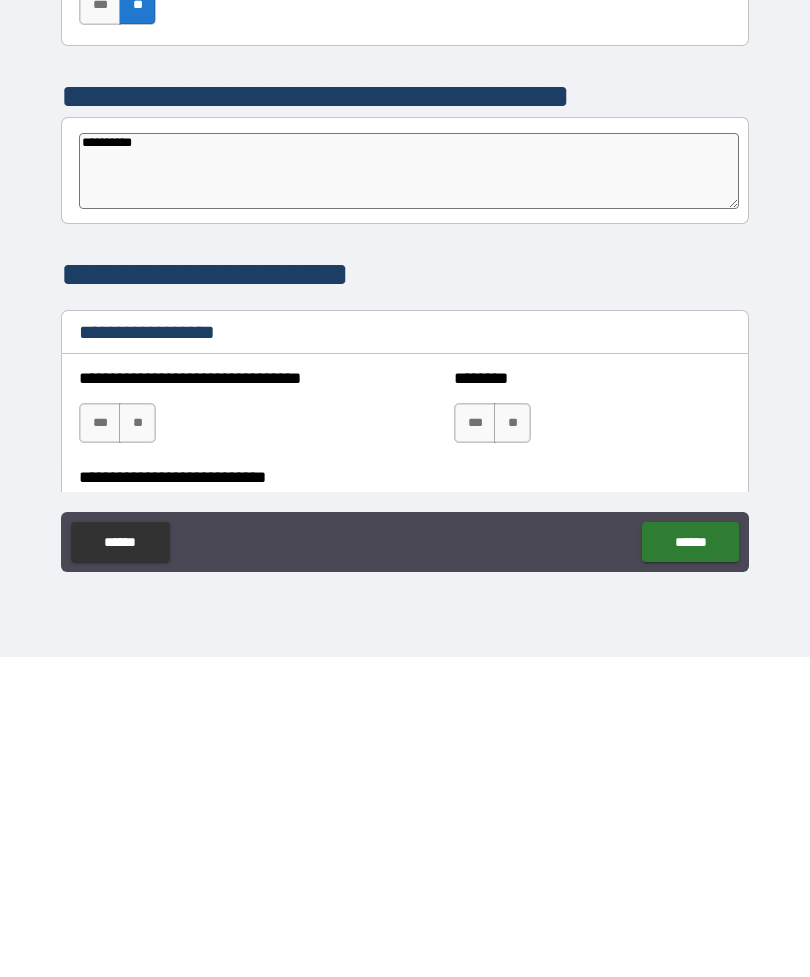 type on "*" 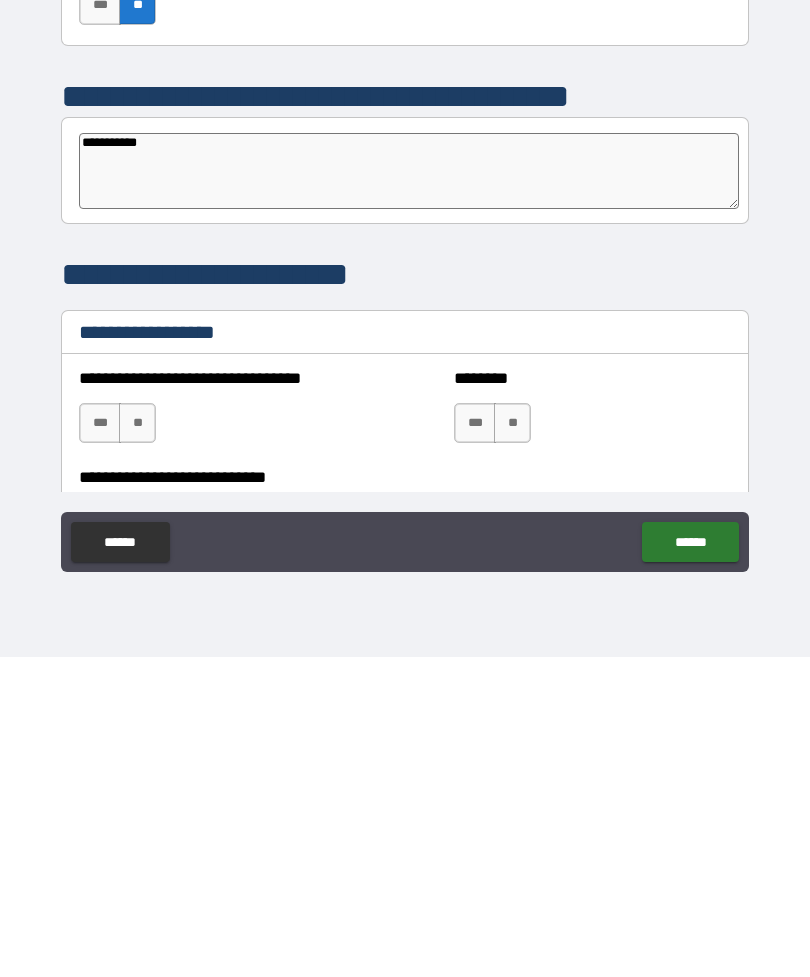 type on "*" 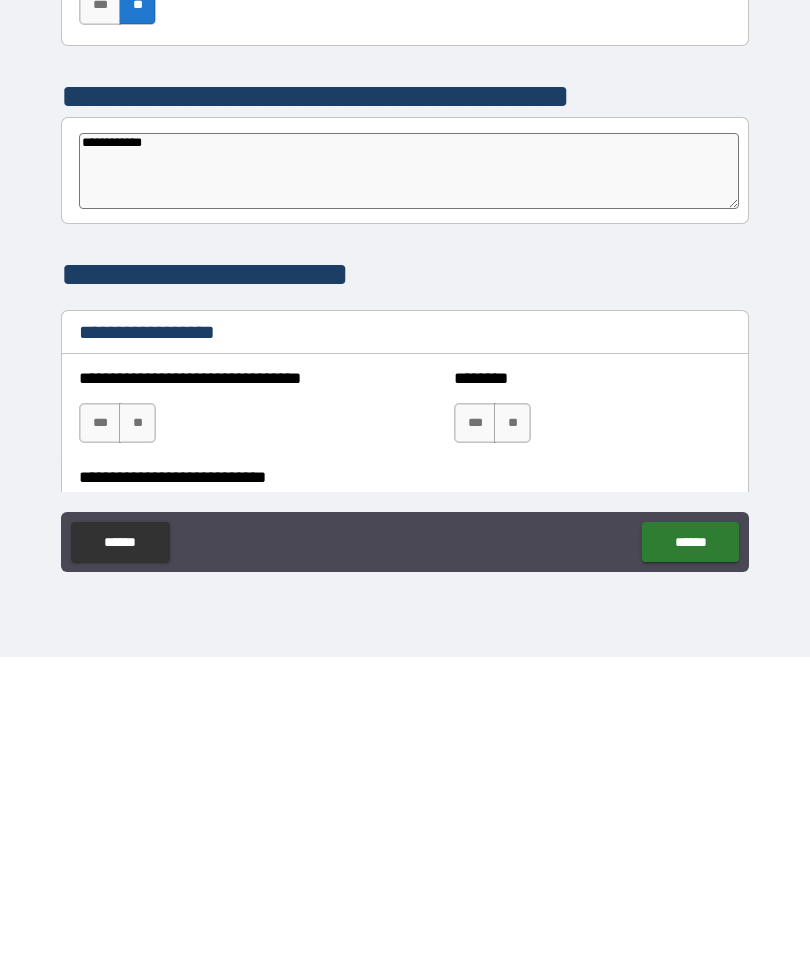 type on "*" 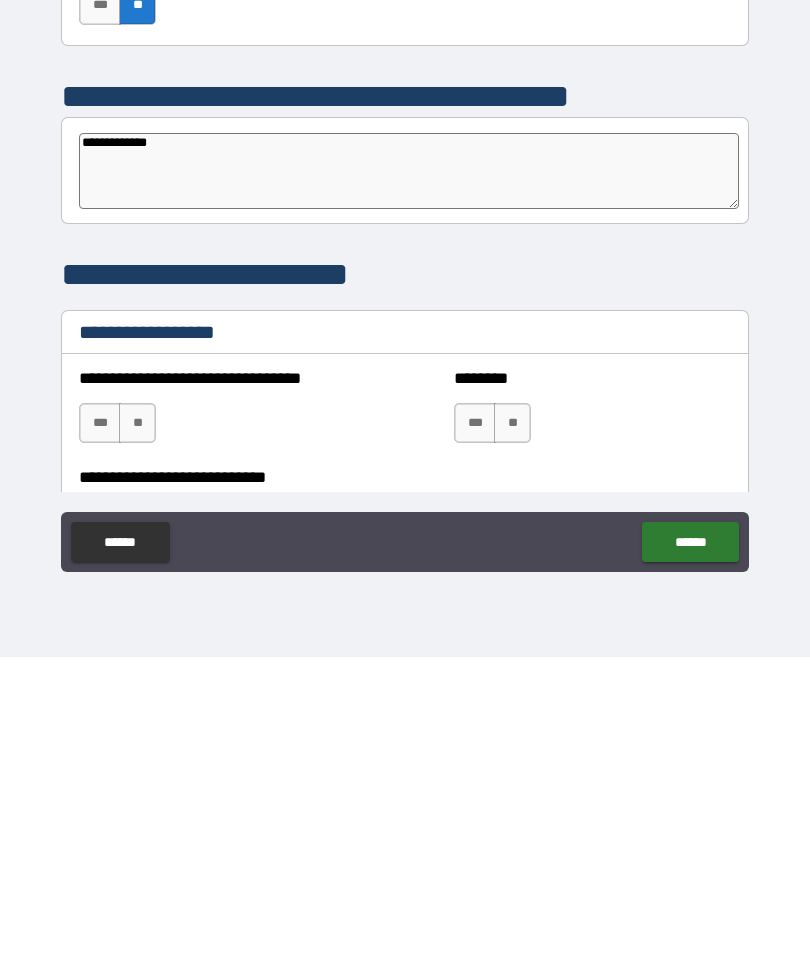 type on "*" 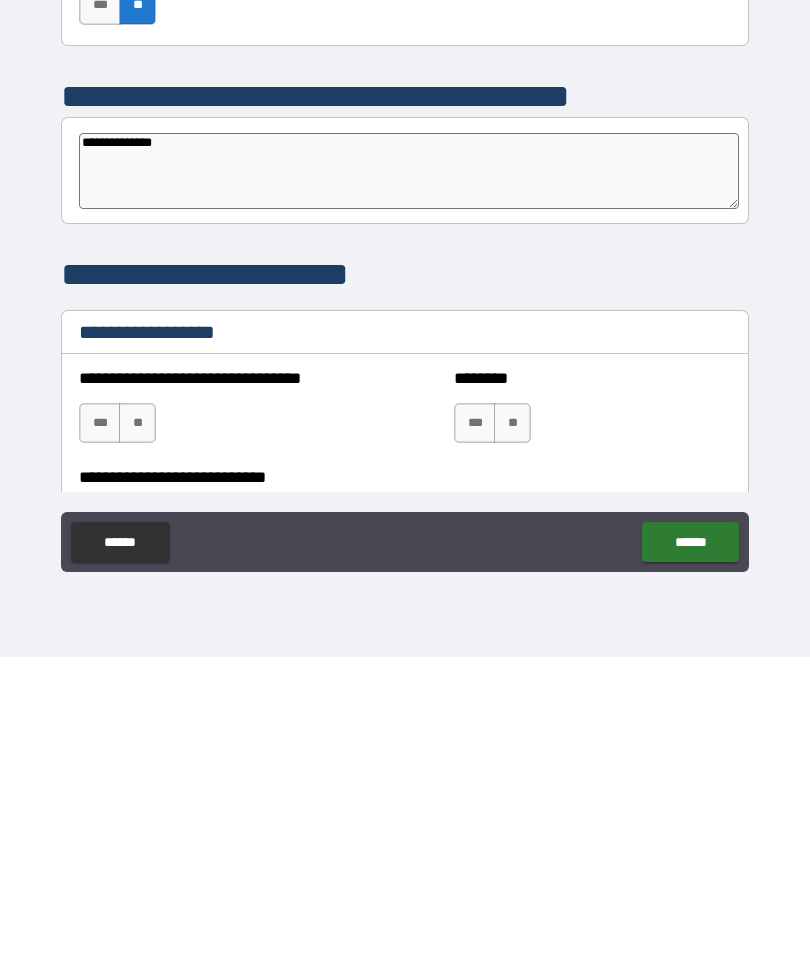 type on "*" 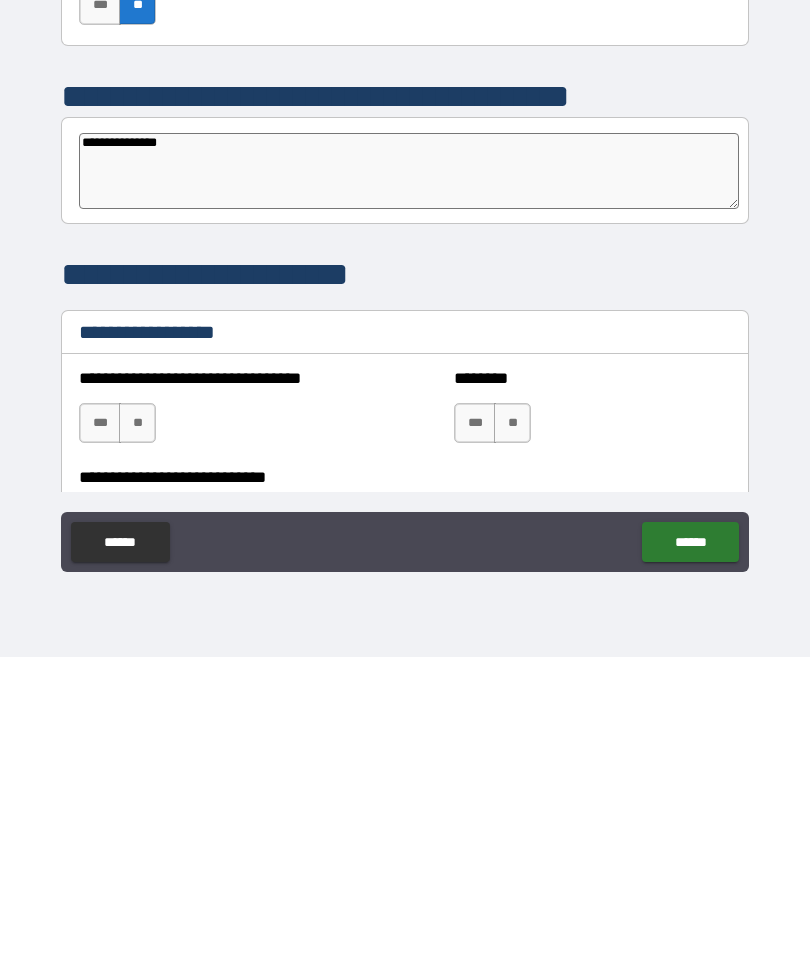 type on "*" 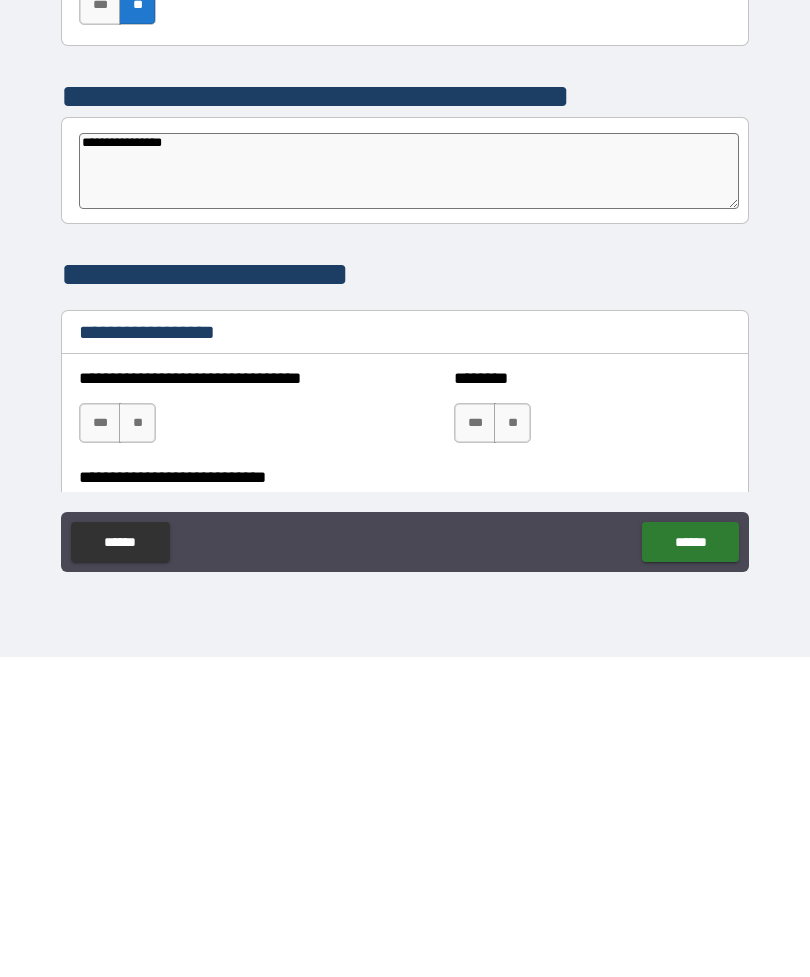 type on "**********" 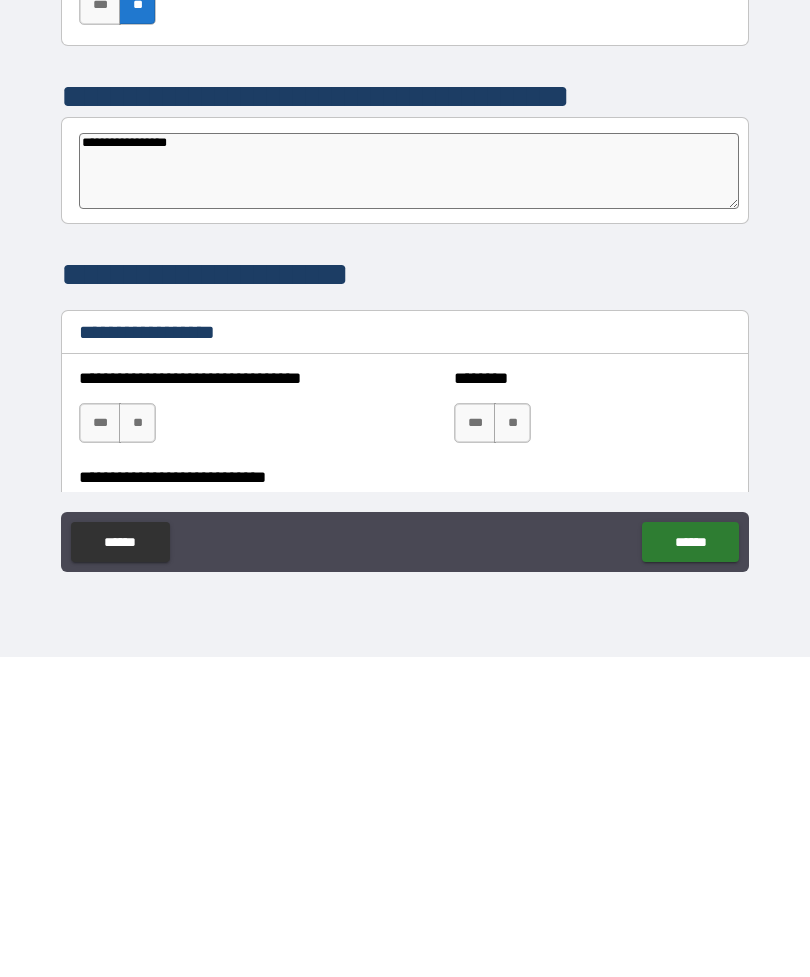 type on "*" 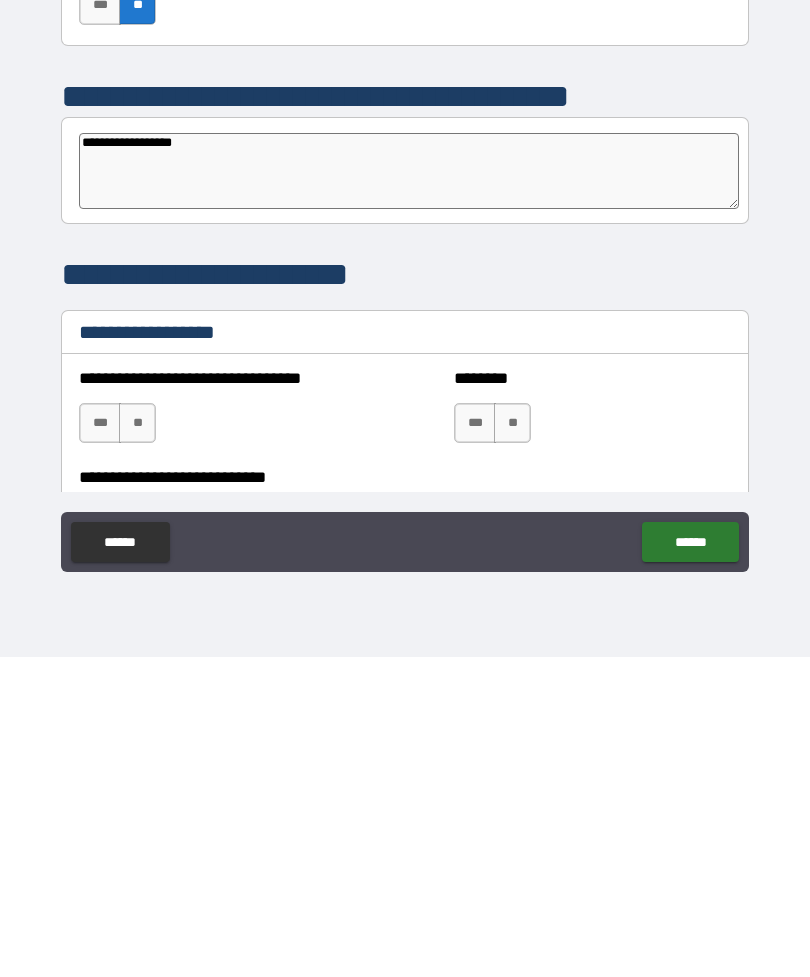 type on "*" 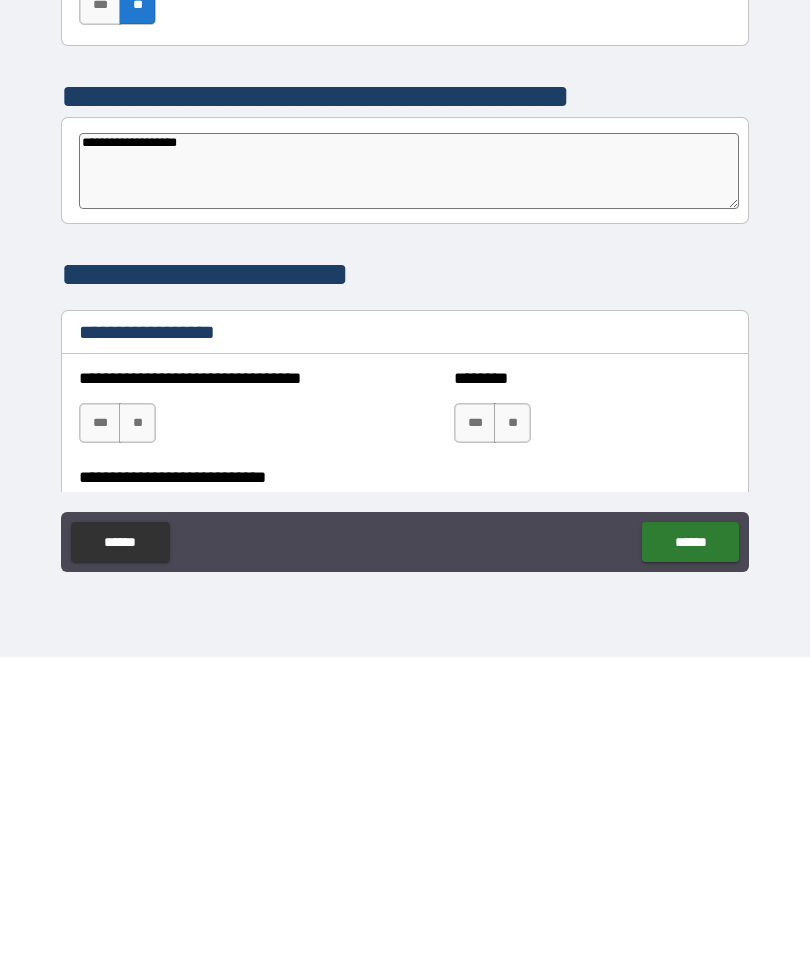 type on "*" 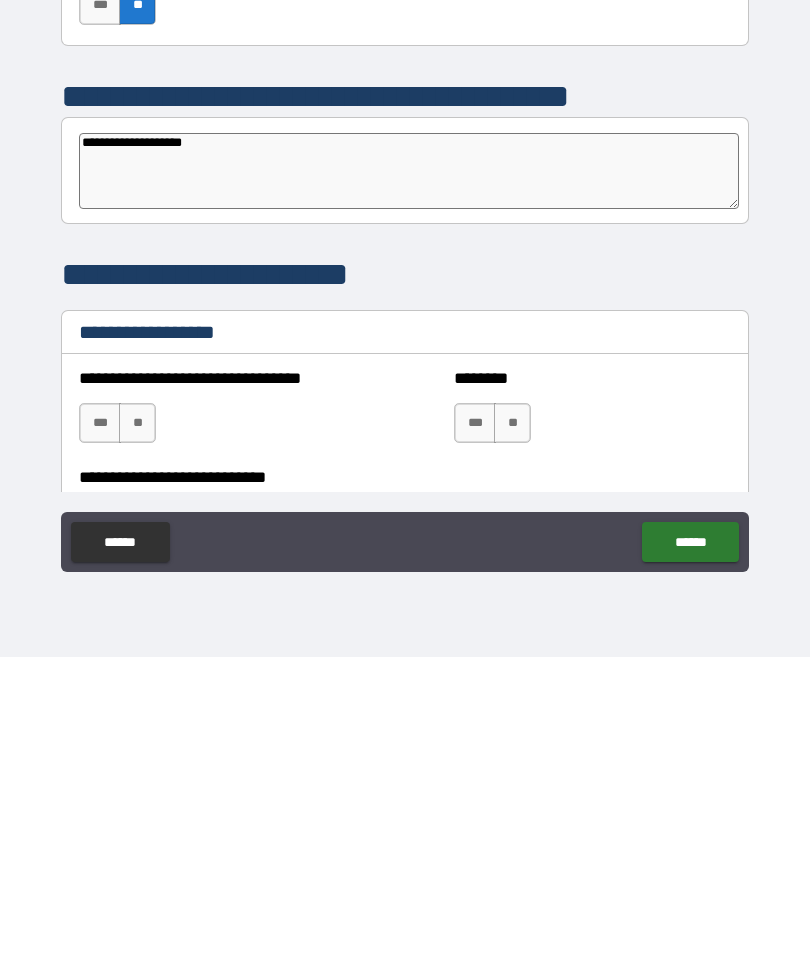 type on "*" 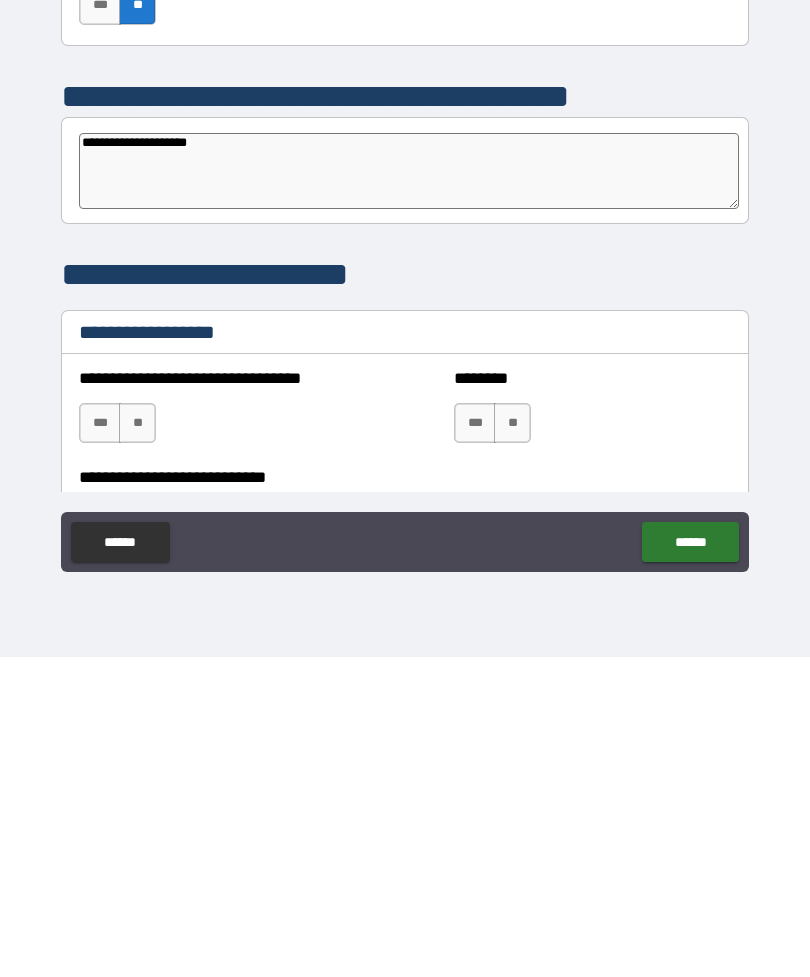 type on "*" 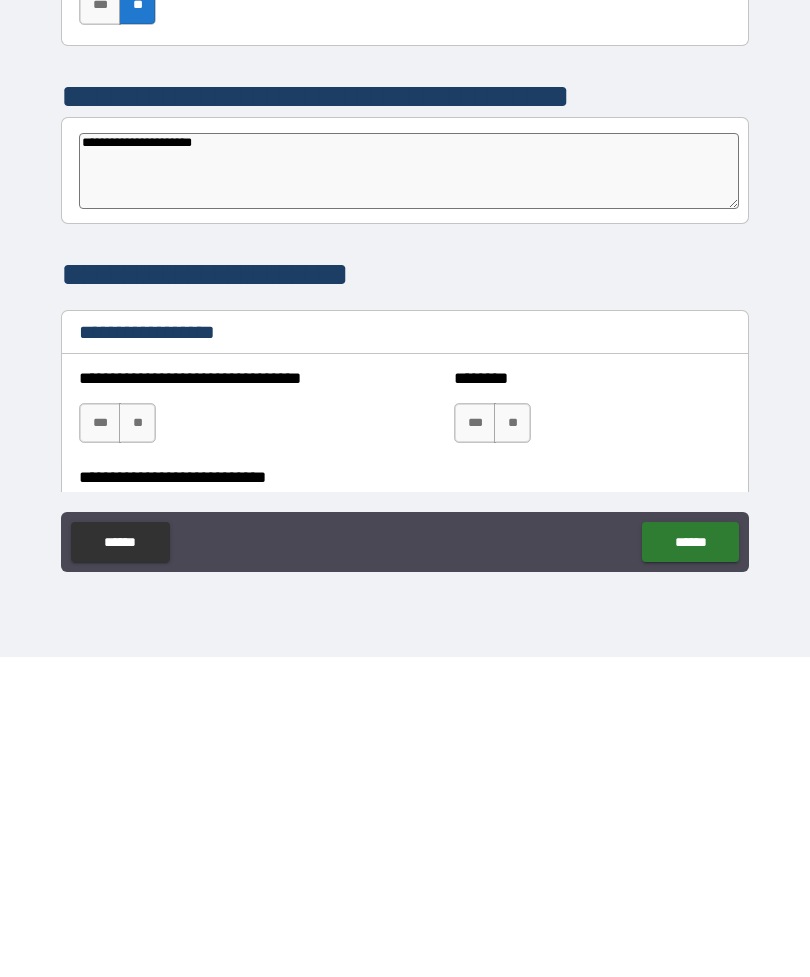 type on "*" 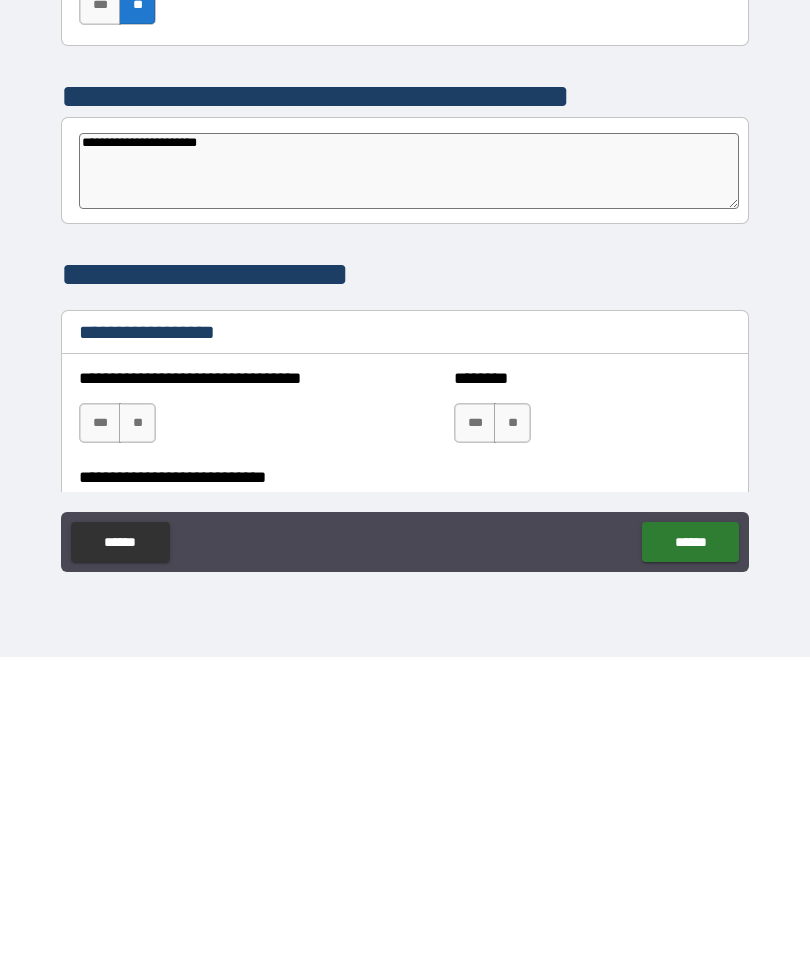 type on "*" 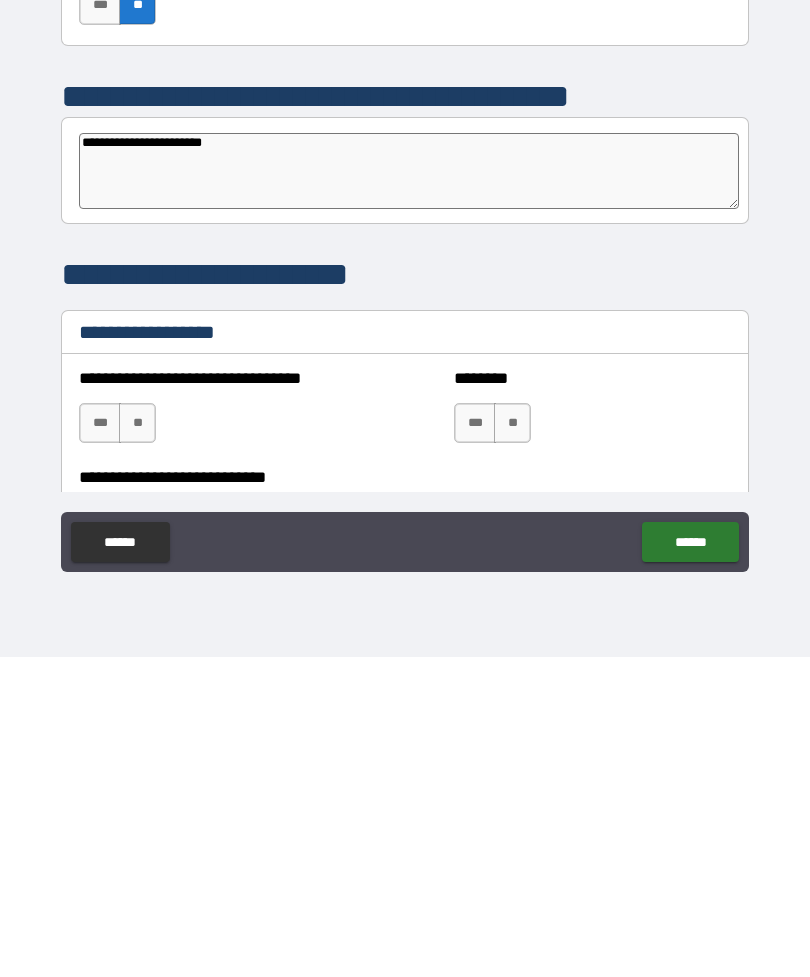 type on "*" 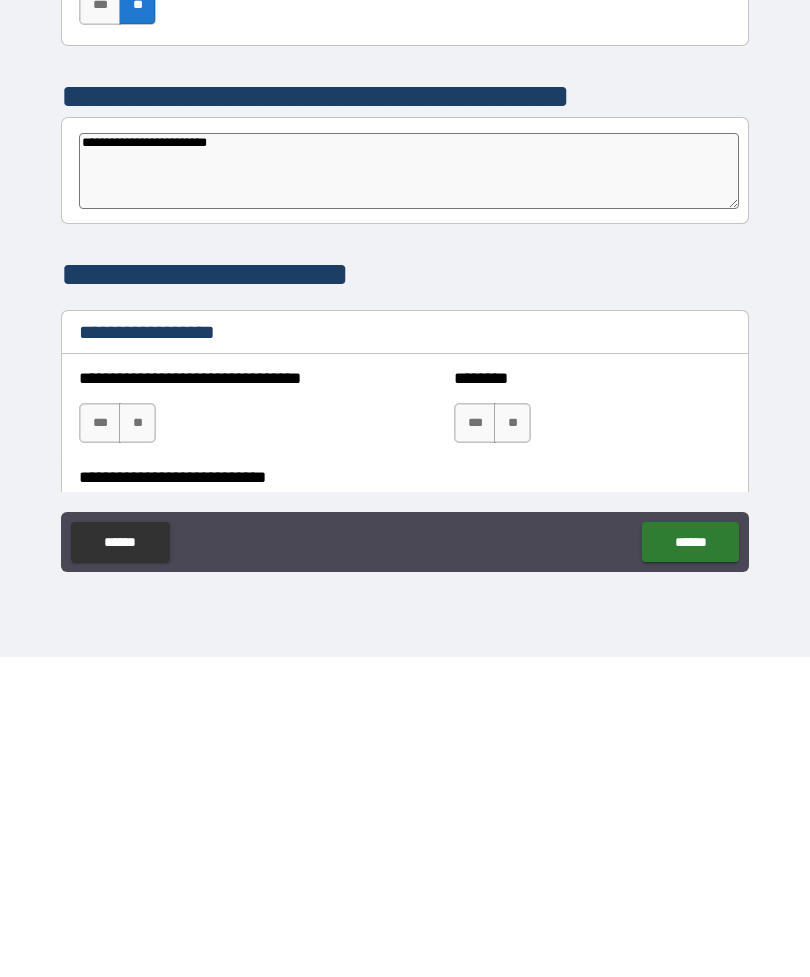 type on "*" 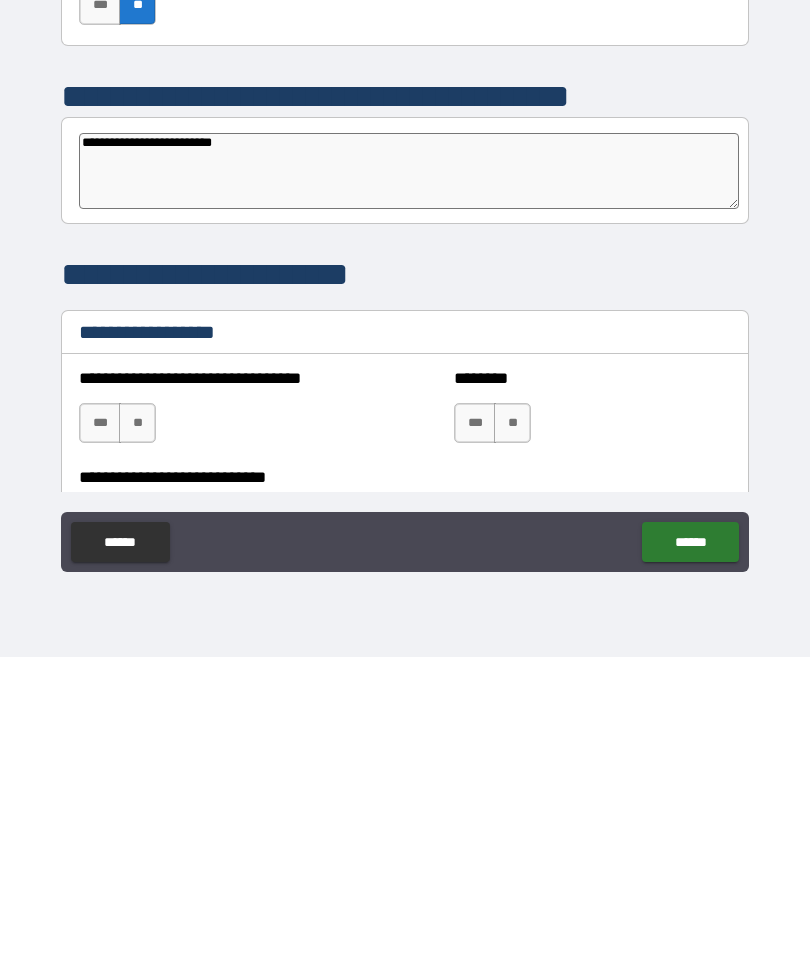 type on "*" 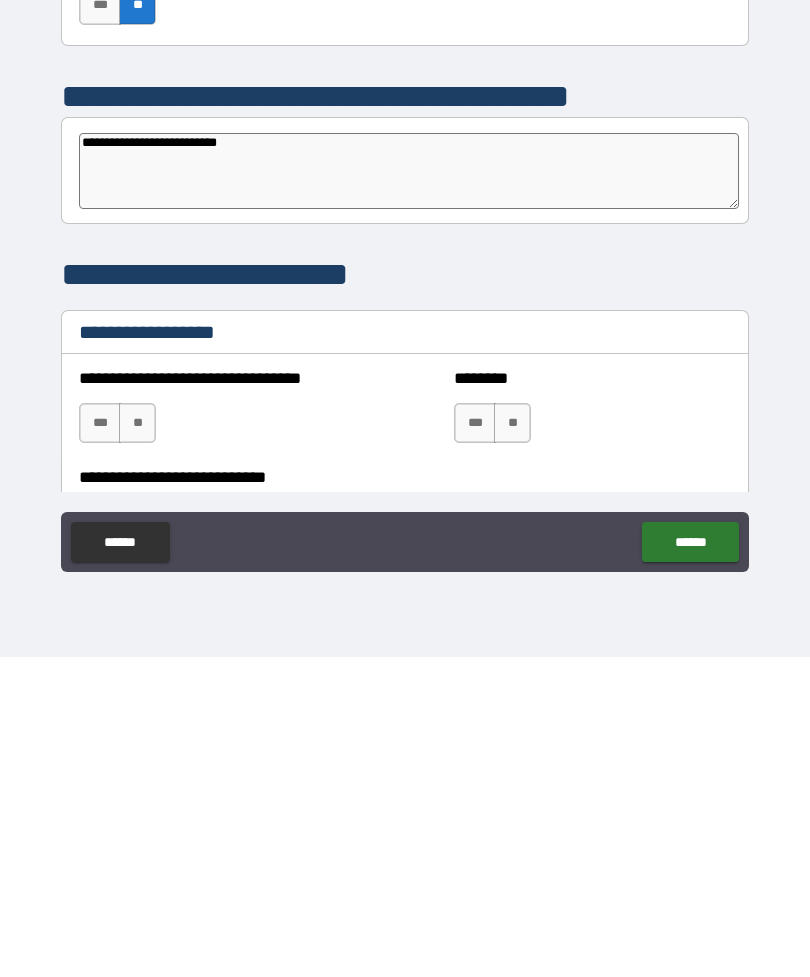 type on "*" 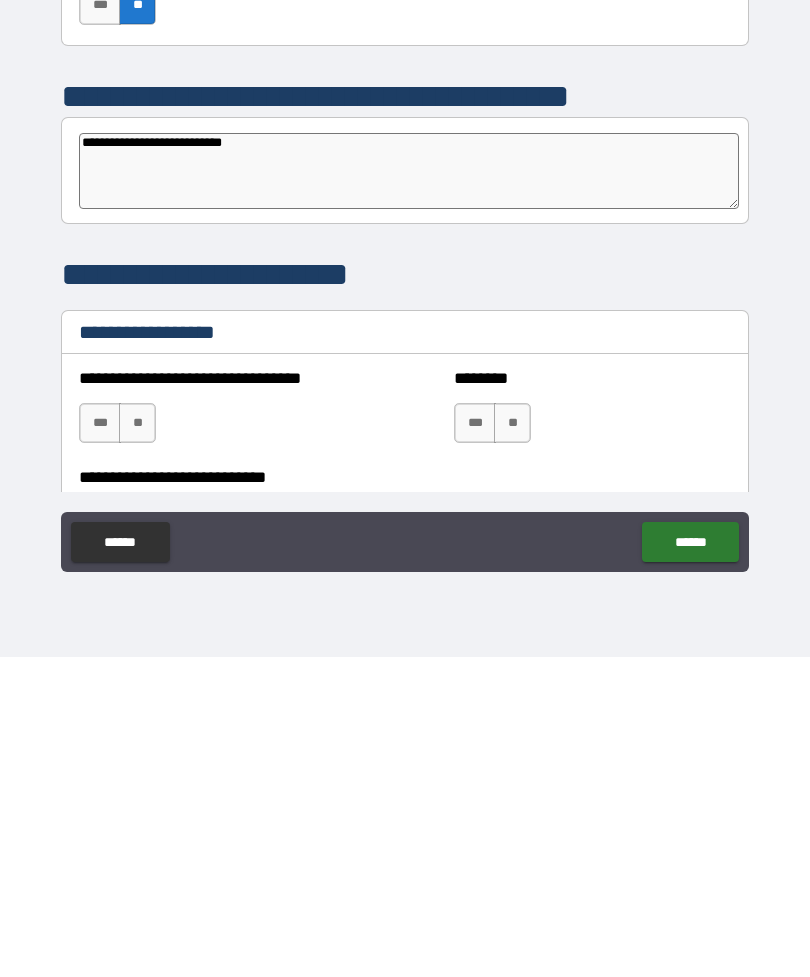 type on "*" 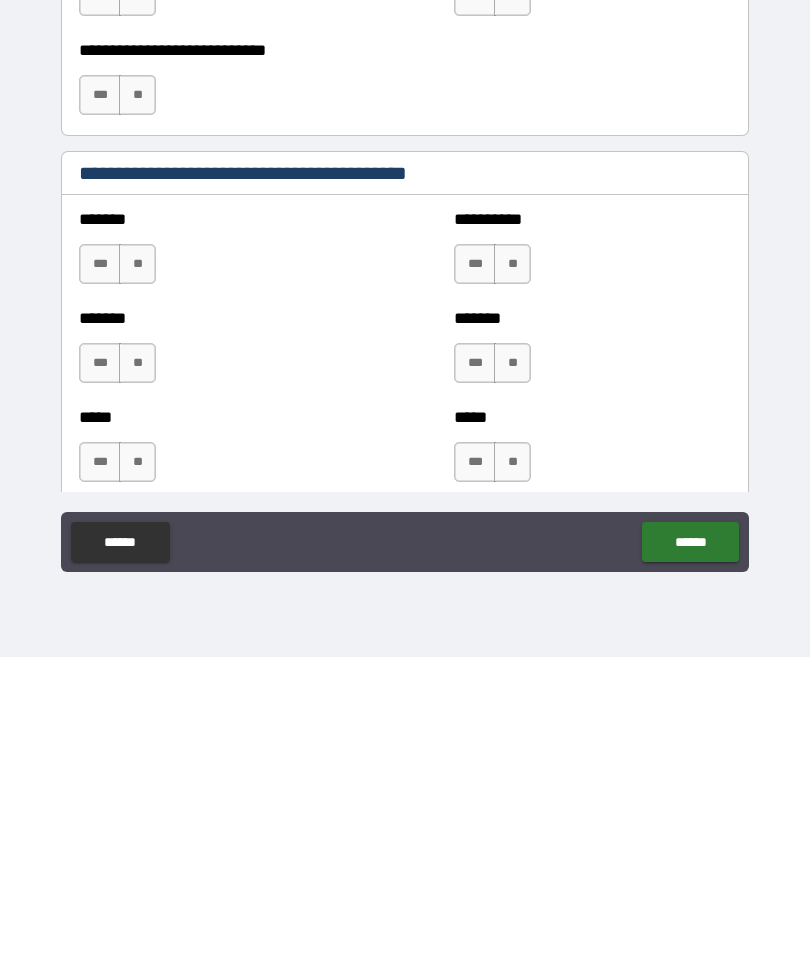 scroll, scrollTop: 1718, scrollLeft: 0, axis: vertical 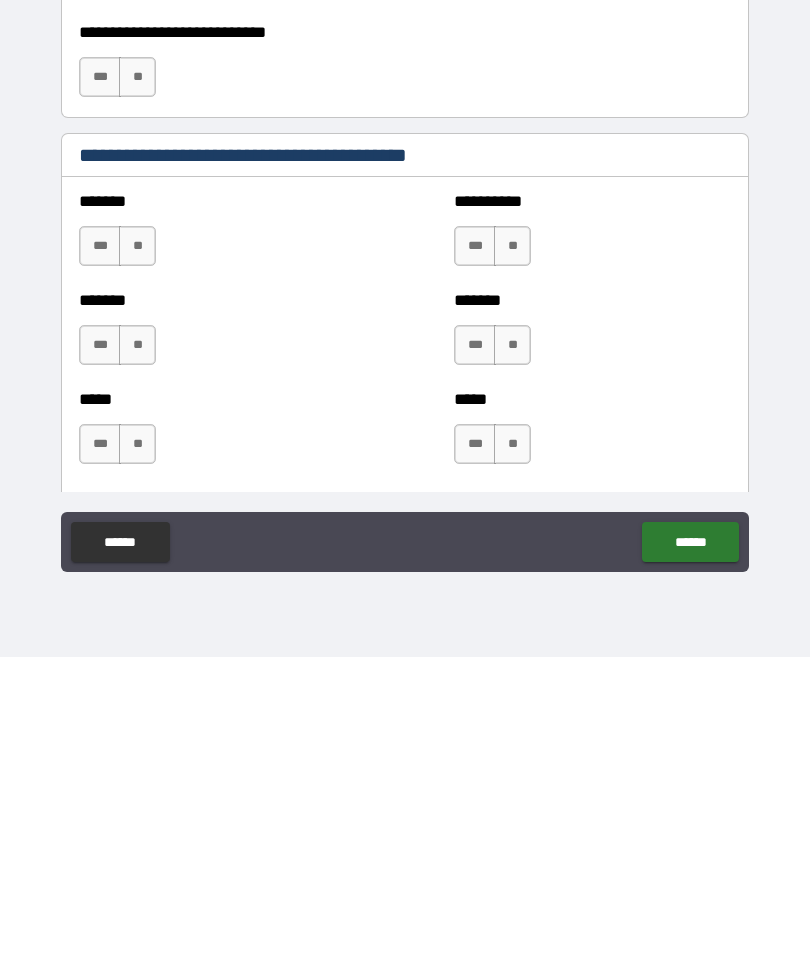 type on "**********" 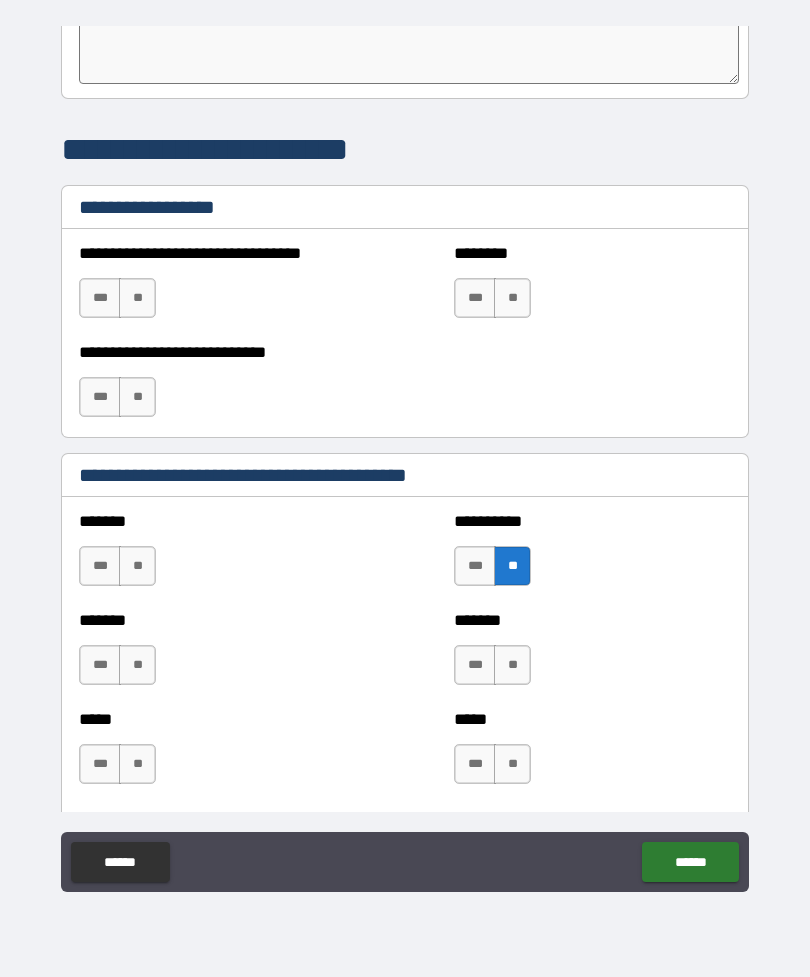 click on "**" at bounding box center [137, 566] 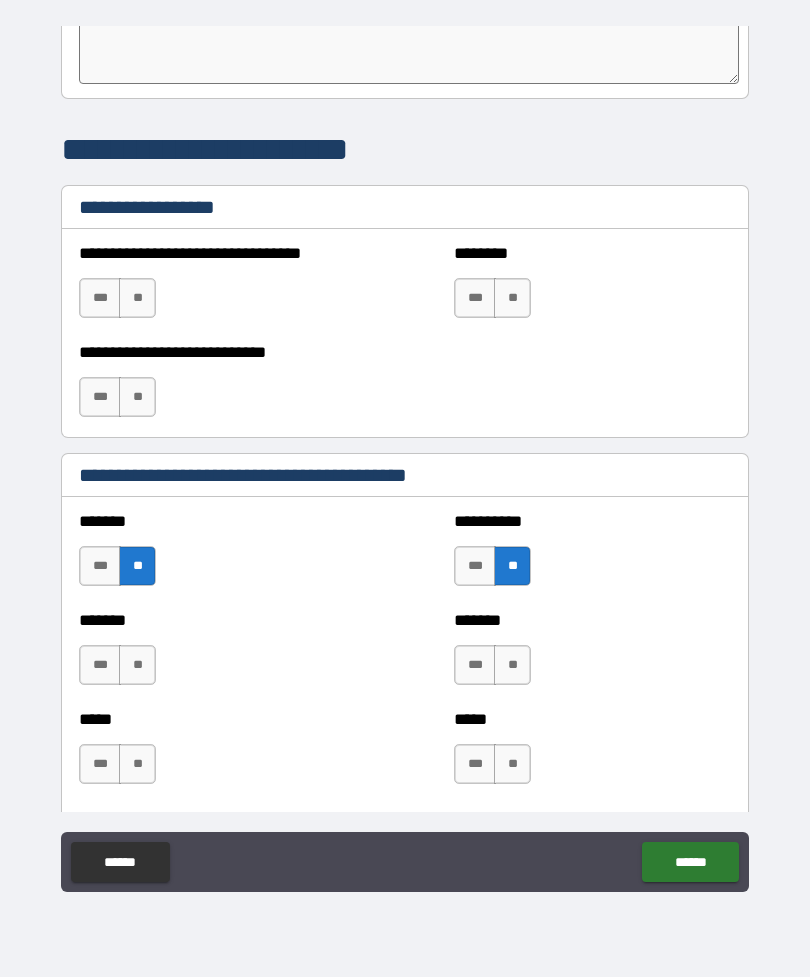 click on "**" at bounding box center [137, 665] 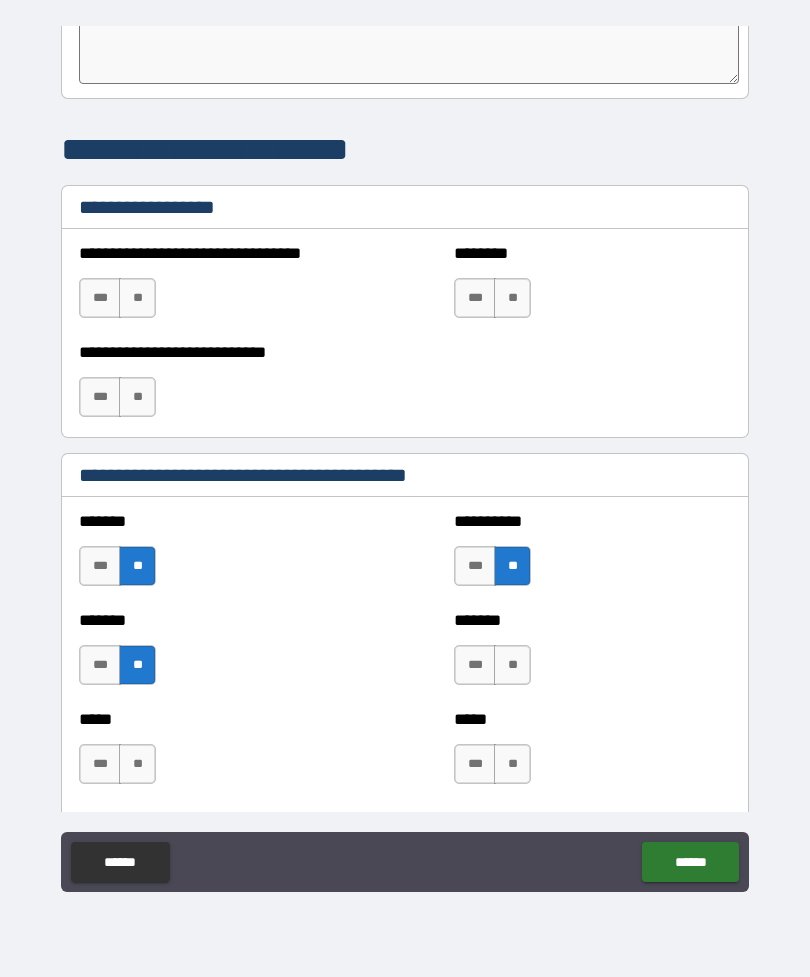click on "**" at bounding box center (137, 764) 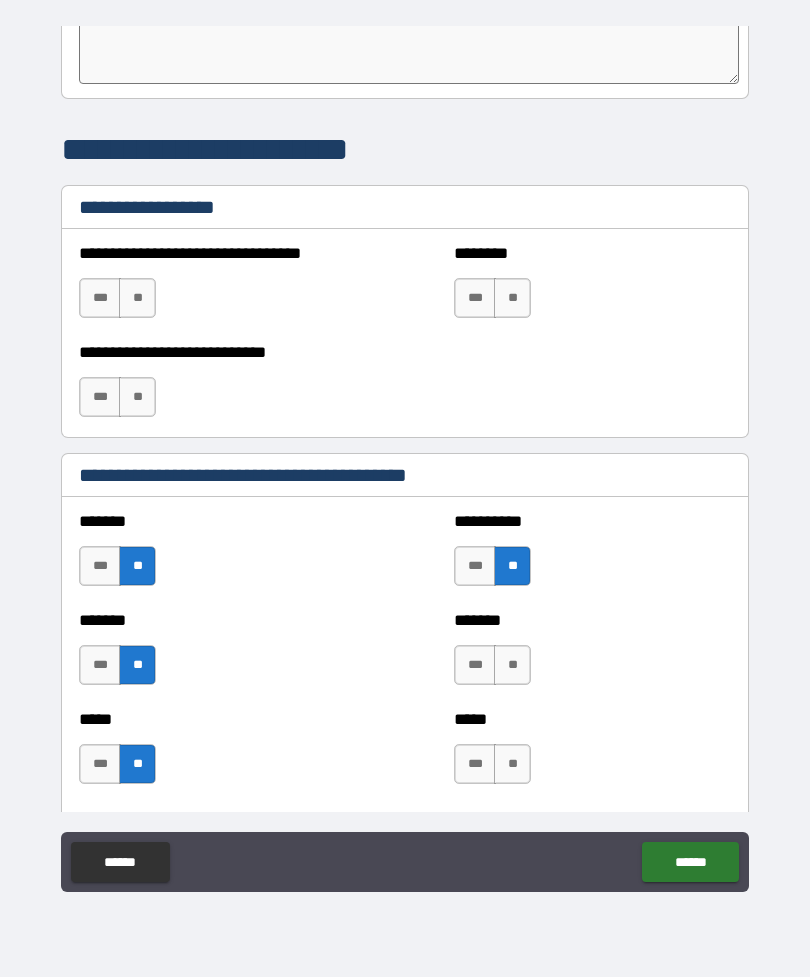 click on "**" at bounding box center (512, 764) 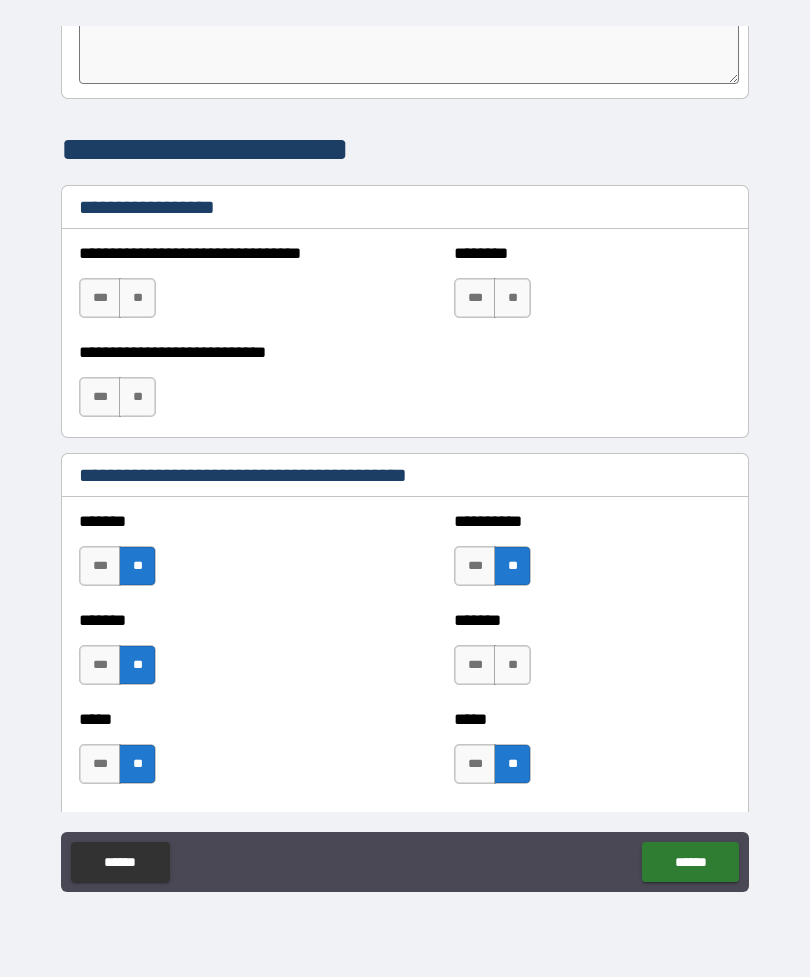 click on "**" at bounding box center [512, 665] 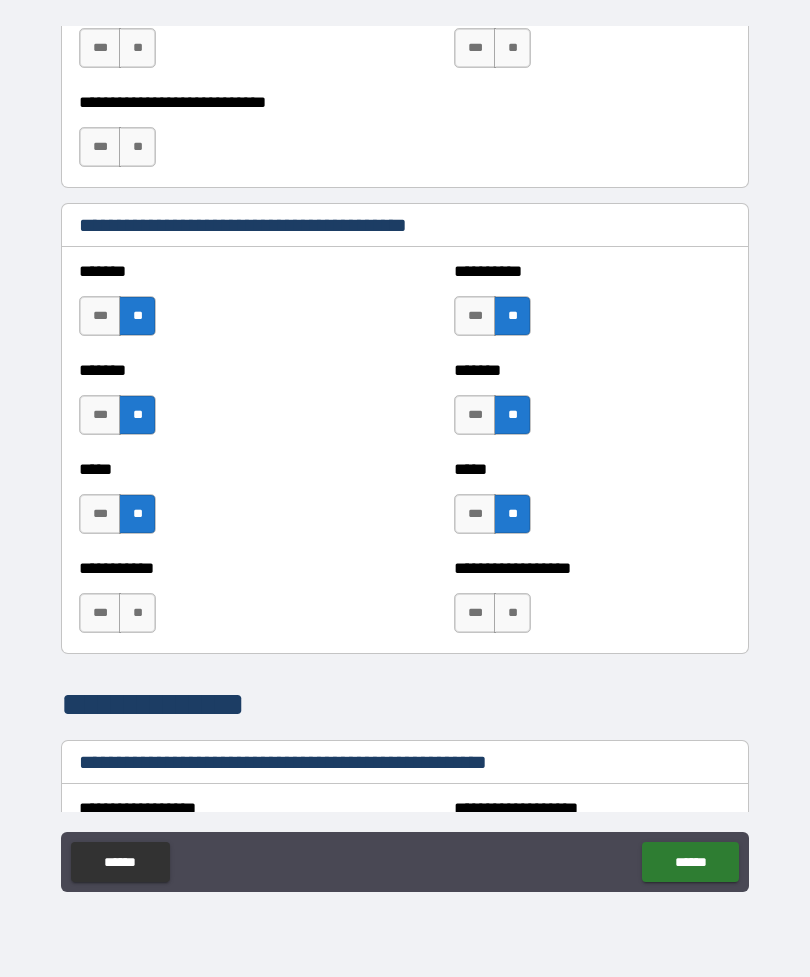 scroll, scrollTop: 1977, scrollLeft: 0, axis: vertical 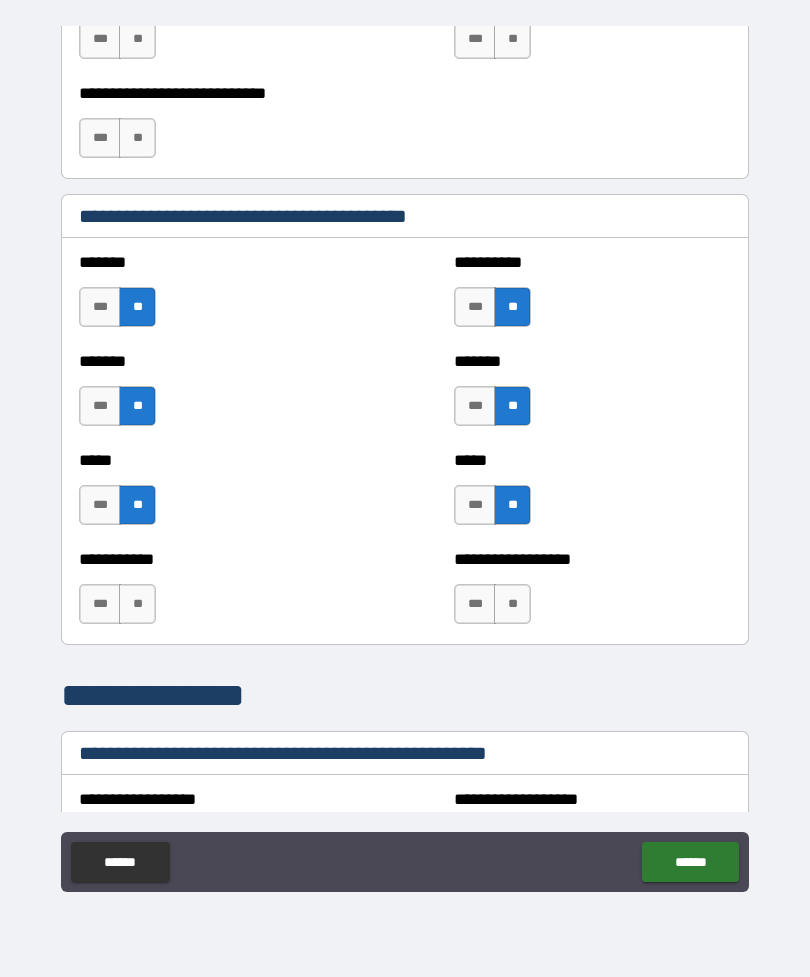 click on "**" at bounding box center (512, 604) 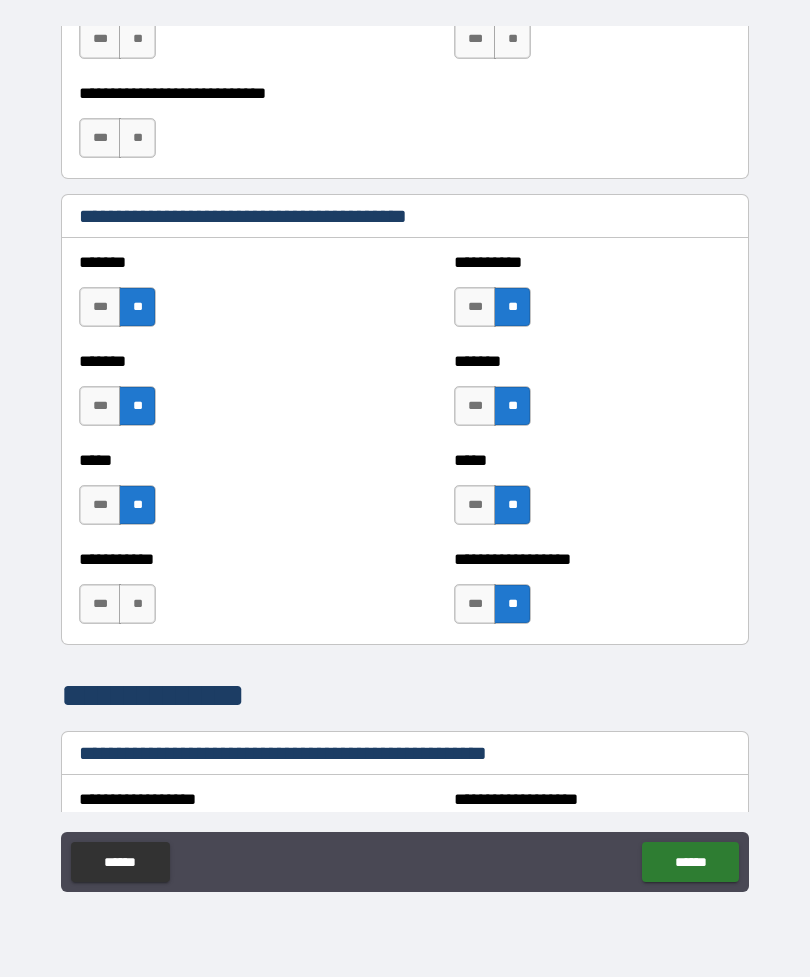 click on "**" at bounding box center [137, 604] 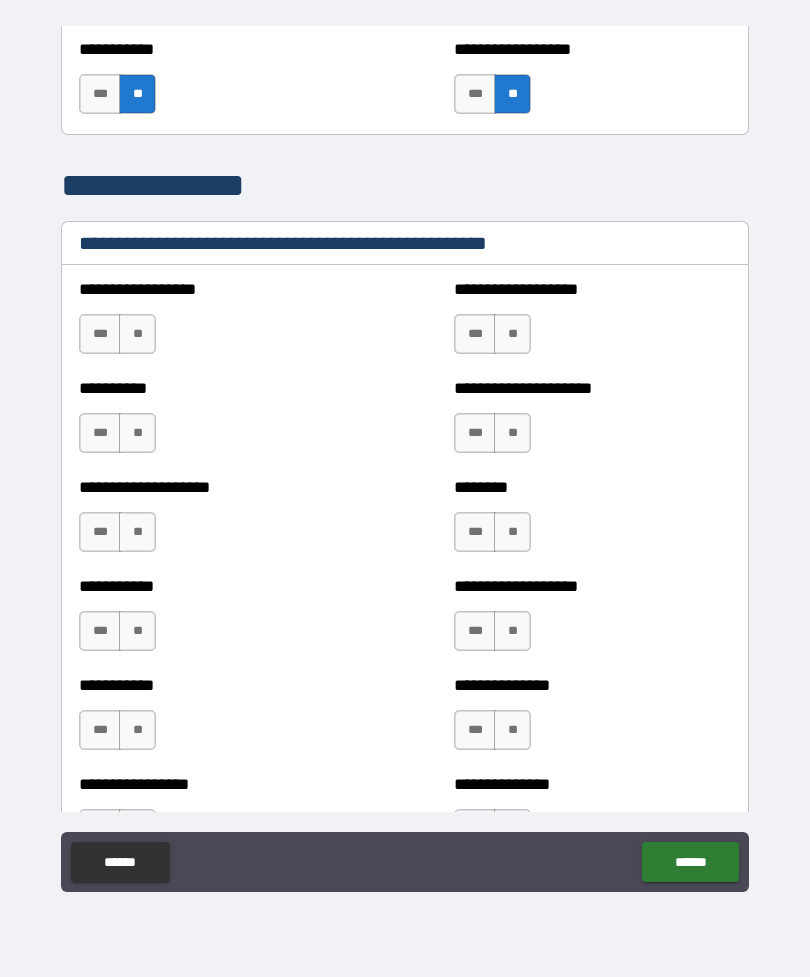 scroll, scrollTop: 2489, scrollLeft: 0, axis: vertical 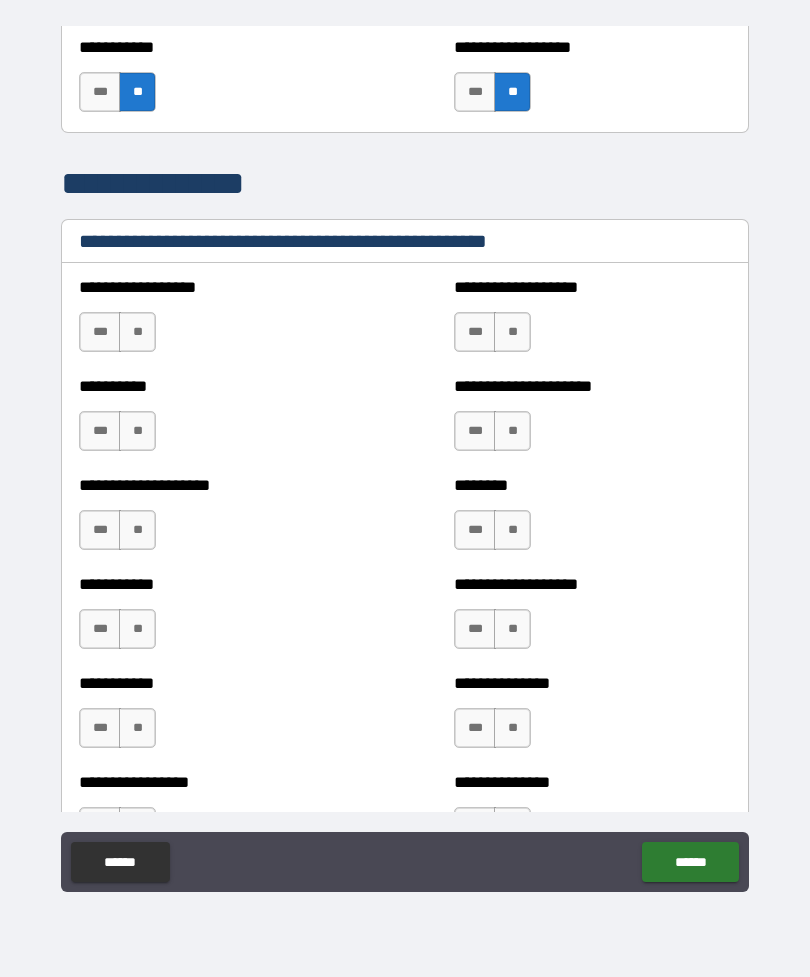 click on "**" at bounding box center [137, 332] 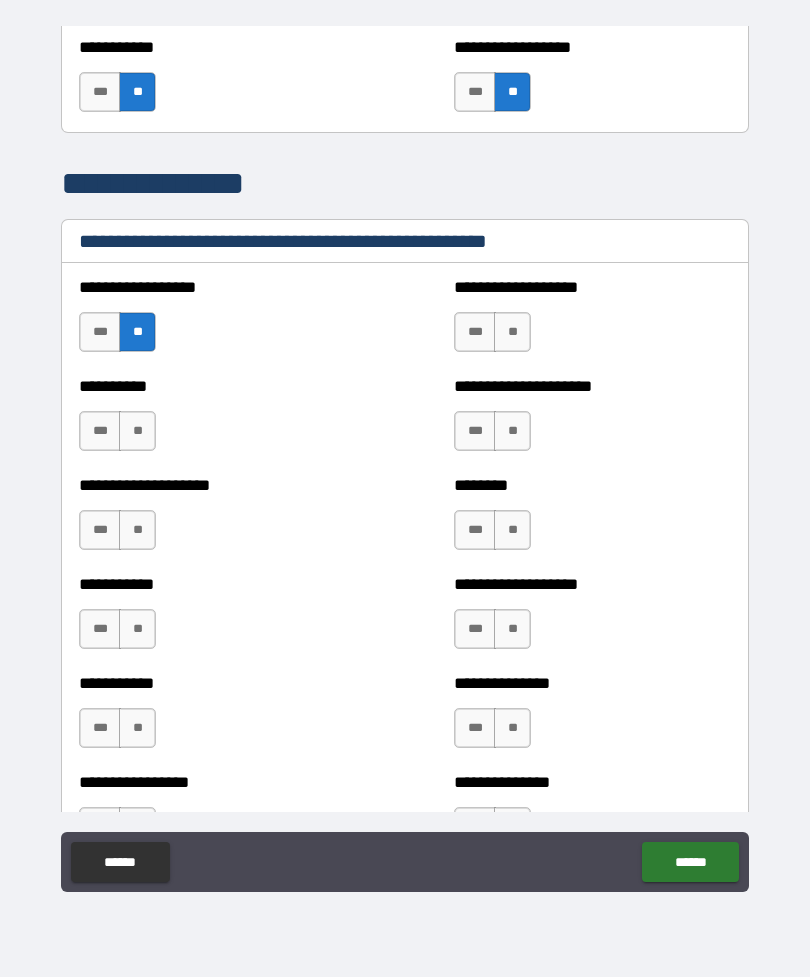 click on "**" at bounding box center (137, 431) 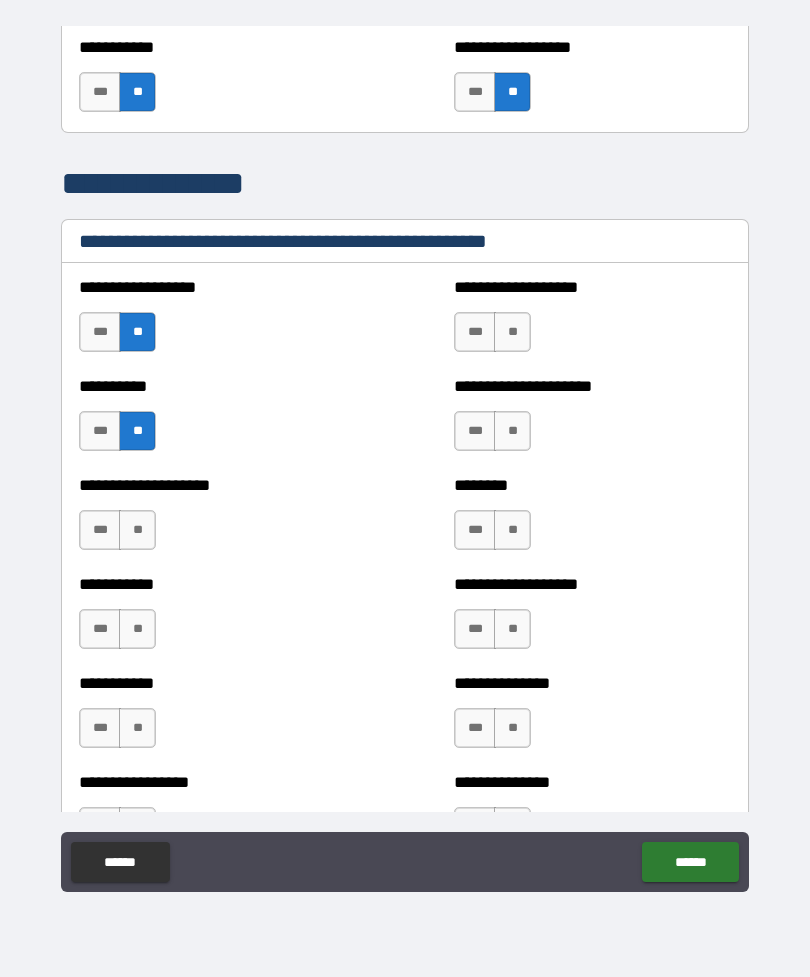 click on "**" at bounding box center [137, 530] 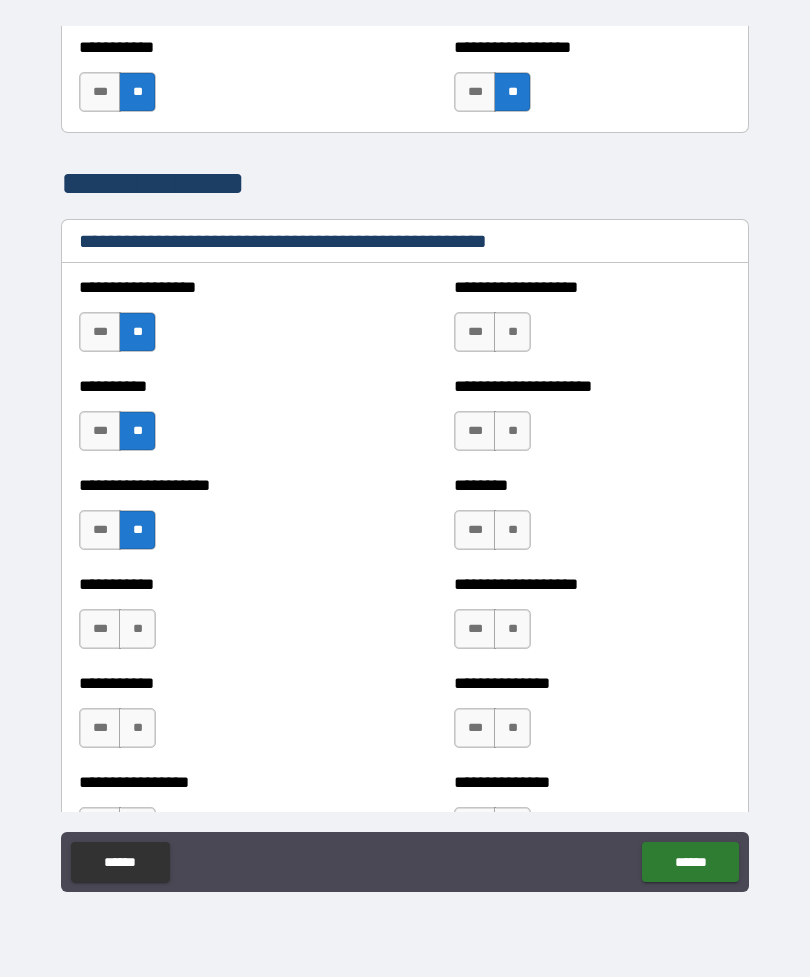 click on "**" at bounding box center [137, 629] 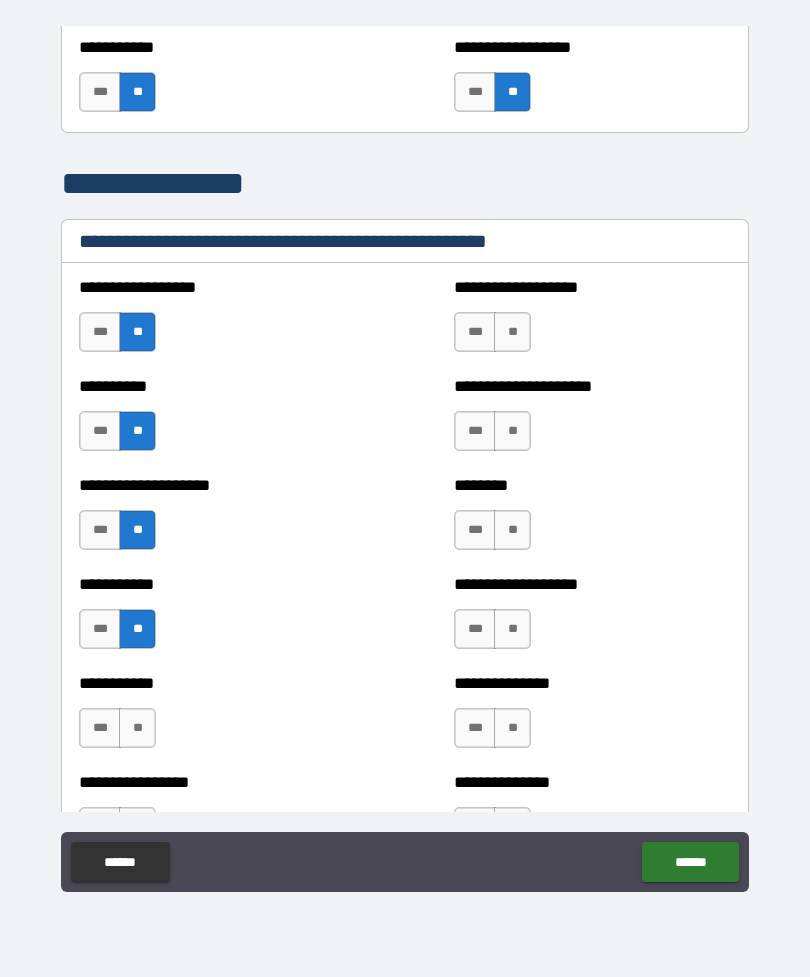 click on "**" at bounding box center [137, 728] 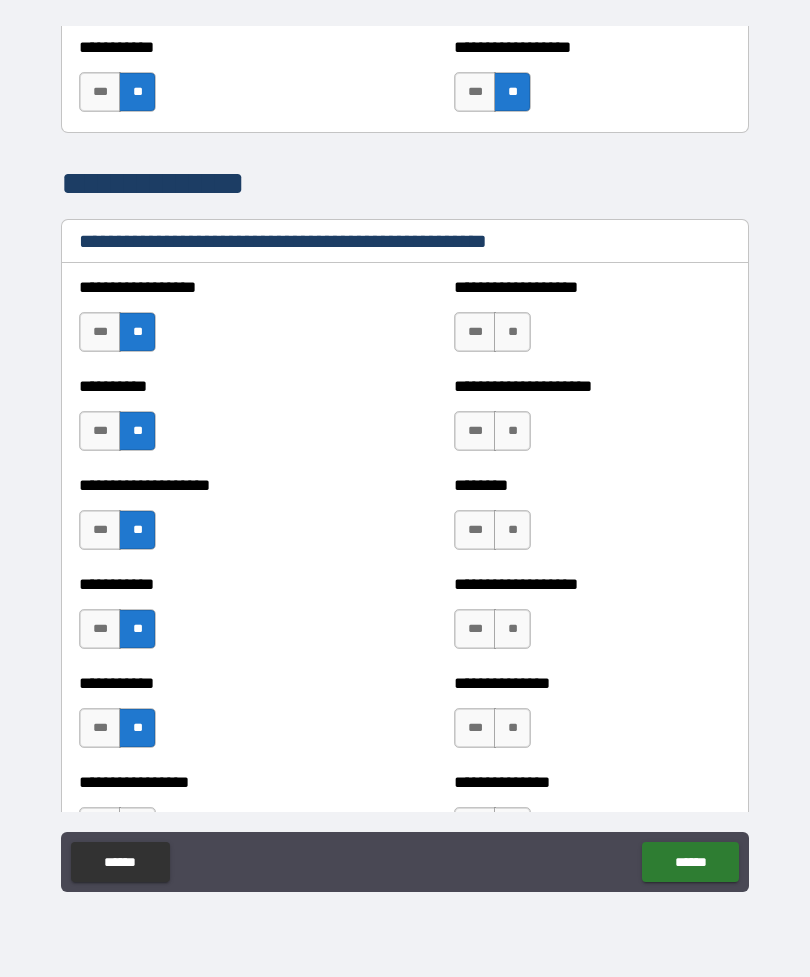 click on "**" at bounding box center [512, 728] 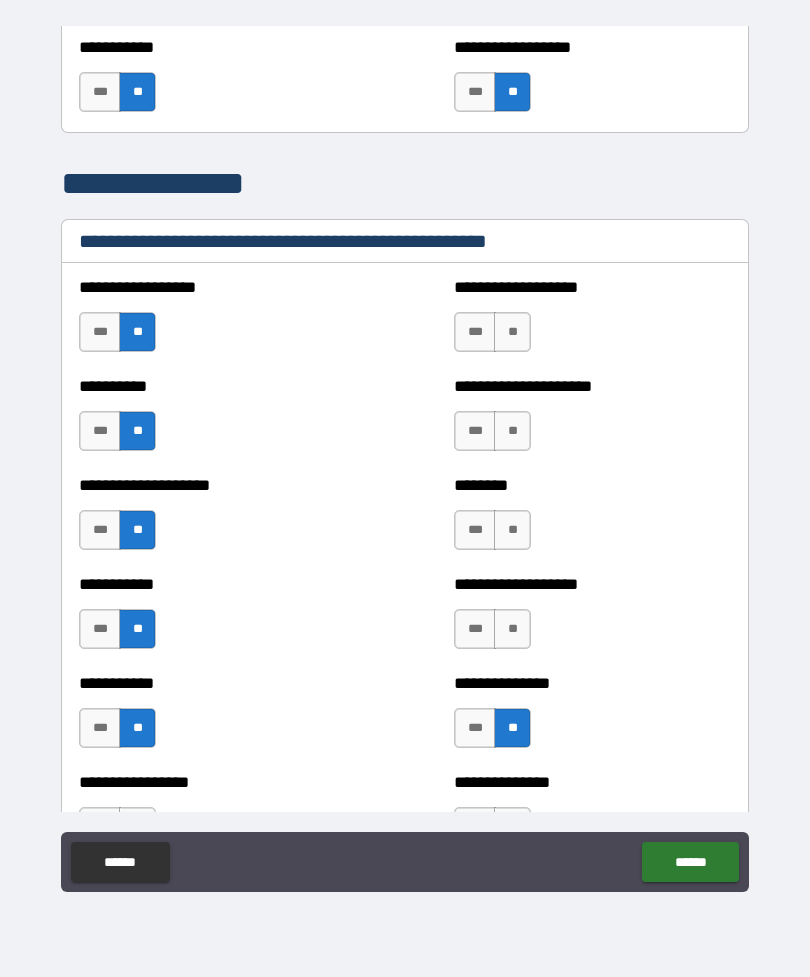 click on "**" at bounding box center [512, 629] 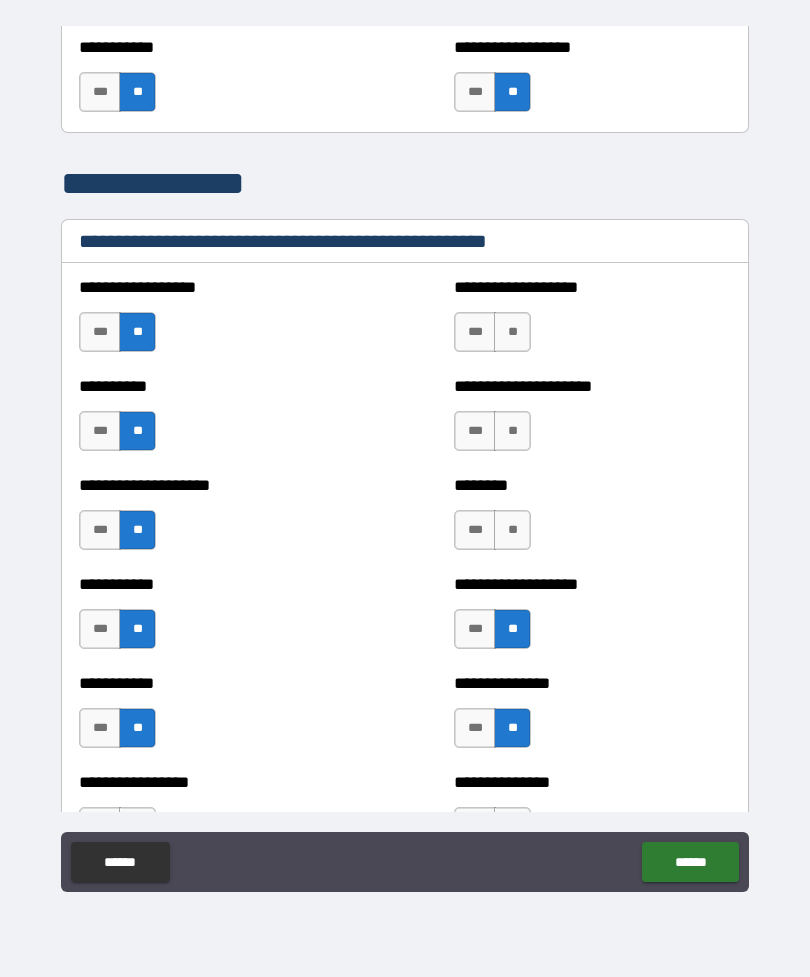 click on "**" at bounding box center (512, 530) 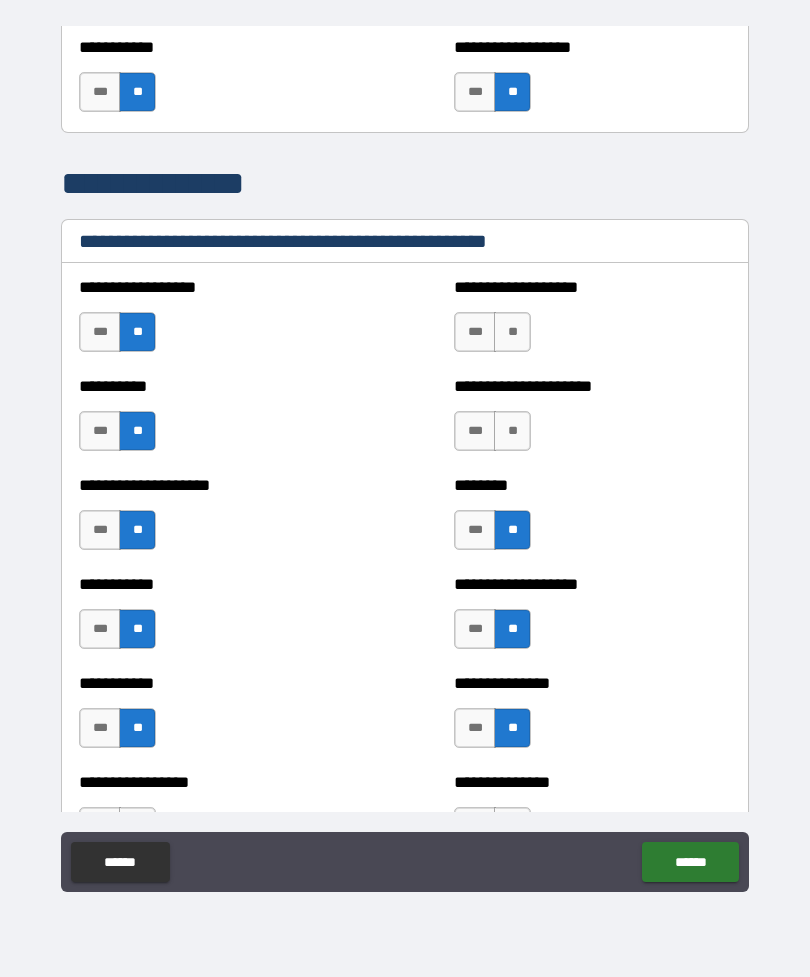 click on "**" at bounding box center [512, 431] 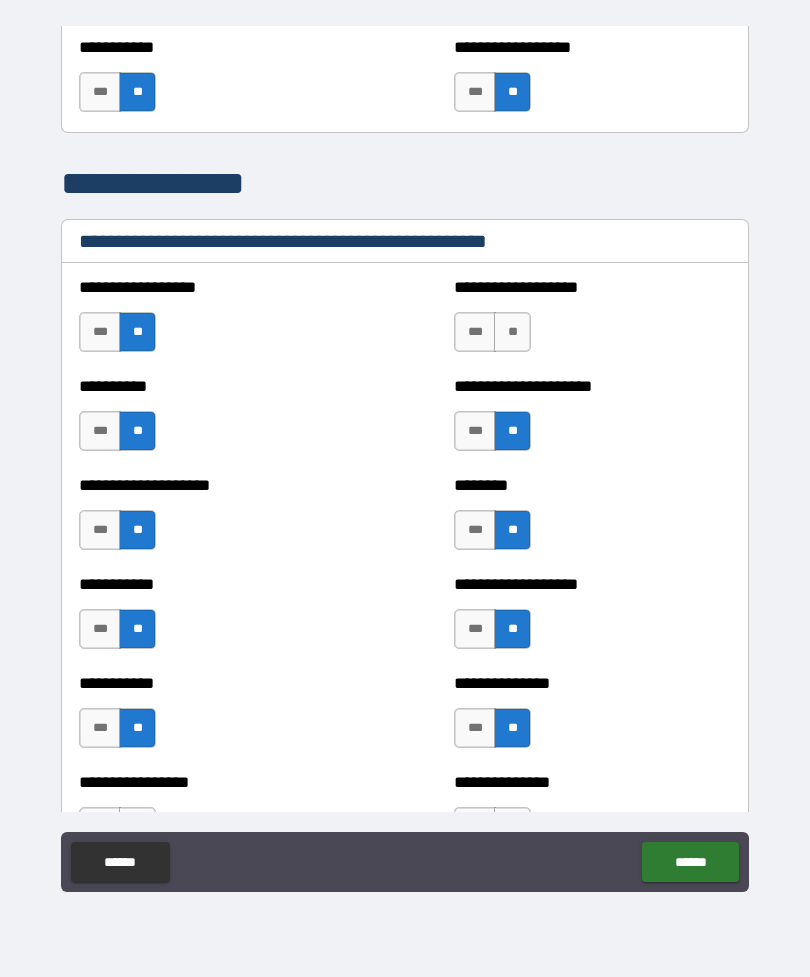 click on "**" at bounding box center [512, 332] 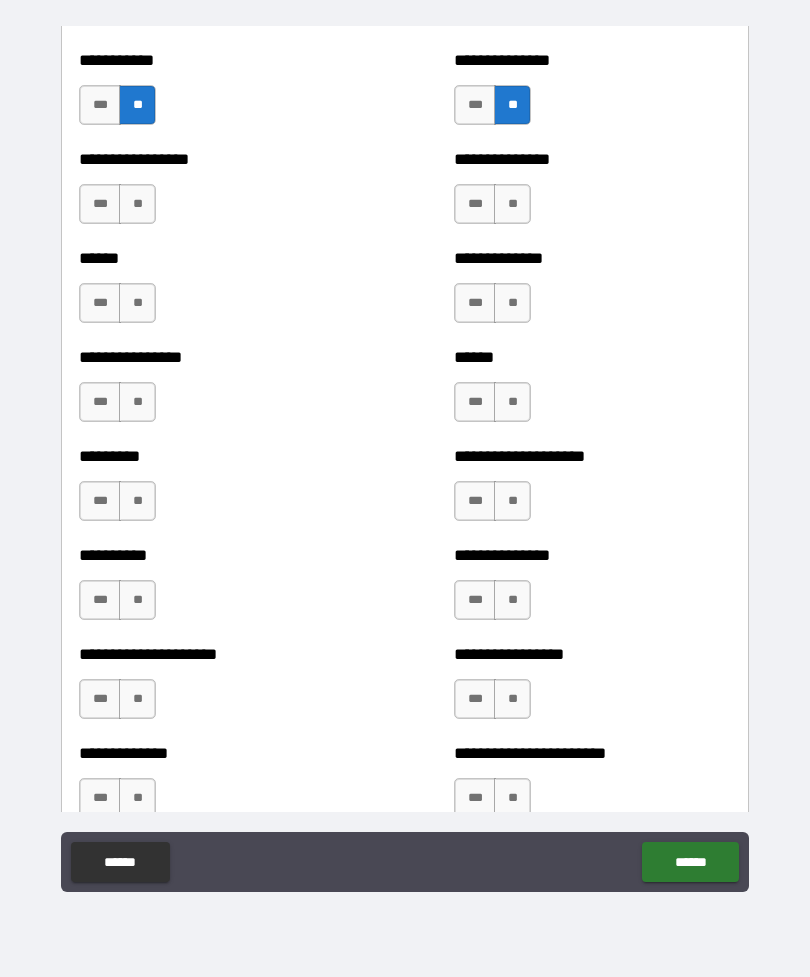 scroll, scrollTop: 3115, scrollLeft: 0, axis: vertical 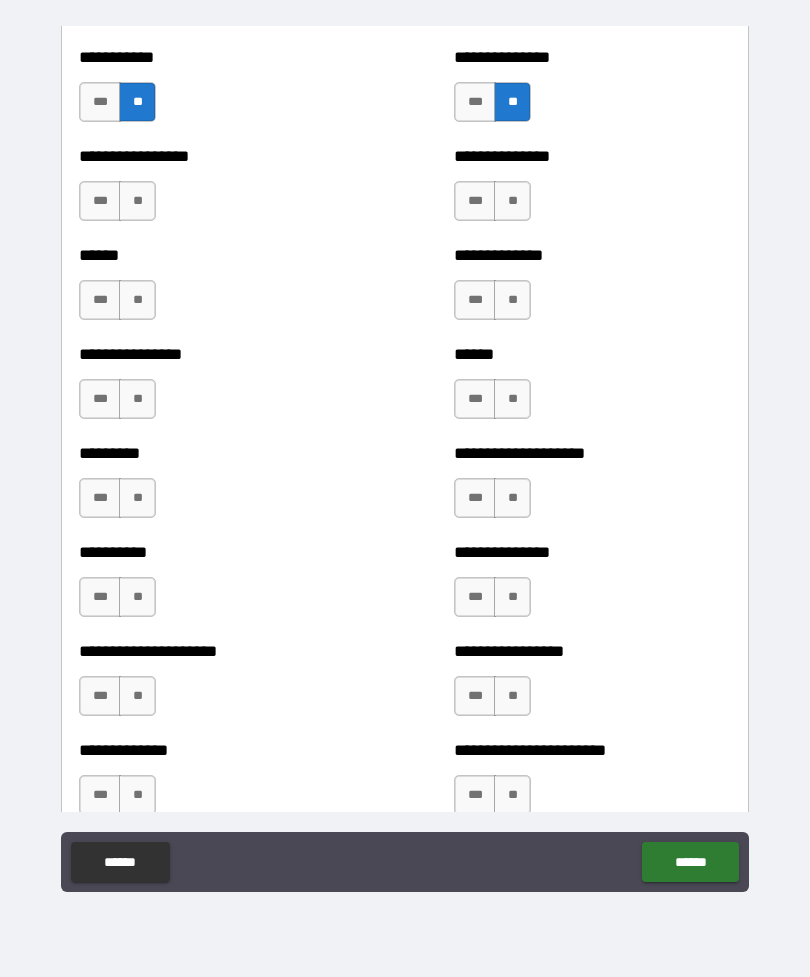 click on "**" at bounding box center (512, 201) 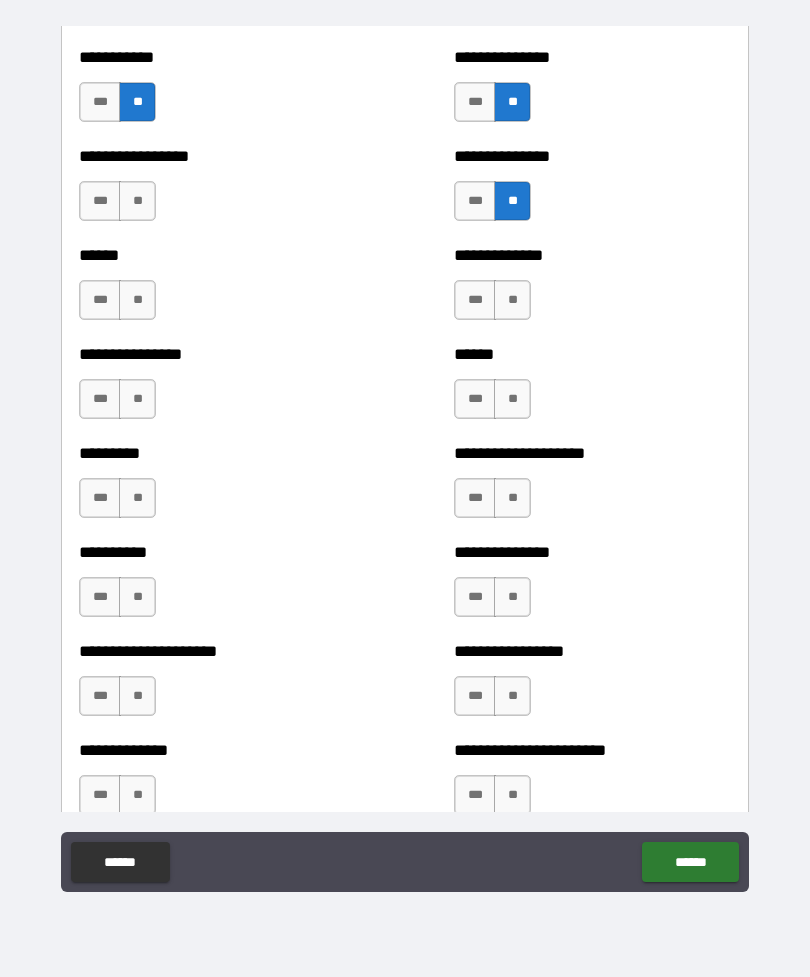 click on "**" at bounding box center [512, 300] 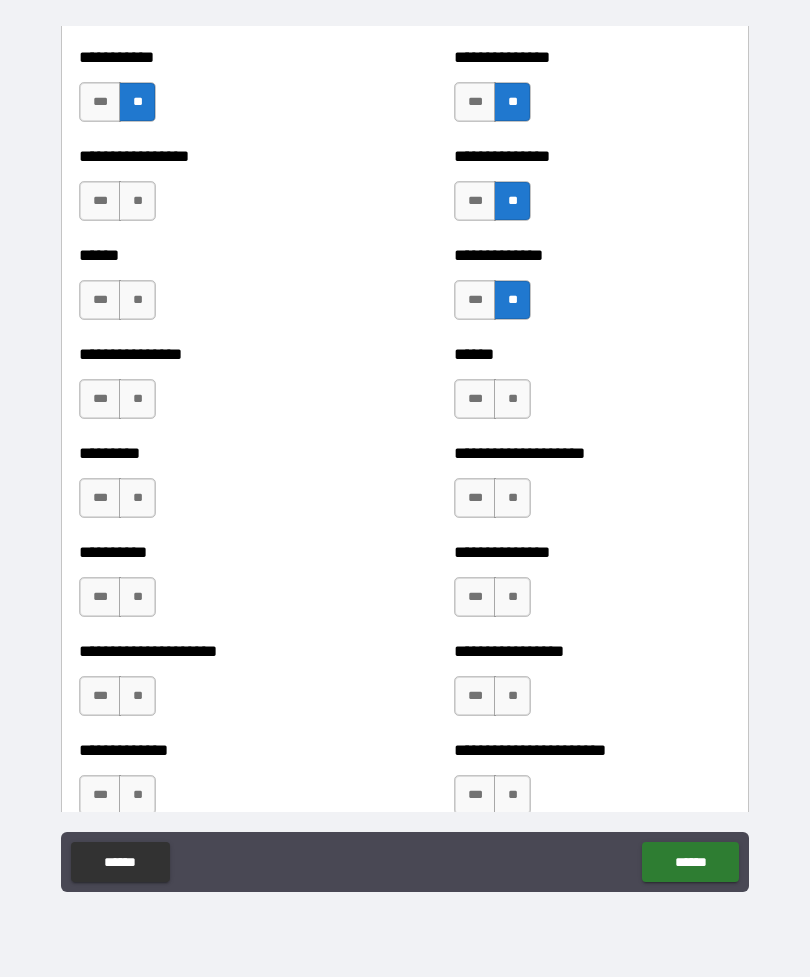 click on "**" at bounding box center [512, 399] 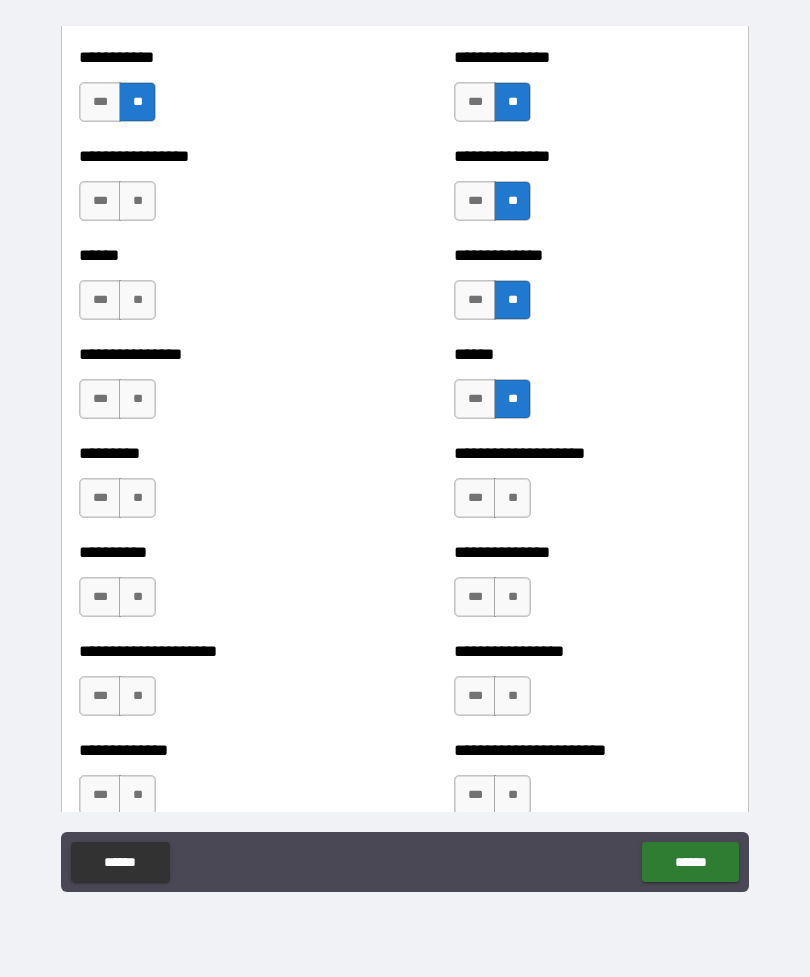 click on "**" at bounding box center [512, 498] 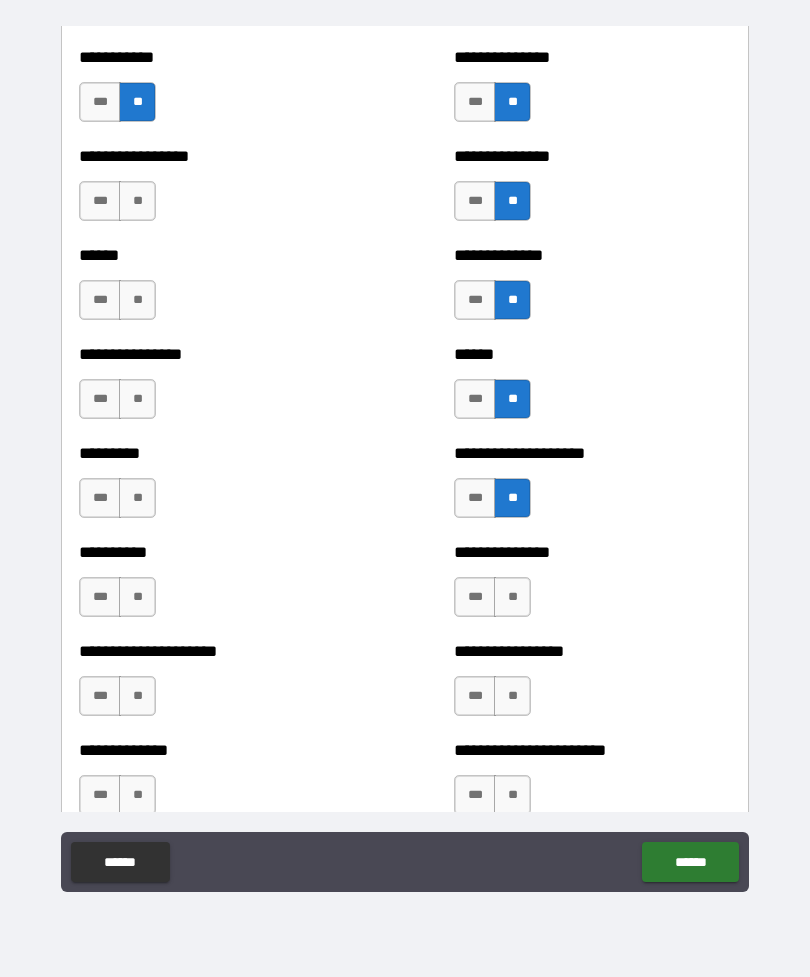 click on "**" at bounding box center (512, 597) 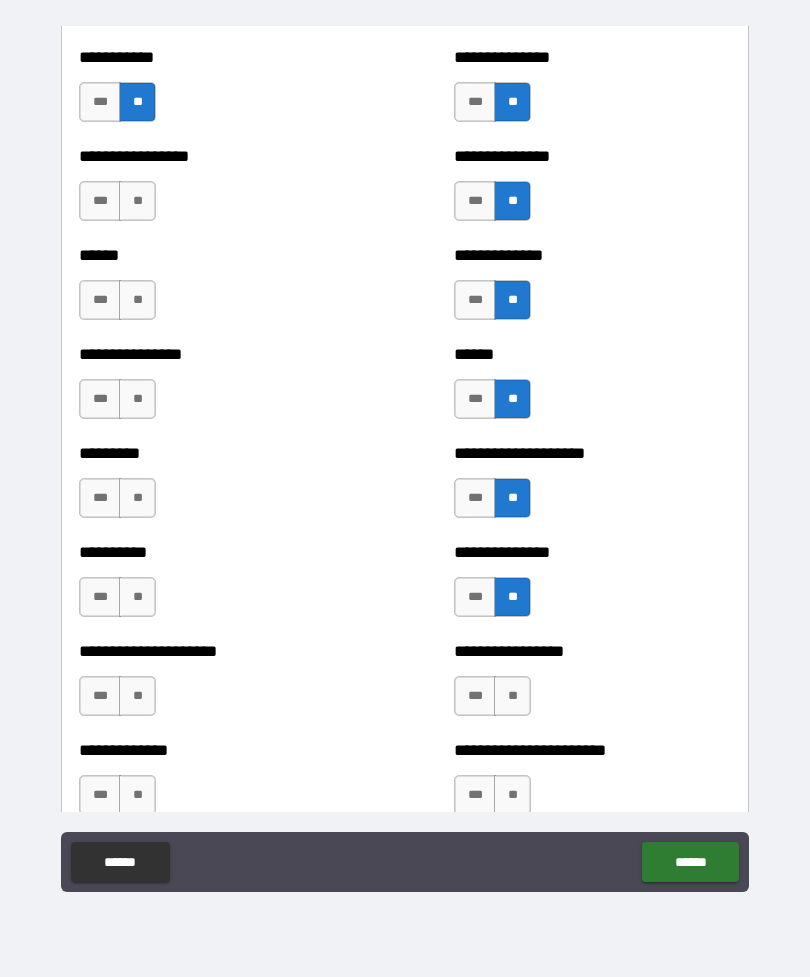 click on "**" at bounding box center [512, 696] 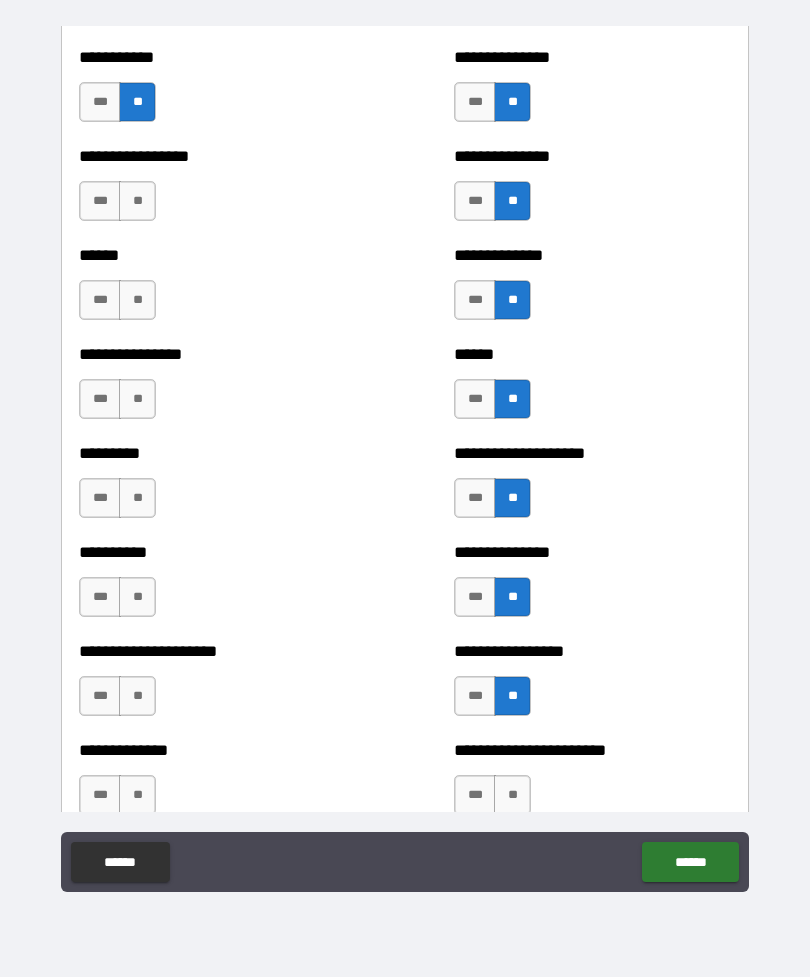 click on "**" at bounding box center [512, 795] 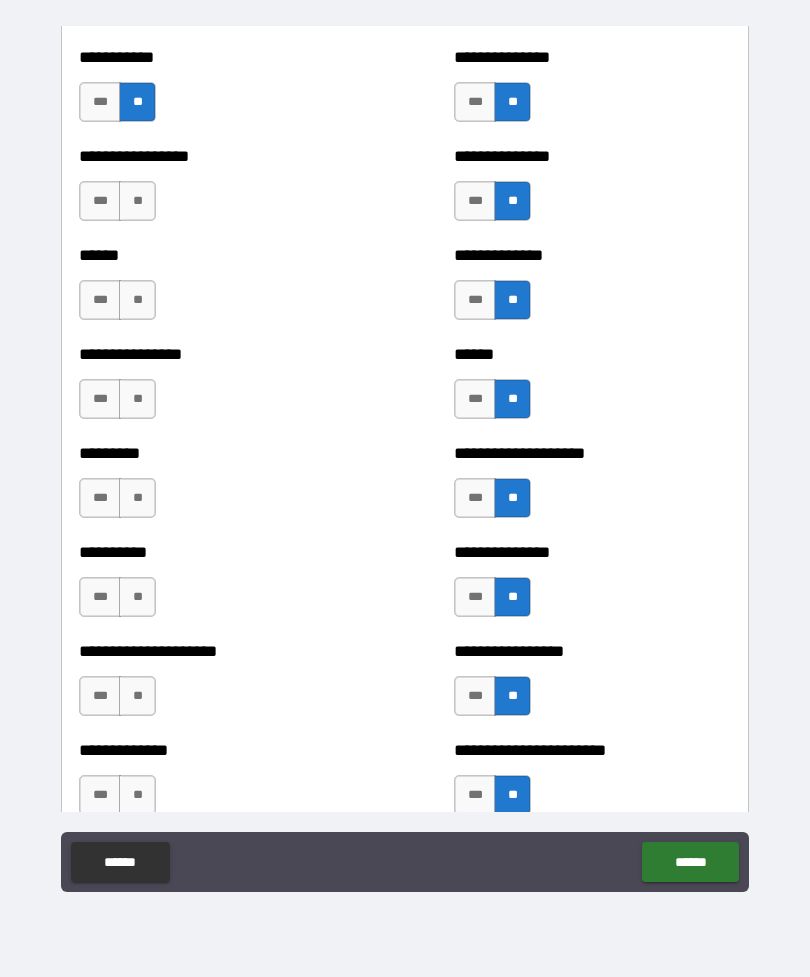 click on "**" at bounding box center [137, 795] 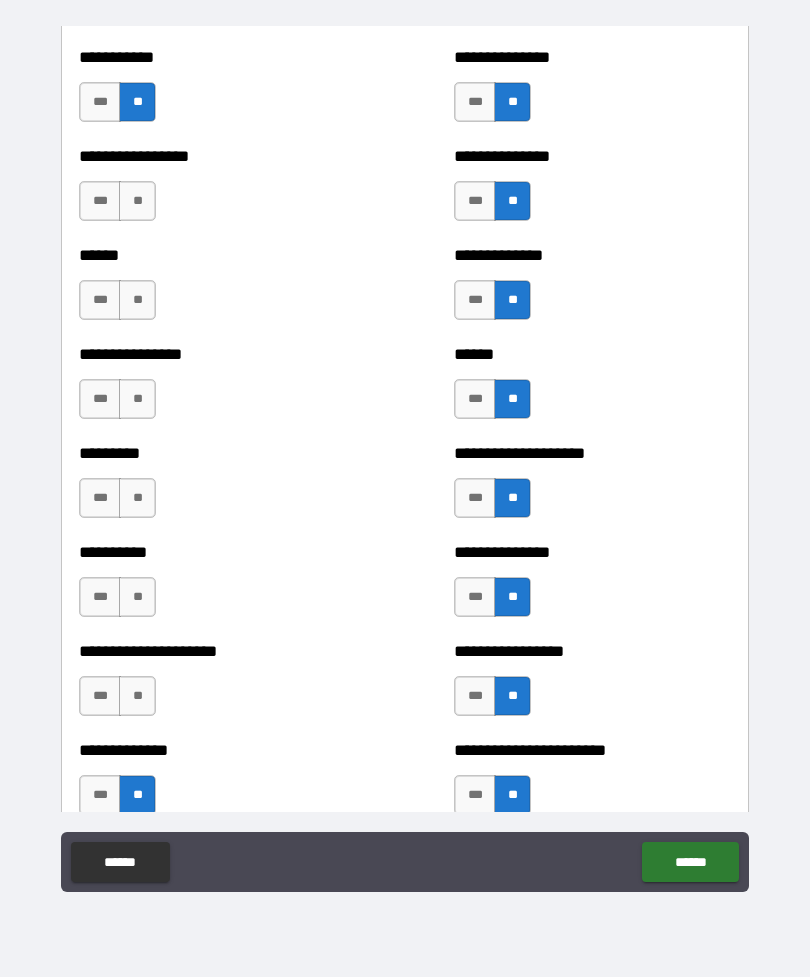 click on "**" at bounding box center [137, 696] 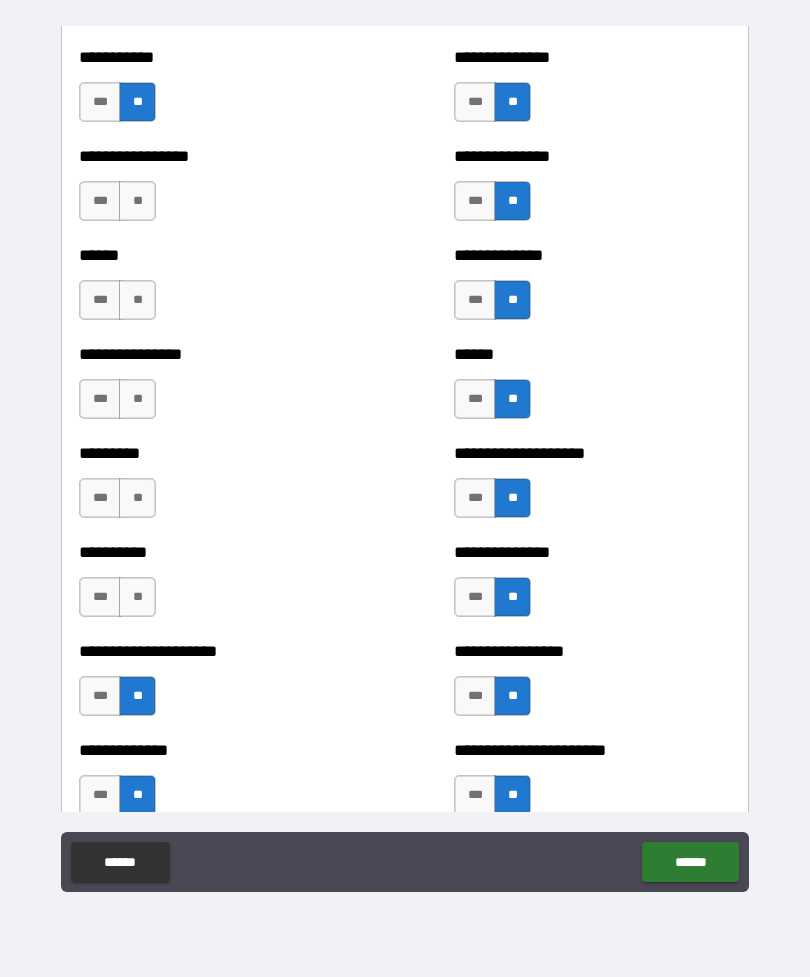 click on "**" at bounding box center (137, 597) 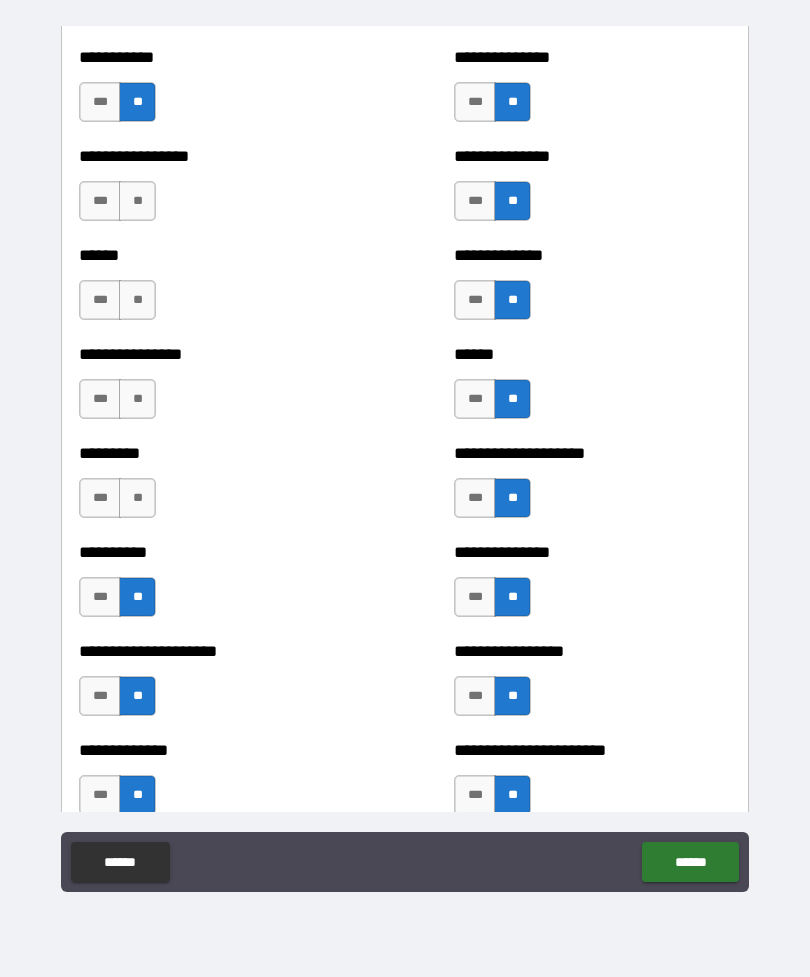 click on "**" at bounding box center (137, 498) 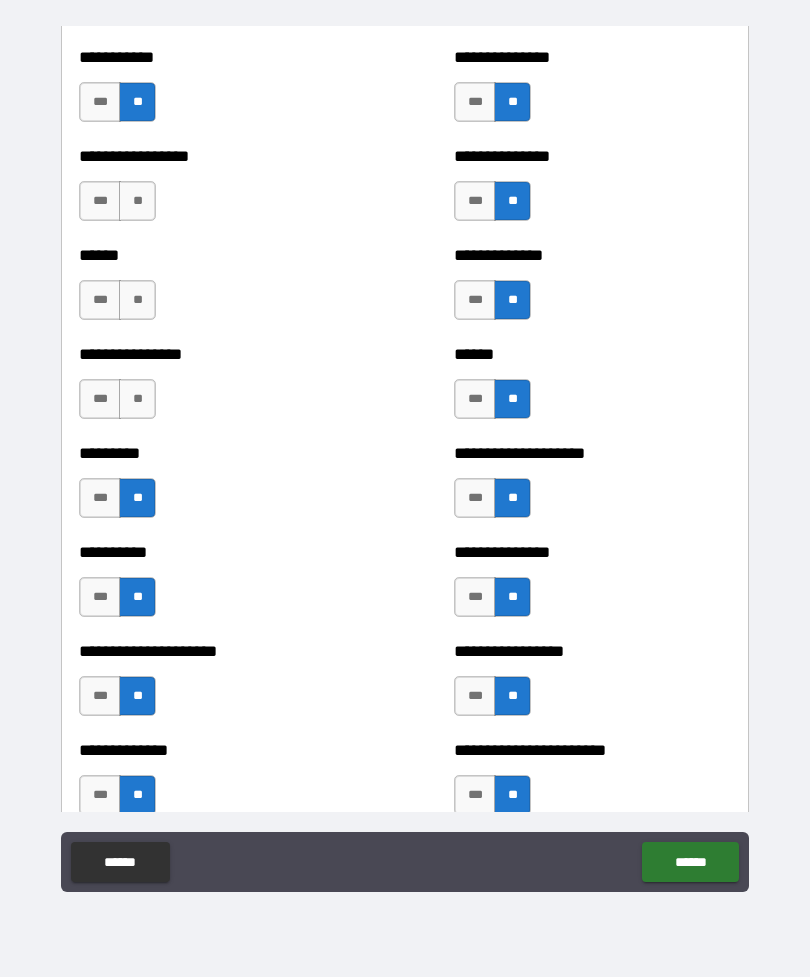 click on "**" at bounding box center [137, 399] 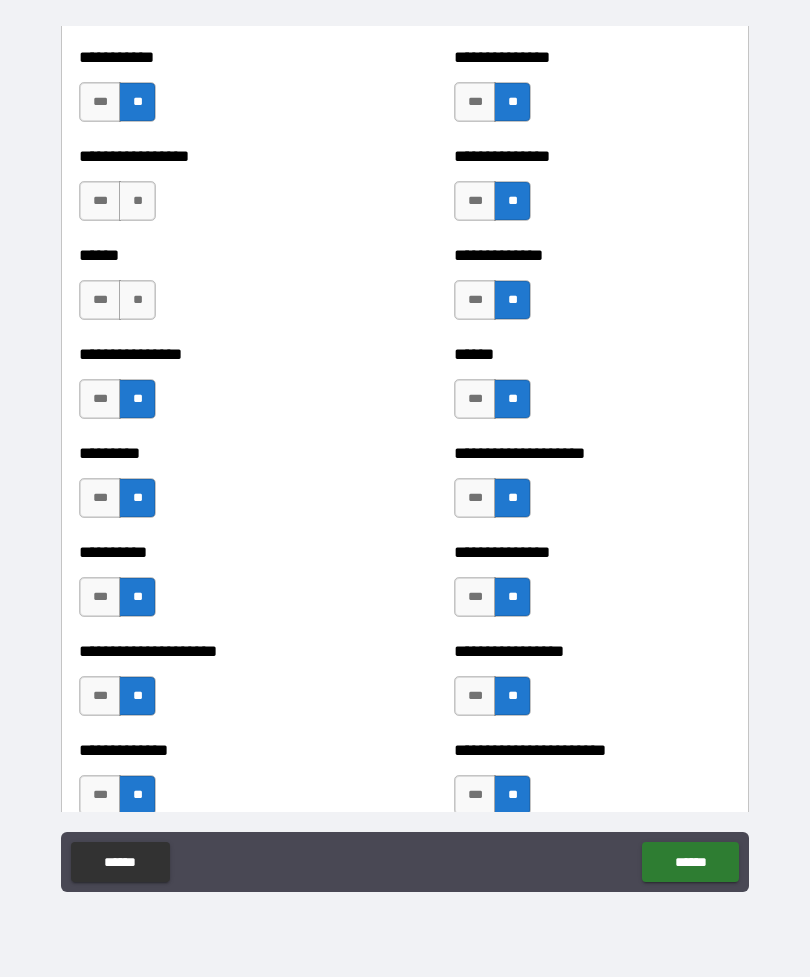 click on "**" at bounding box center [137, 300] 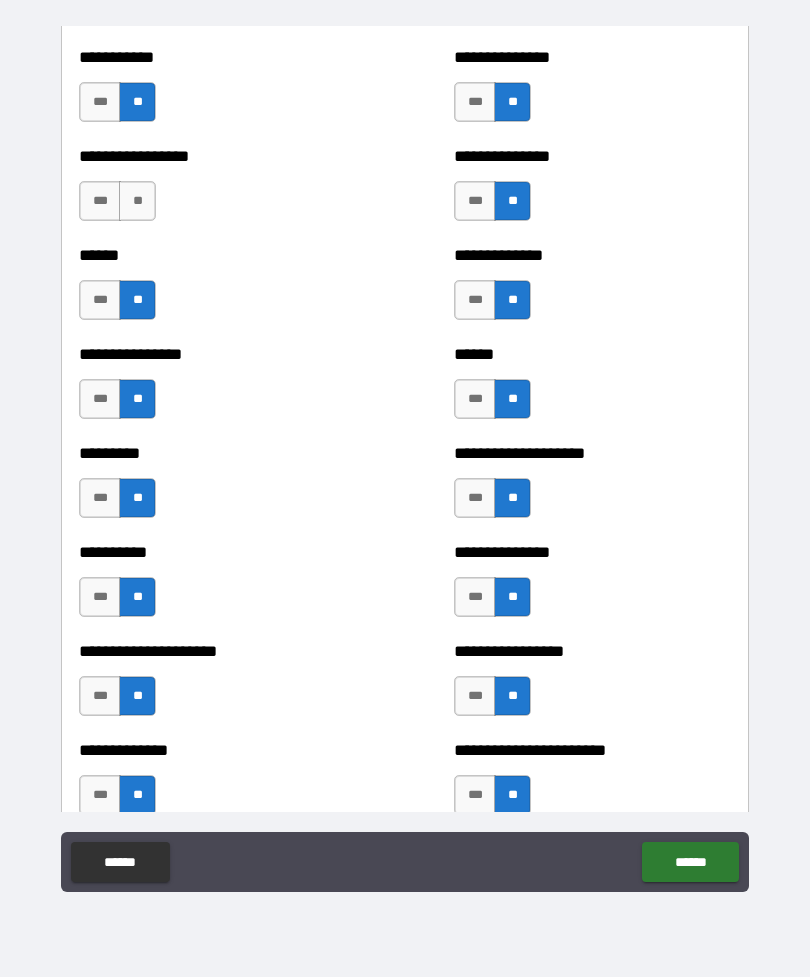 click on "**" at bounding box center [137, 201] 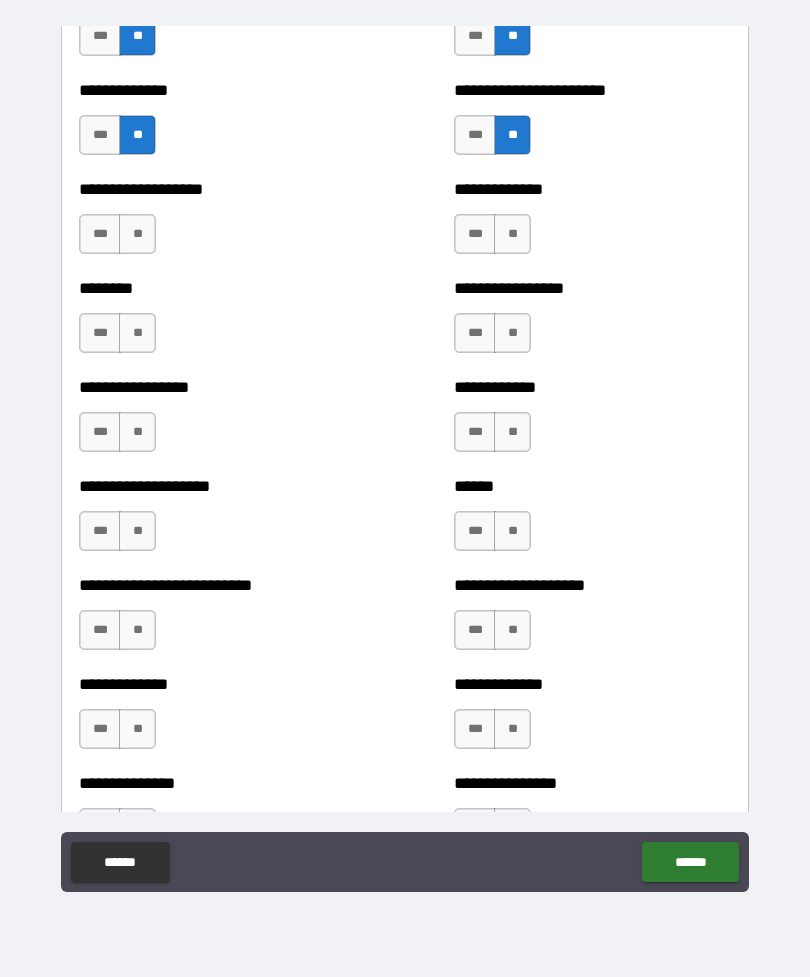 scroll, scrollTop: 3782, scrollLeft: 0, axis: vertical 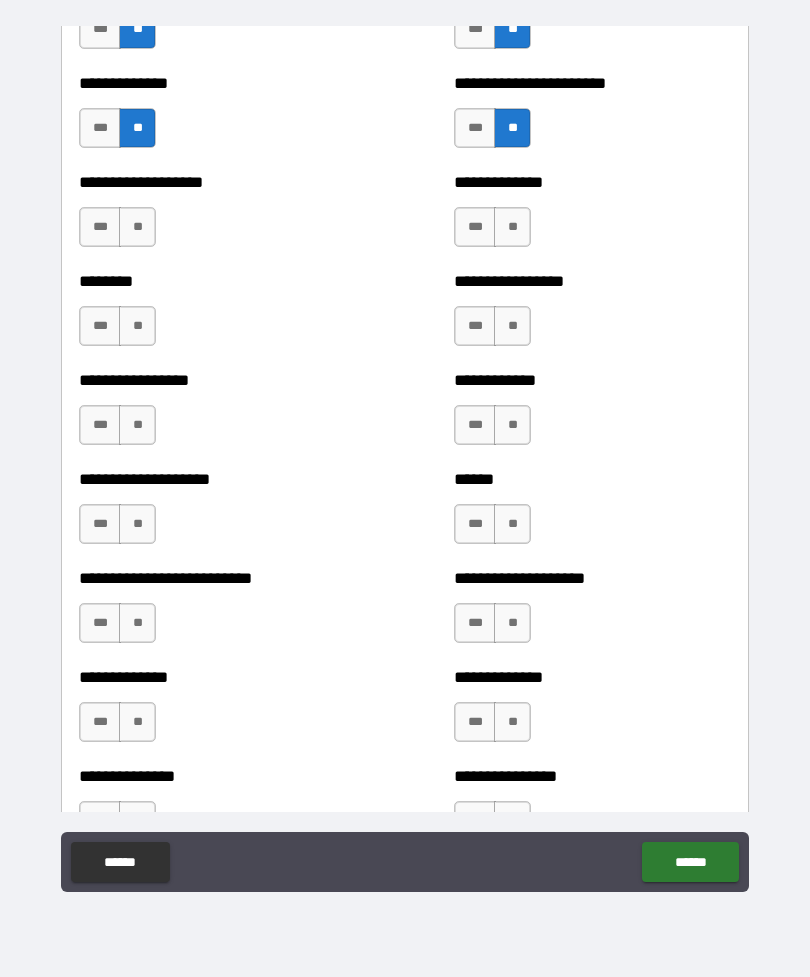 click on "**" at bounding box center (137, 227) 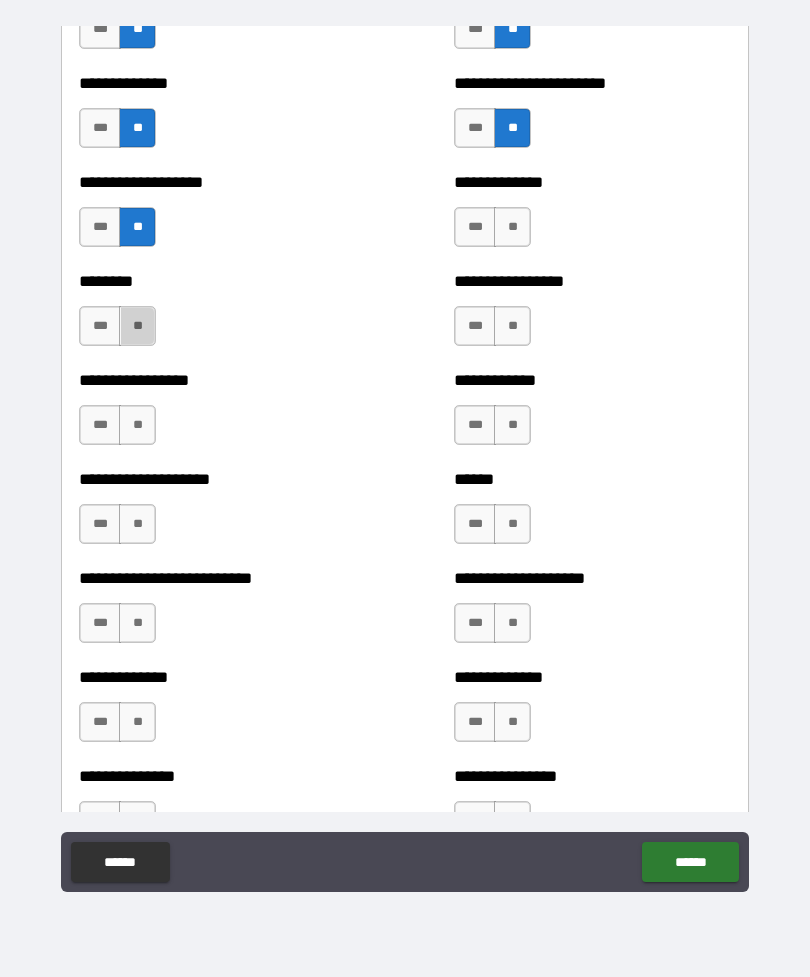 click on "**" at bounding box center (137, 326) 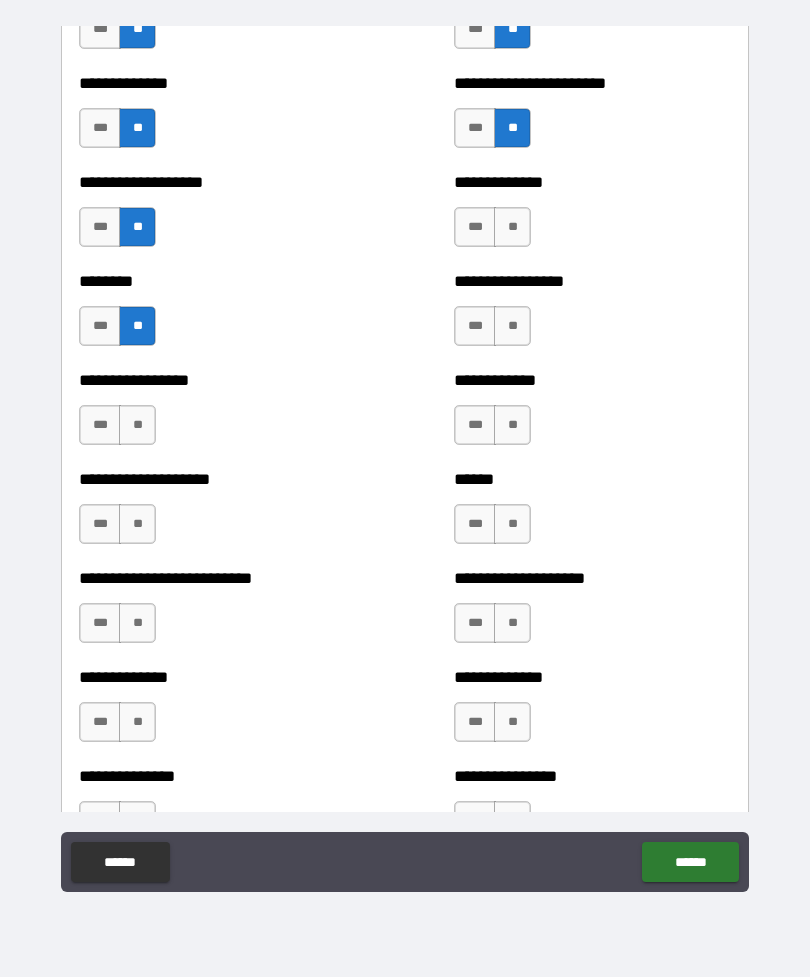 click on "**" at bounding box center (137, 425) 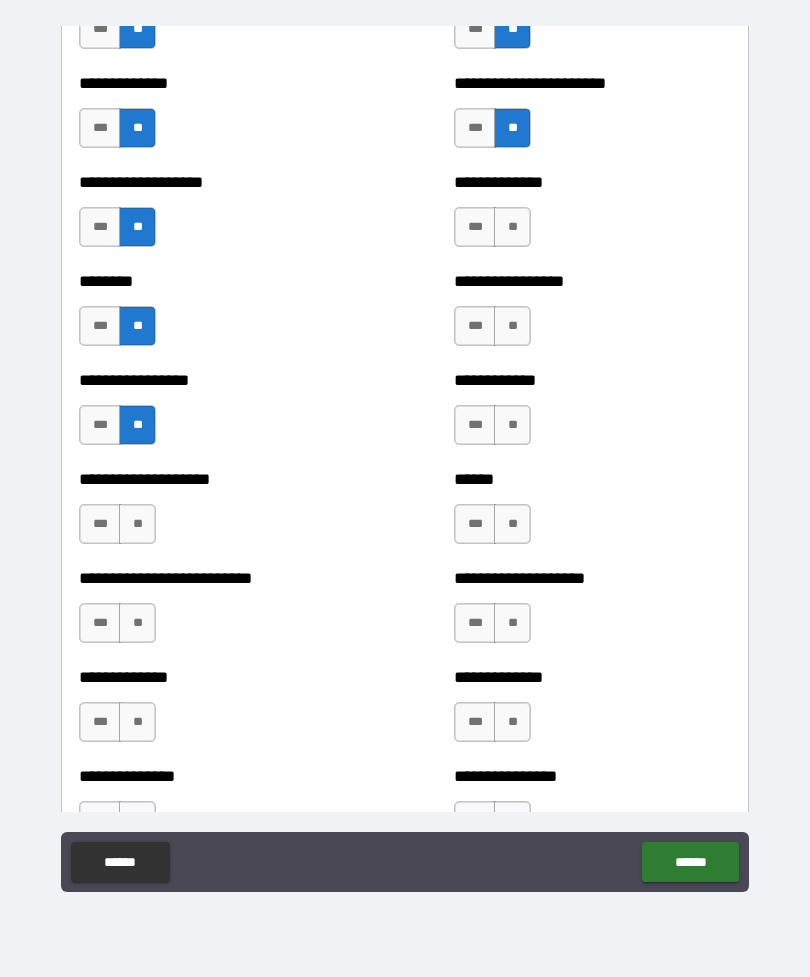 click on "**" at bounding box center (137, 524) 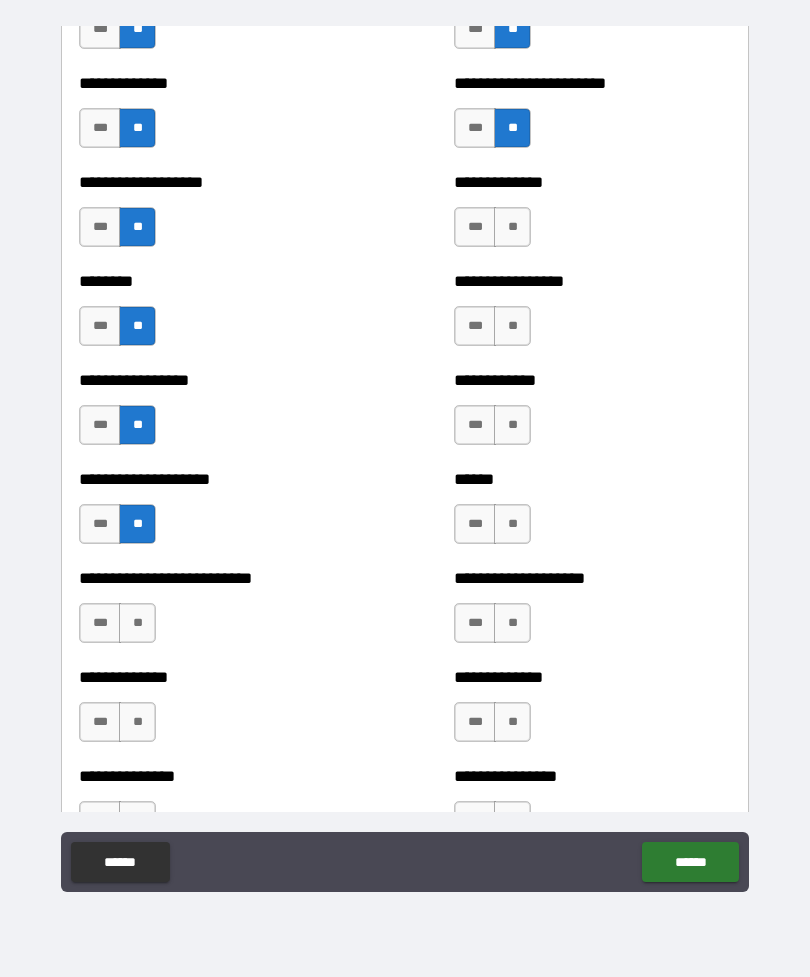 click on "**" at bounding box center [137, 623] 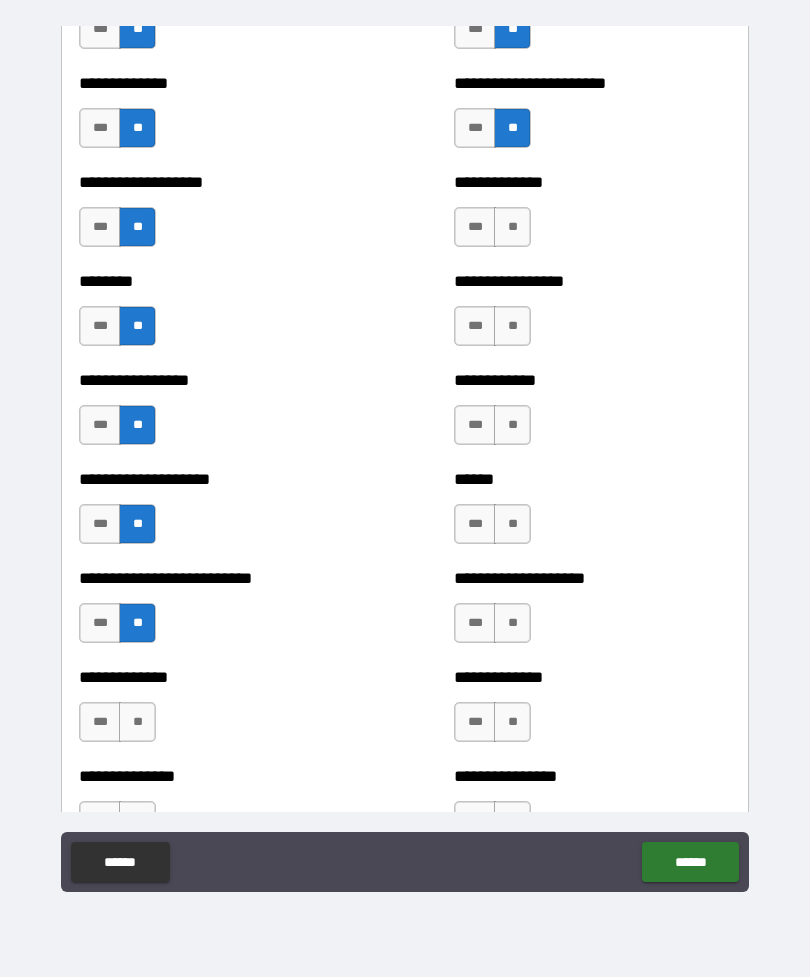 click on "**" at bounding box center [137, 722] 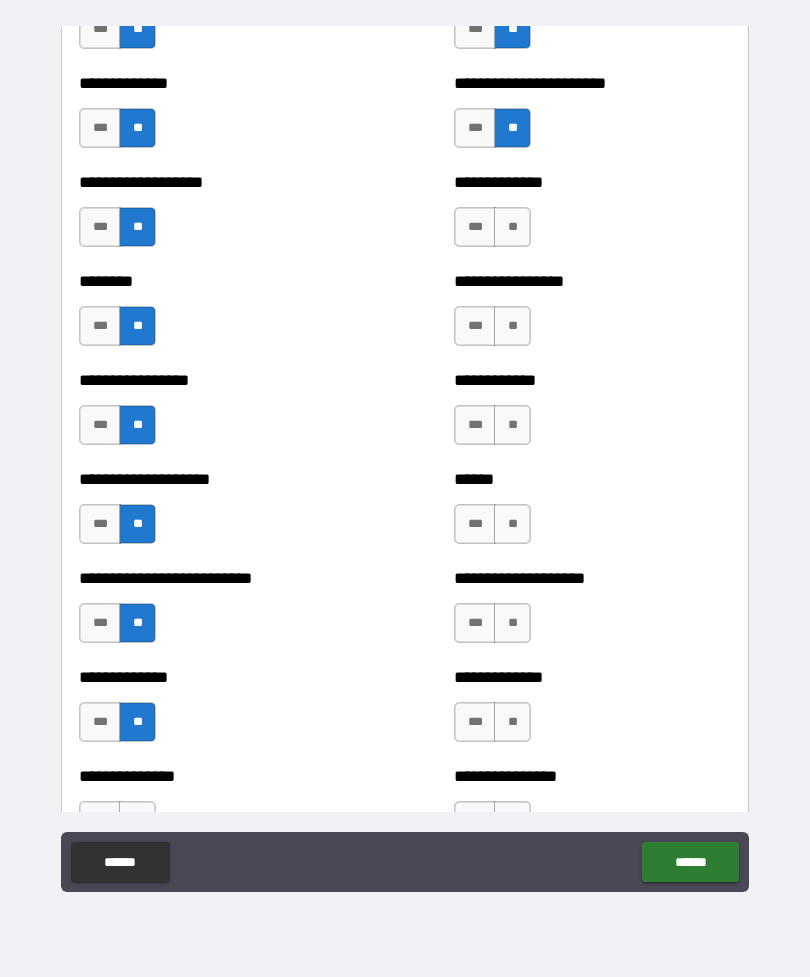click on "**" at bounding box center (512, 227) 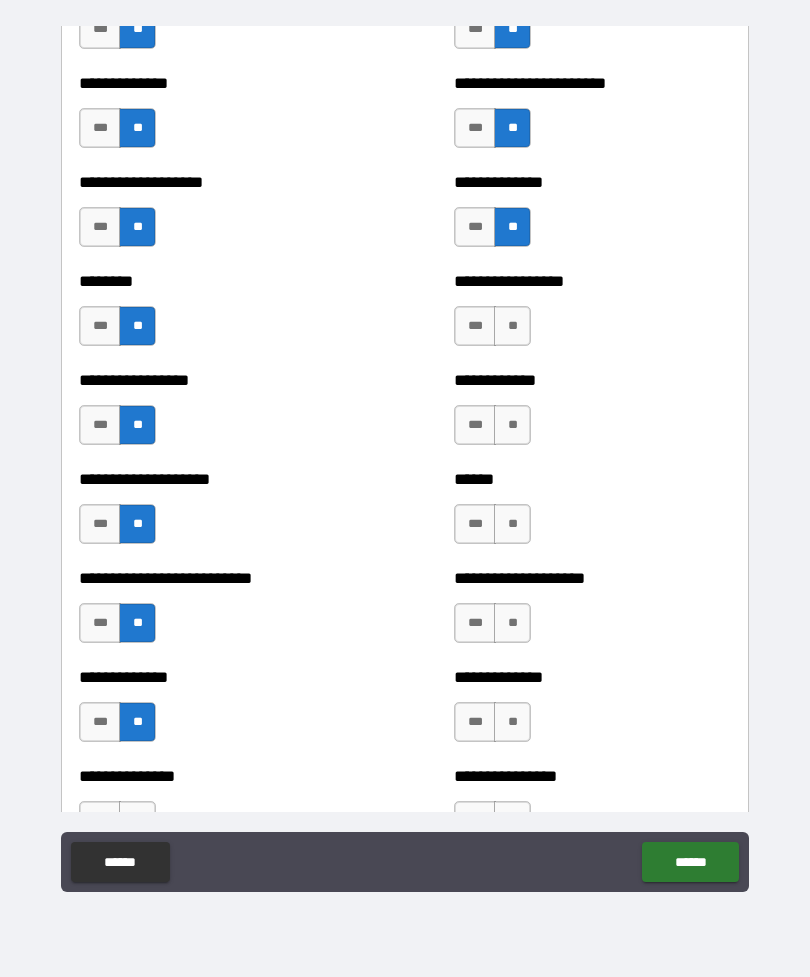 click on "**" at bounding box center (512, 326) 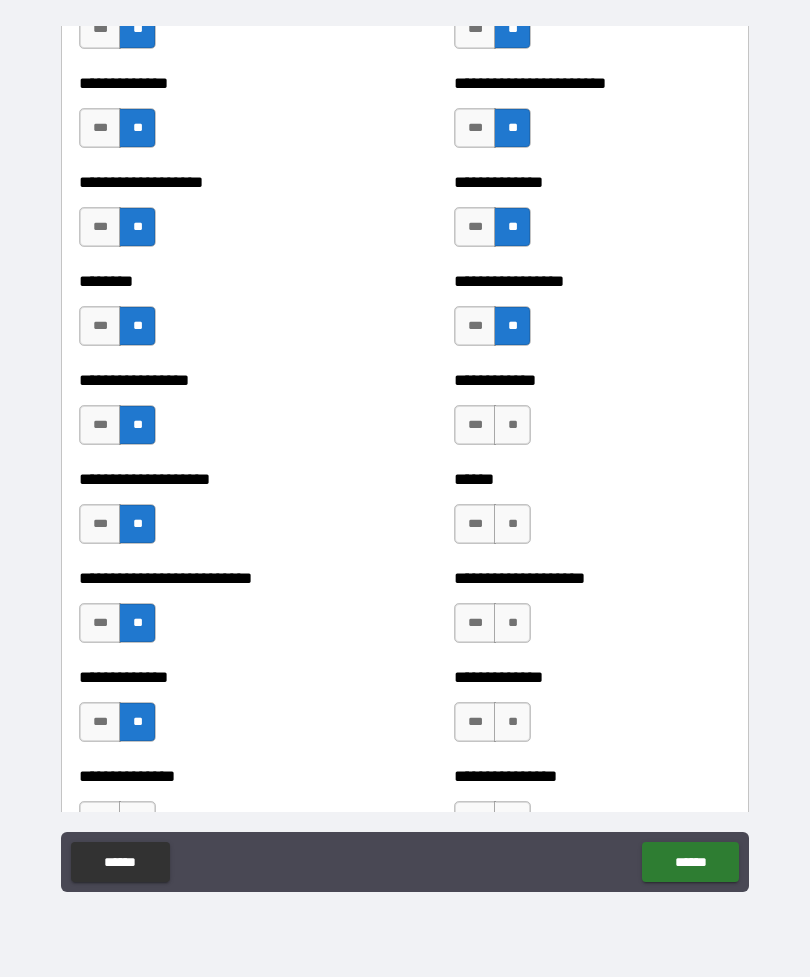 click on "**" at bounding box center [512, 425] 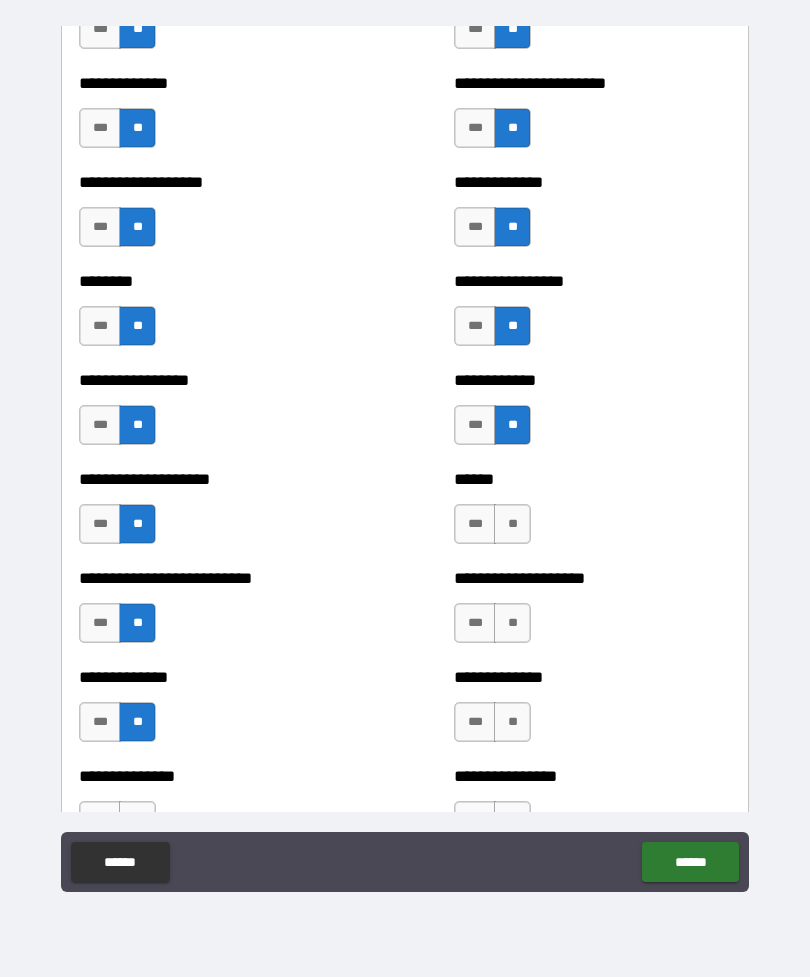 click on "**" at bounding box center (512, 524) 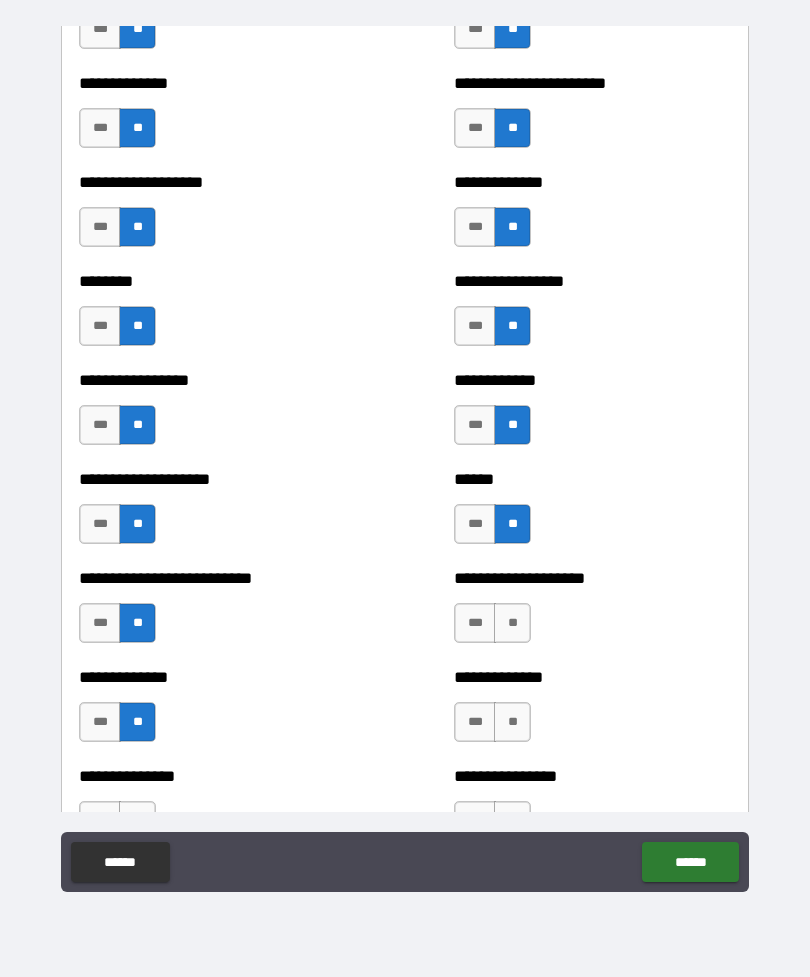 click on "**" at bounding box center [512, 623] 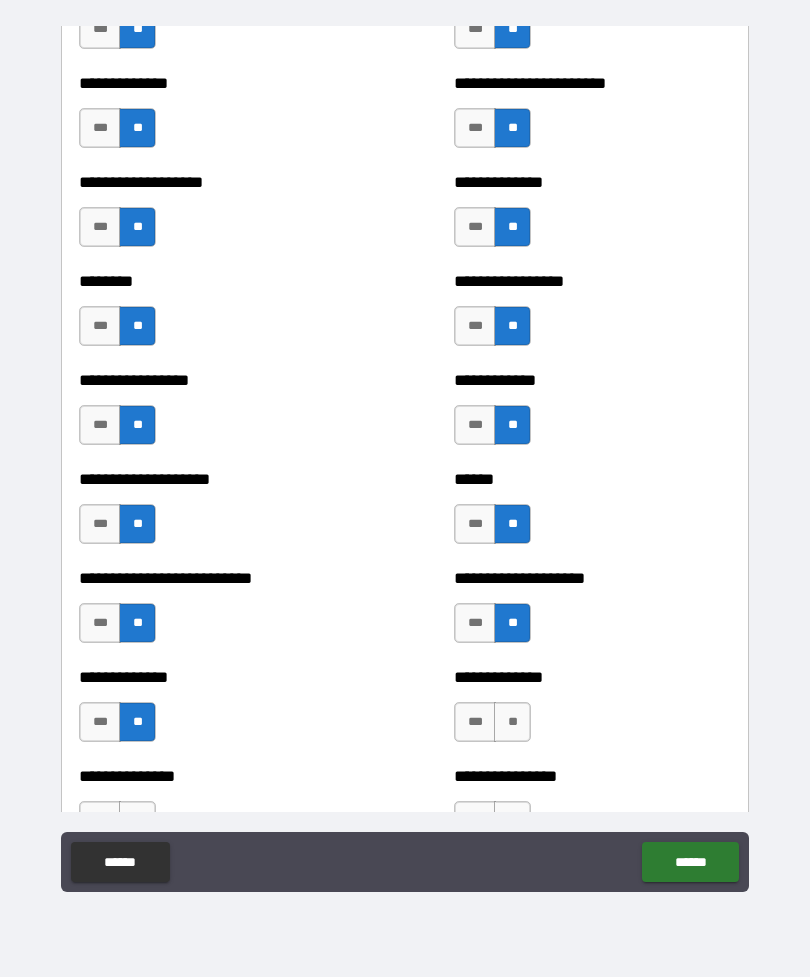 click on "**" at bounding box center (512, 722) 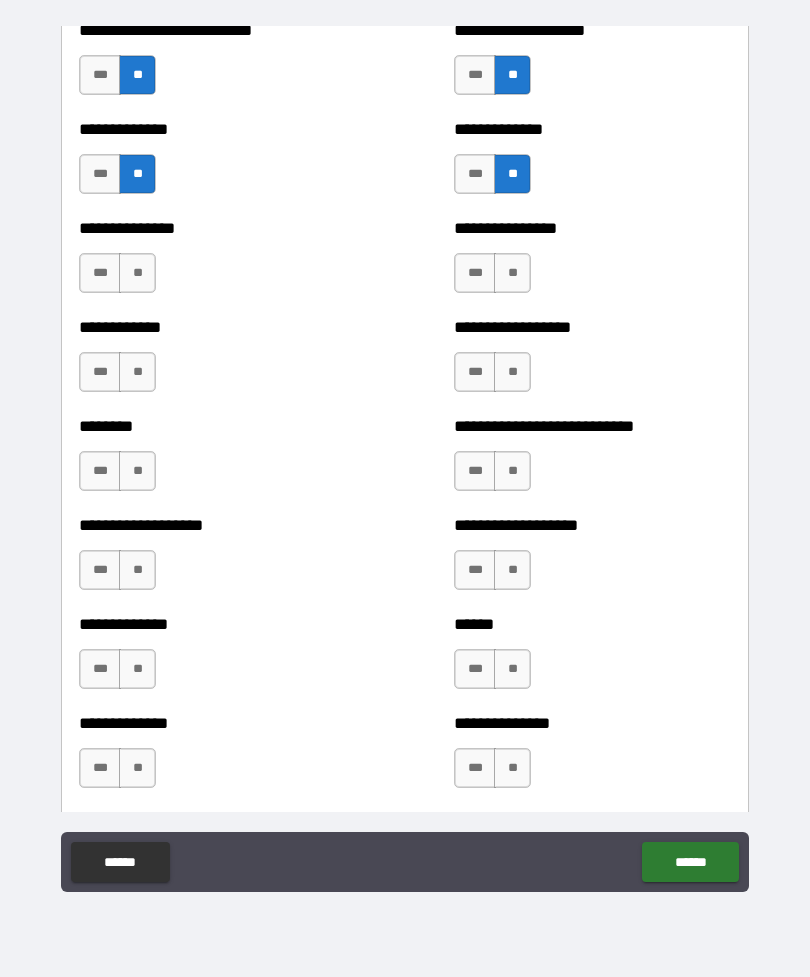 scroll, scrollTop: 4333, scrollLeft: 0, axis: vertical 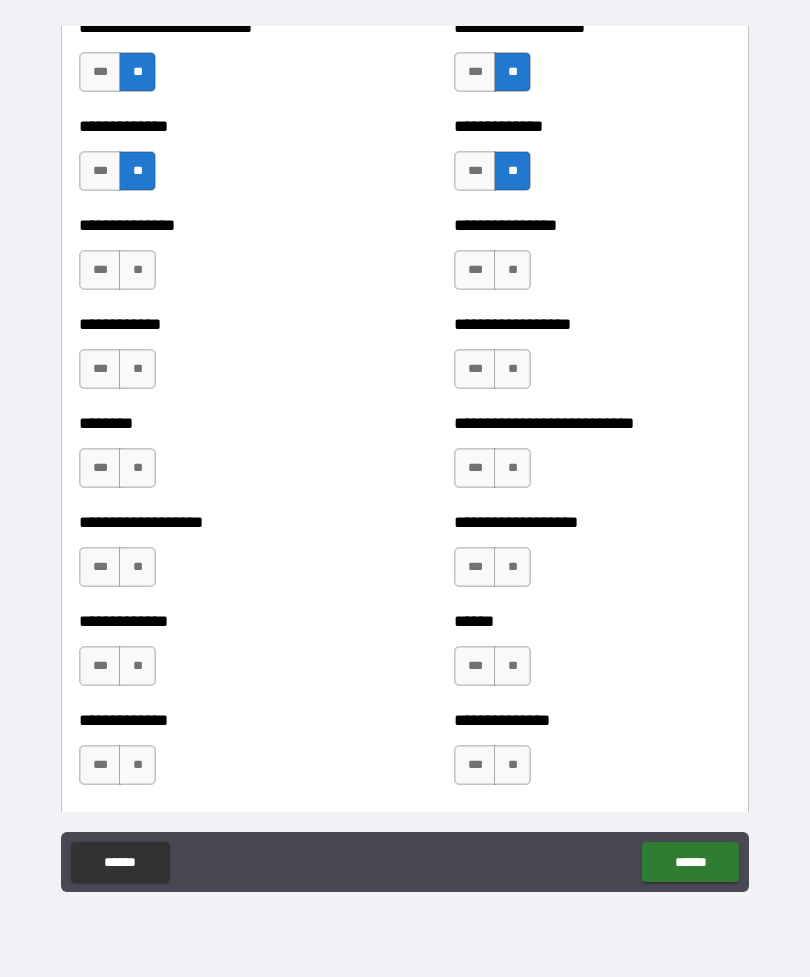 click on "**" at bounding box center (512, 270) 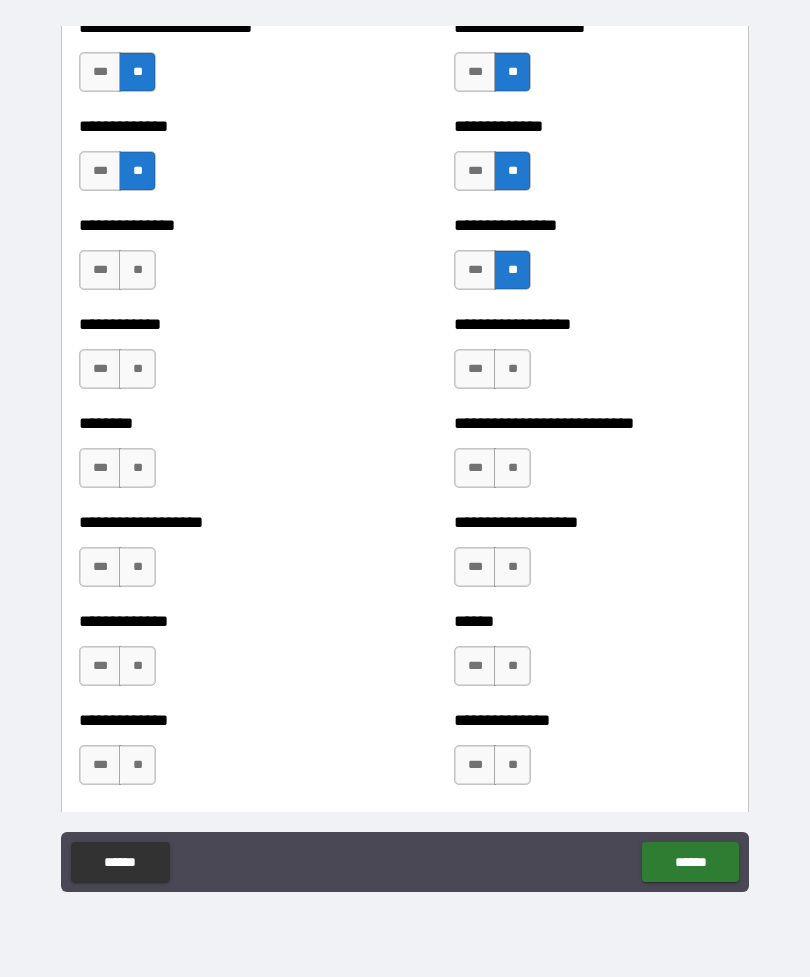 click on "**" at bounding box center (137, 270) 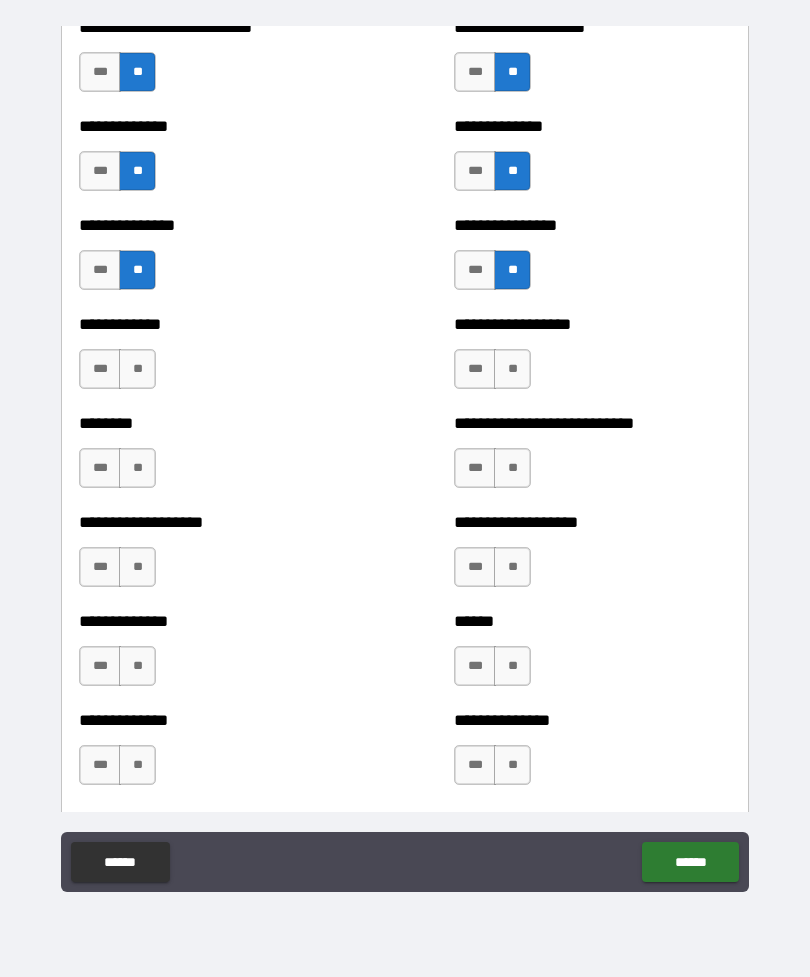 click on "**" at bounding box center (137, 369) 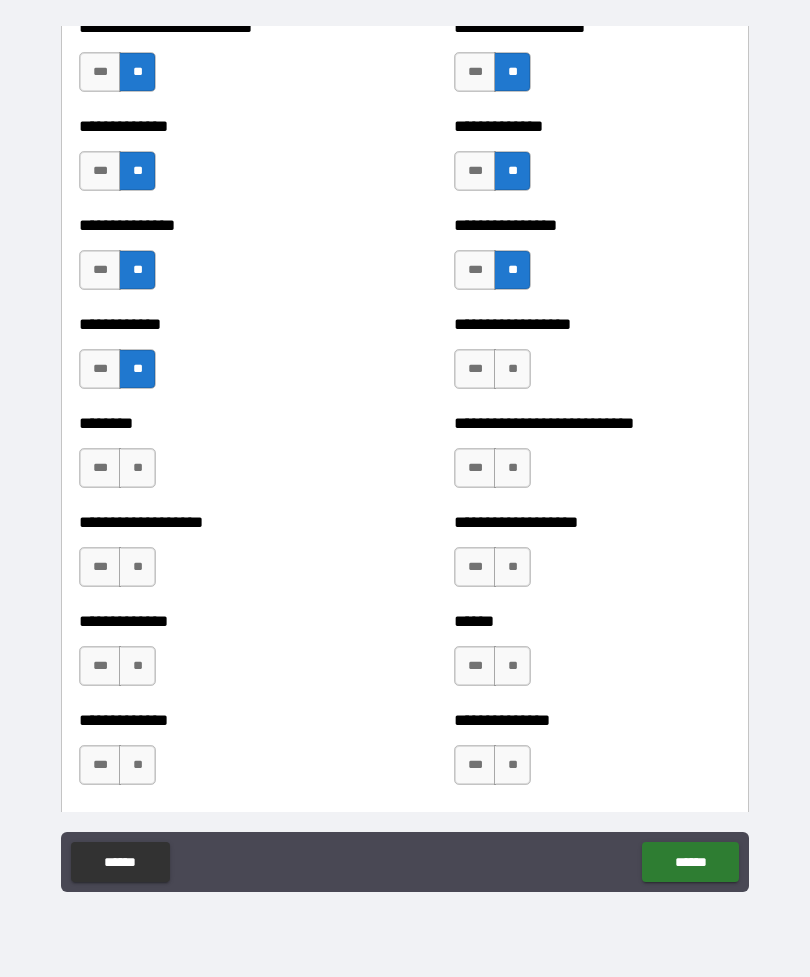click on "**" at bounding box center [137, 468] 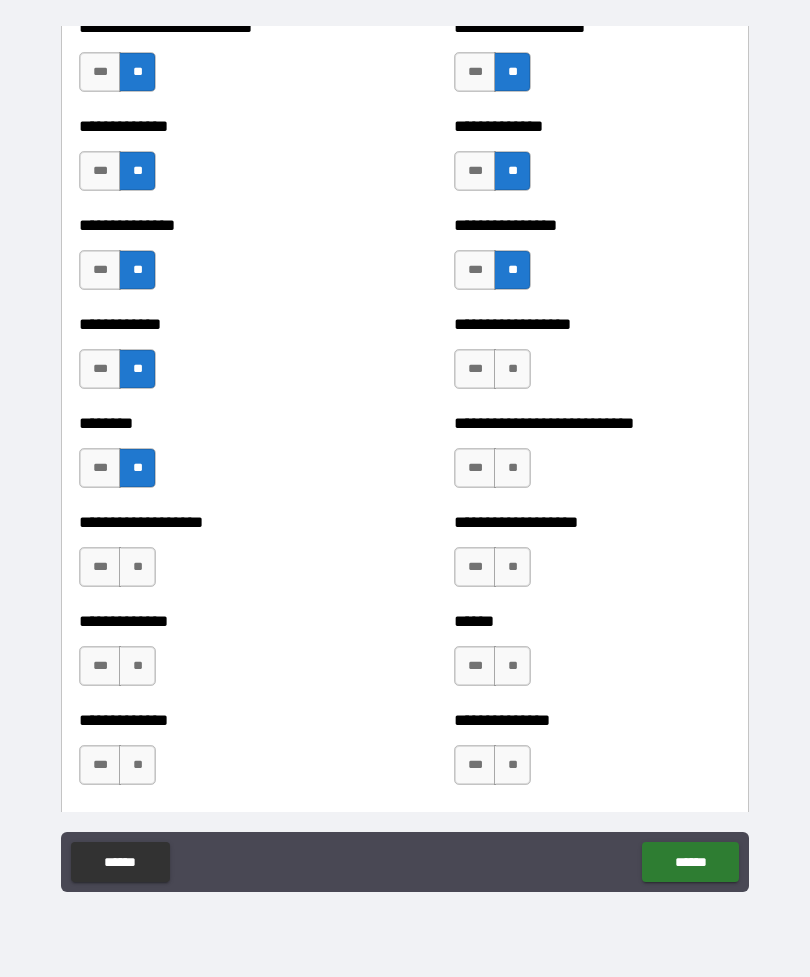 click on "**" at bounding box center (137, 567) 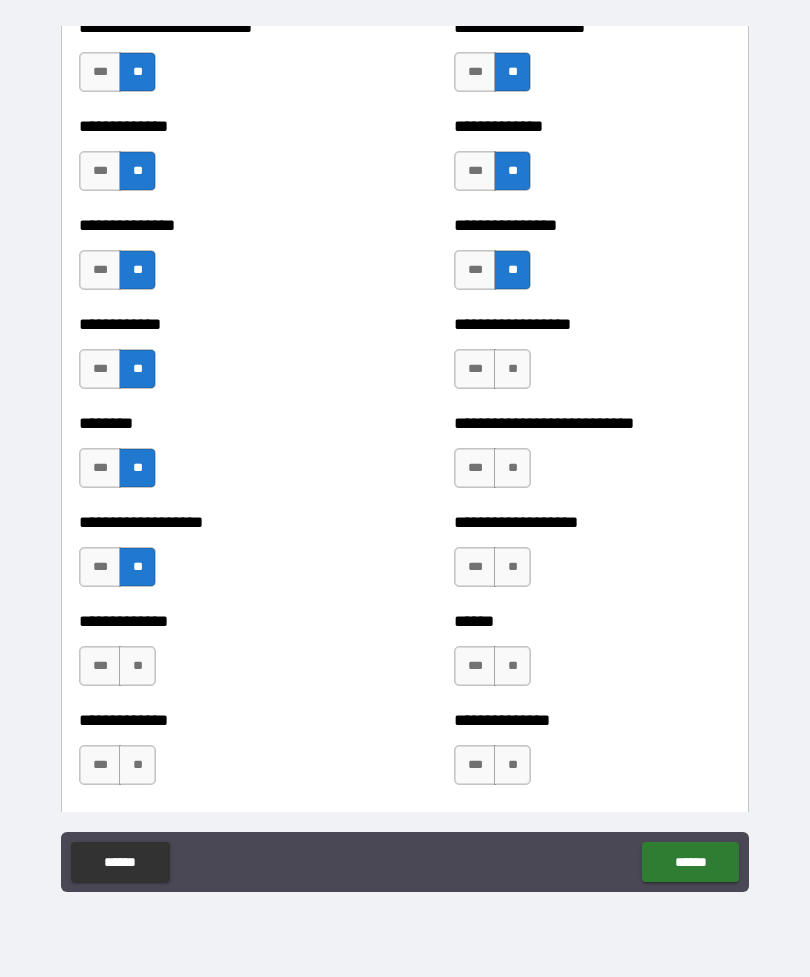 click on "**" at bounding box center (137, 666) 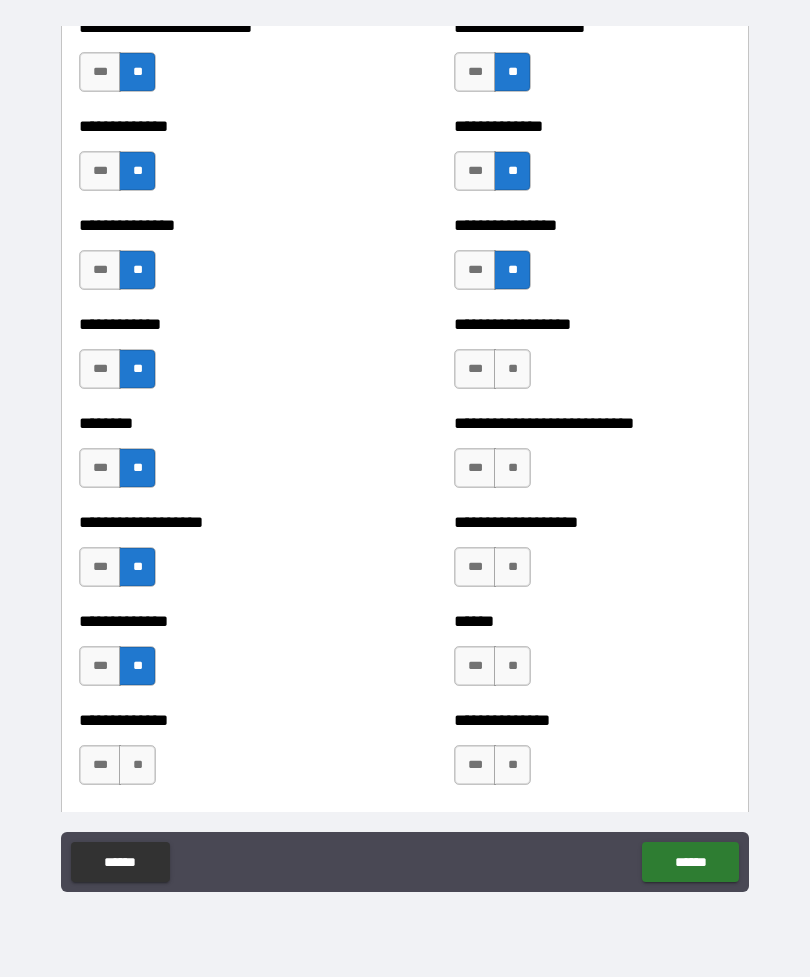 click on "**" at bounding box center [137, 765] 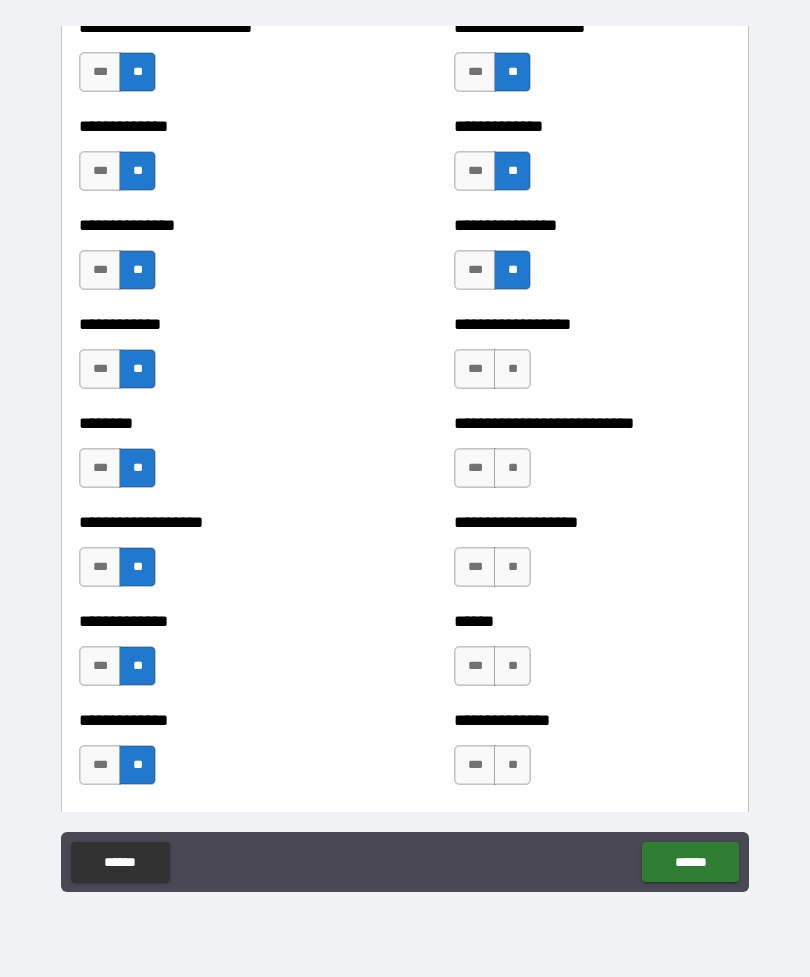 click on "***" at bounding box center [475, 270] 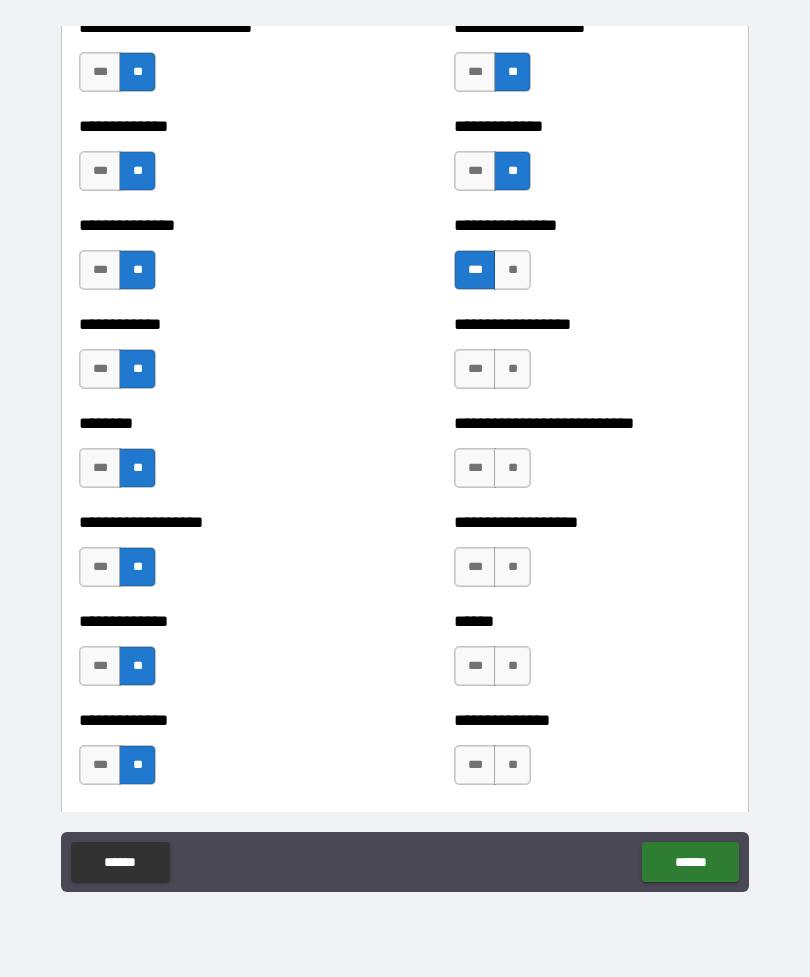 click on "**" at bounding box center [512, 369] 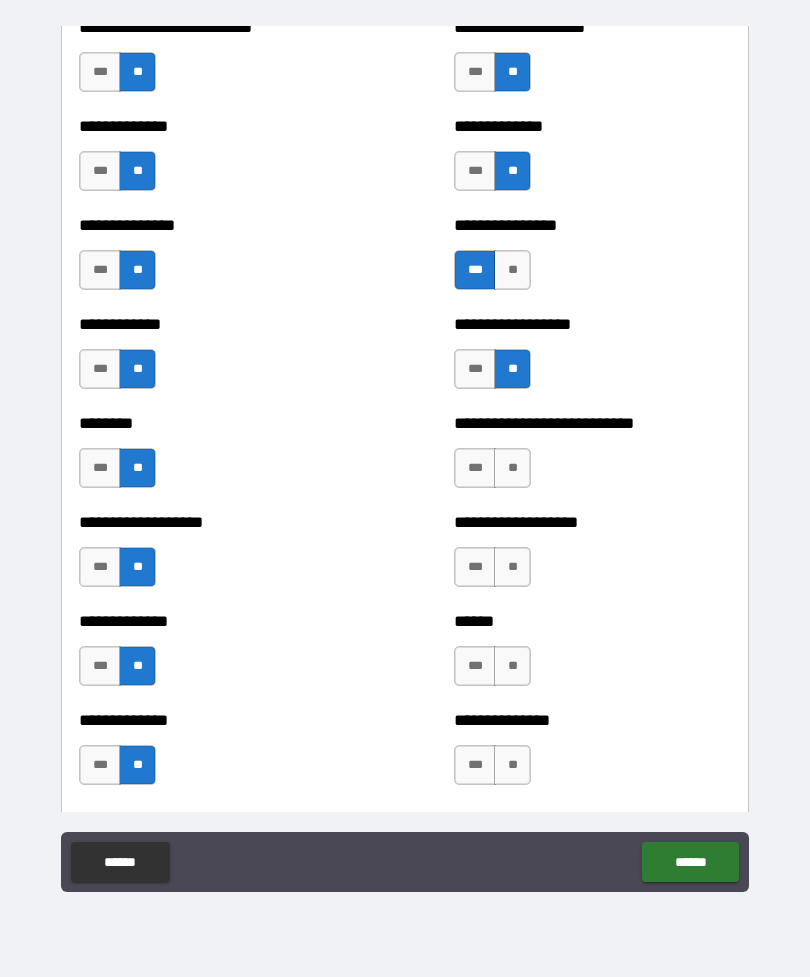 click on "**" at bounding box center [512, 468] 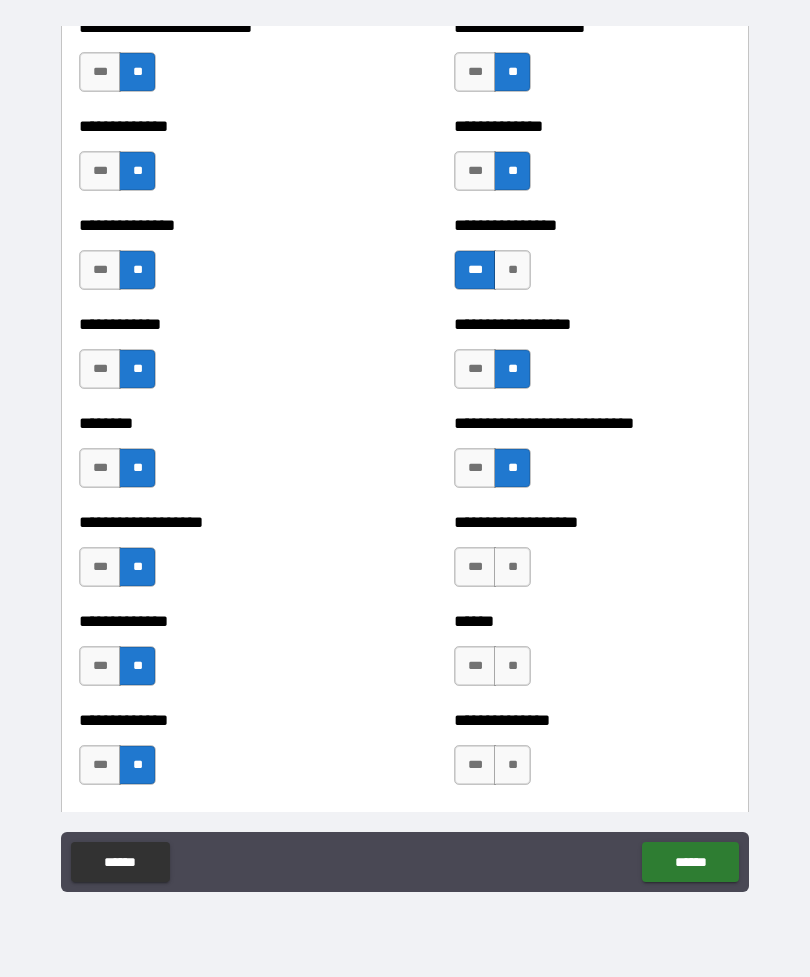 click on "**" at bounding box center (512, 567) 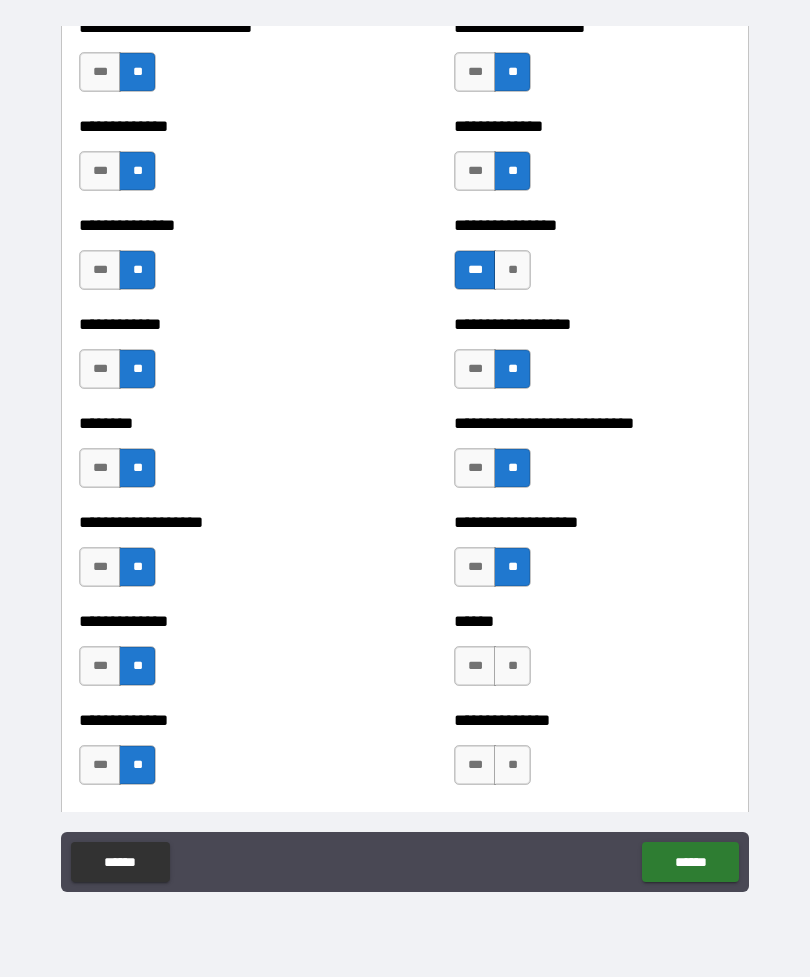 click on "**" at bounding box center [512, 666] 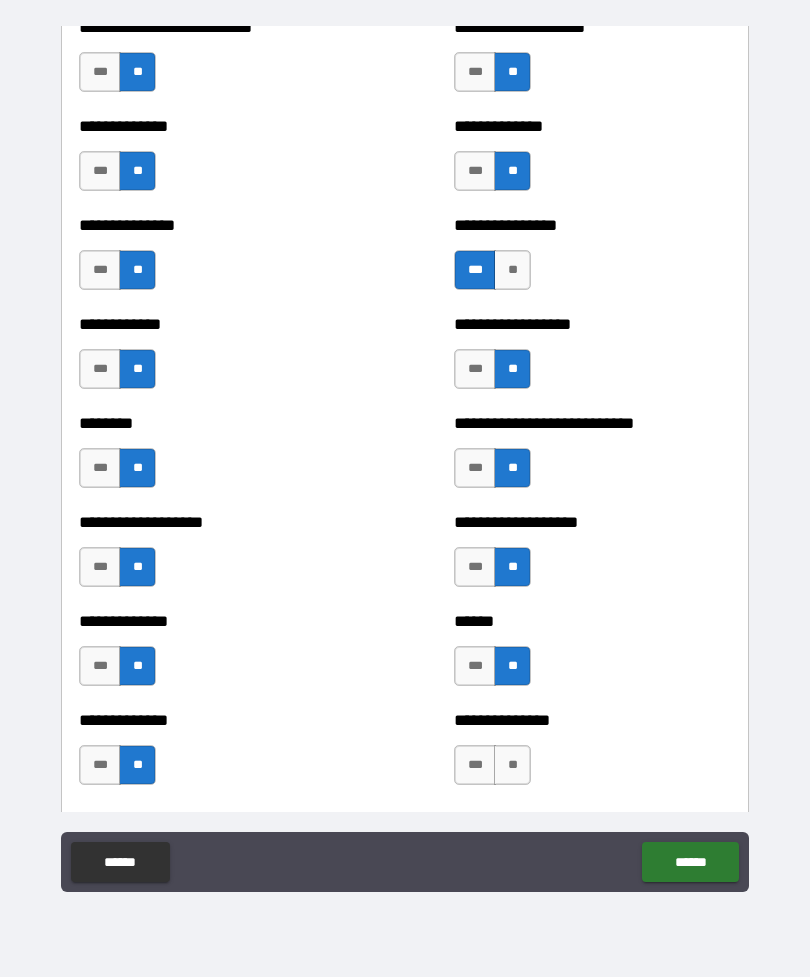 click on "**" at bounding box center [512, 765] 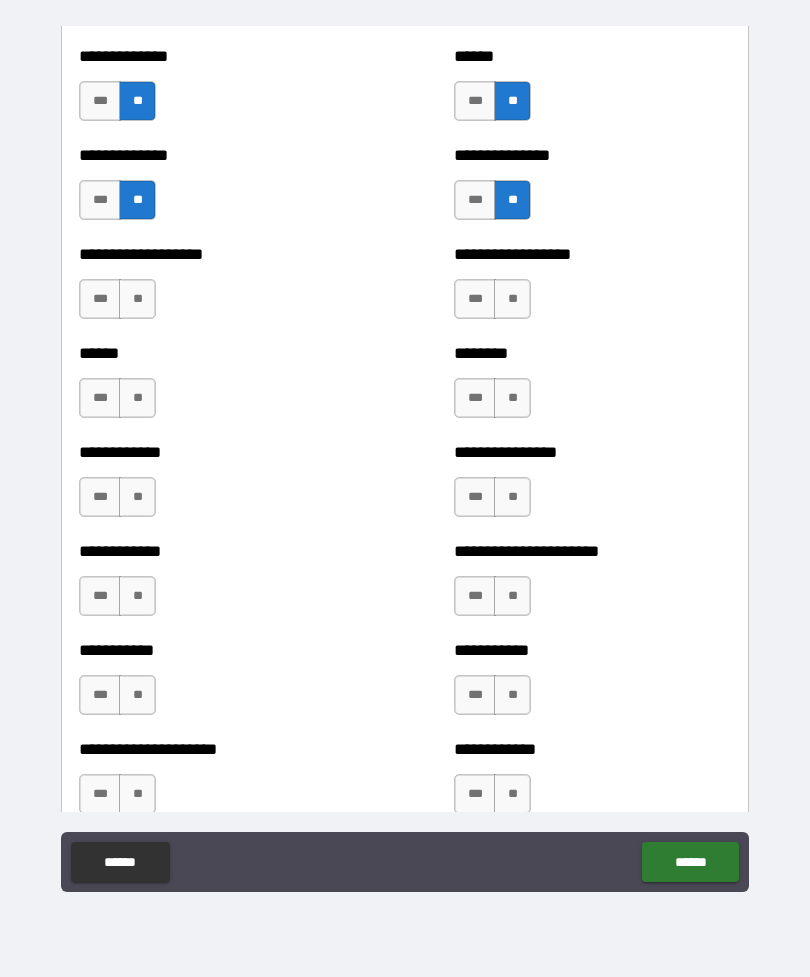 scroll, scrollTop: 4910, scrollLeft: 0, axis: vertical 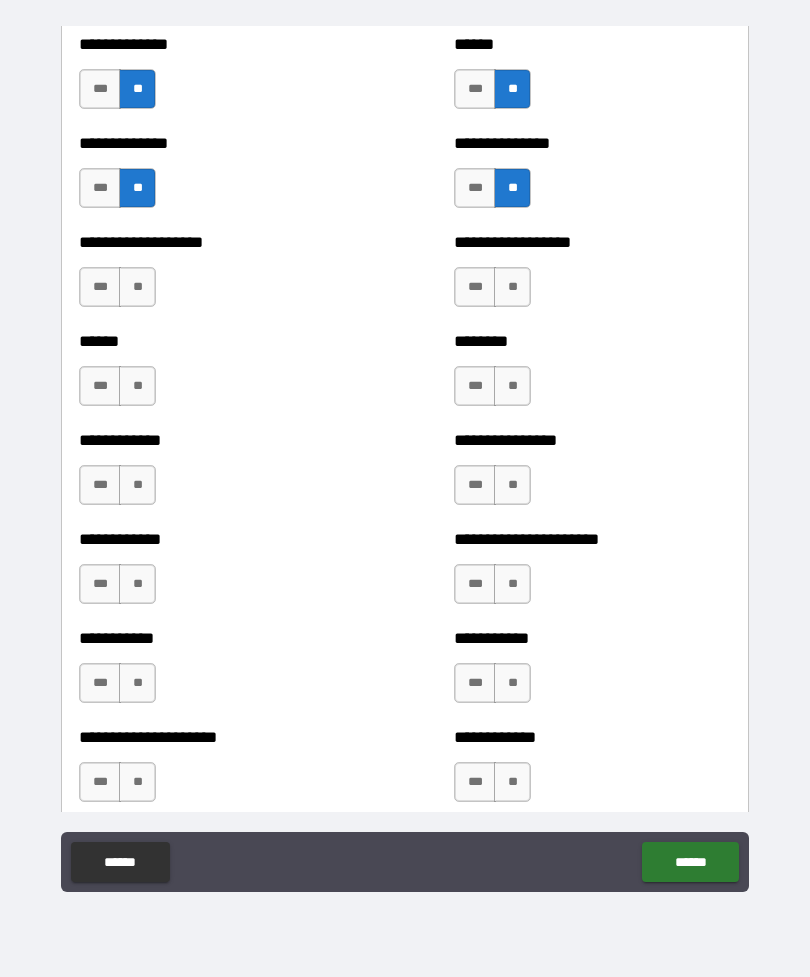 click on "**" at bounding box center (137, 287) 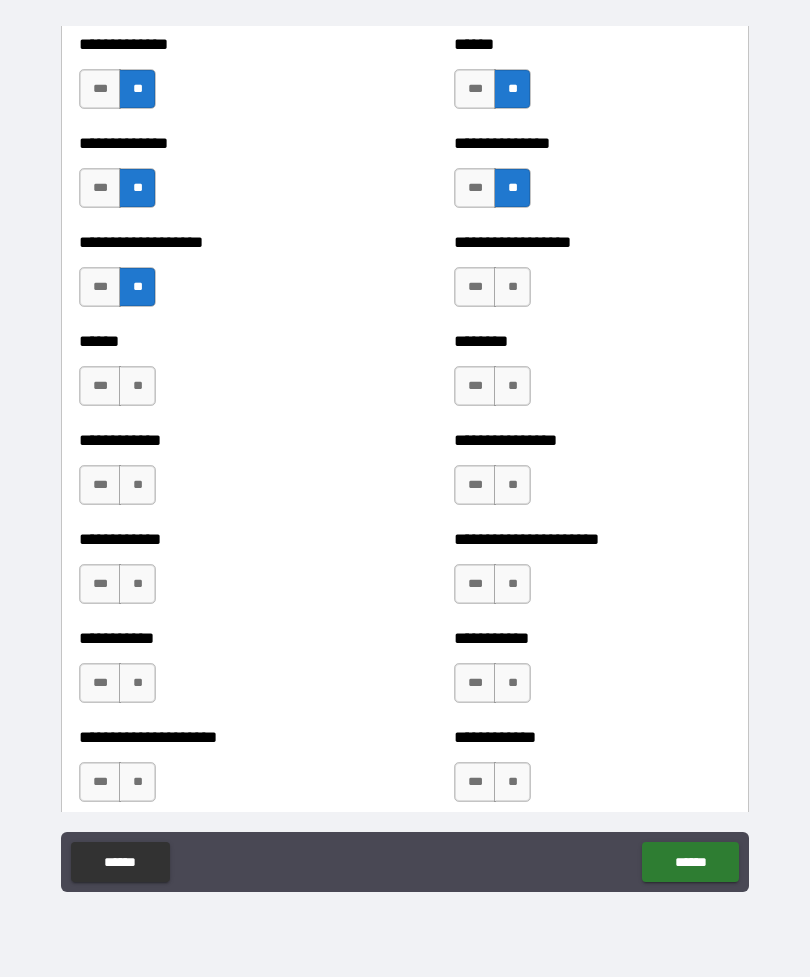 click on "**" at bounding box center (137, 386) 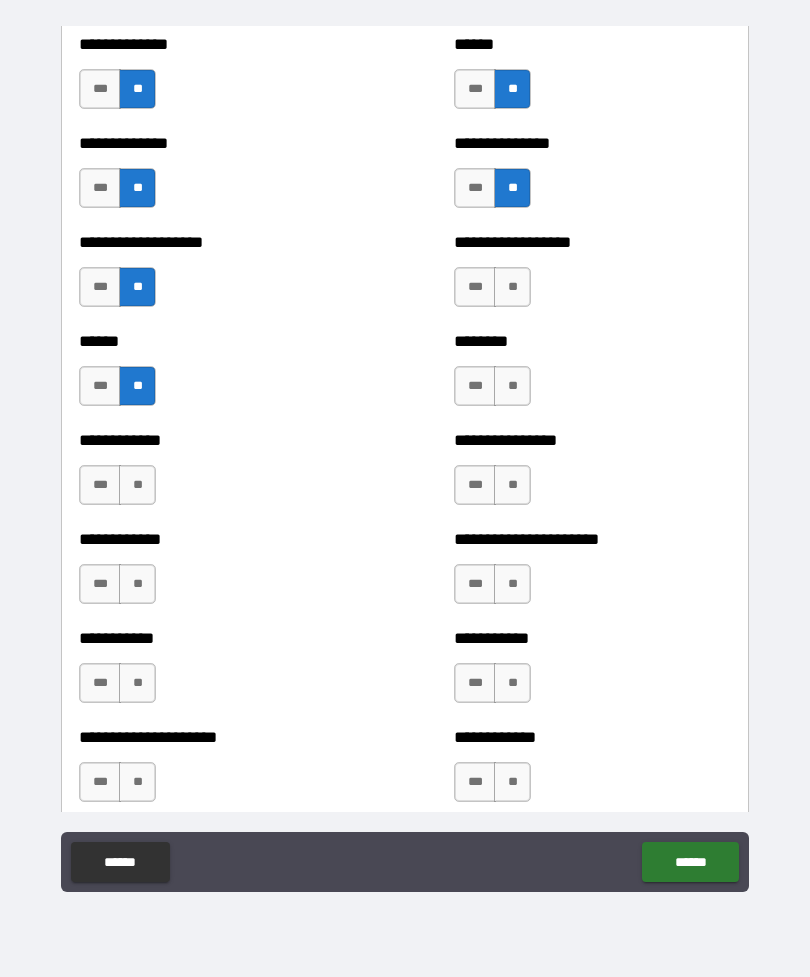 click on "**" at bounding box center [137, 485] 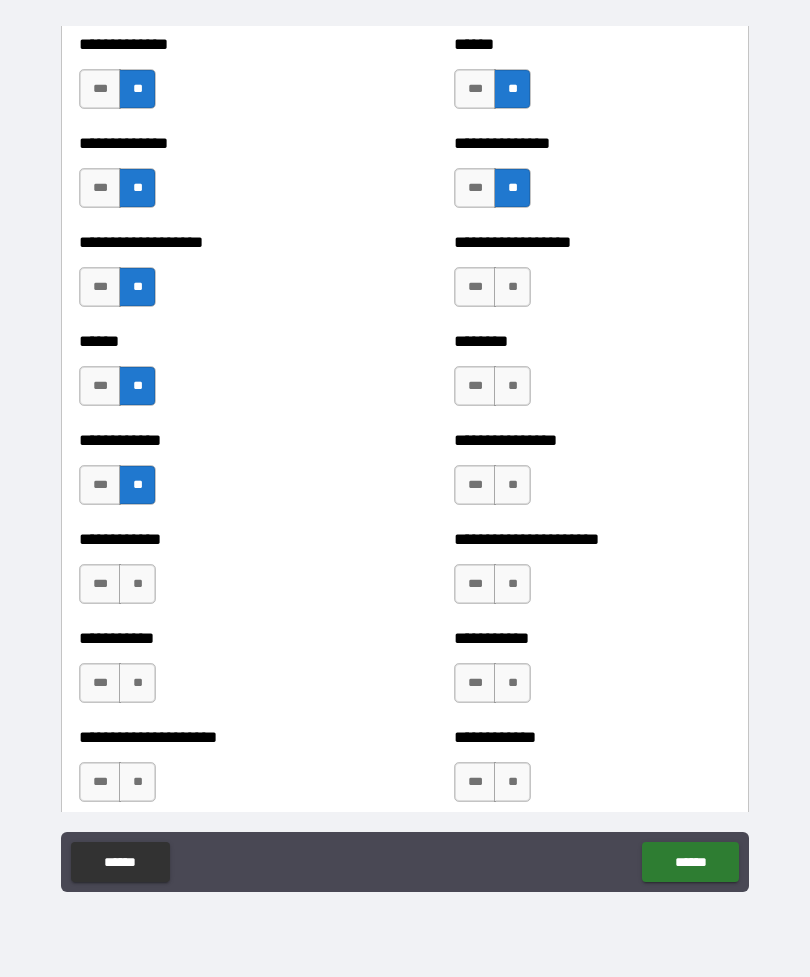 click on "**" at bounding box center (137, 584) 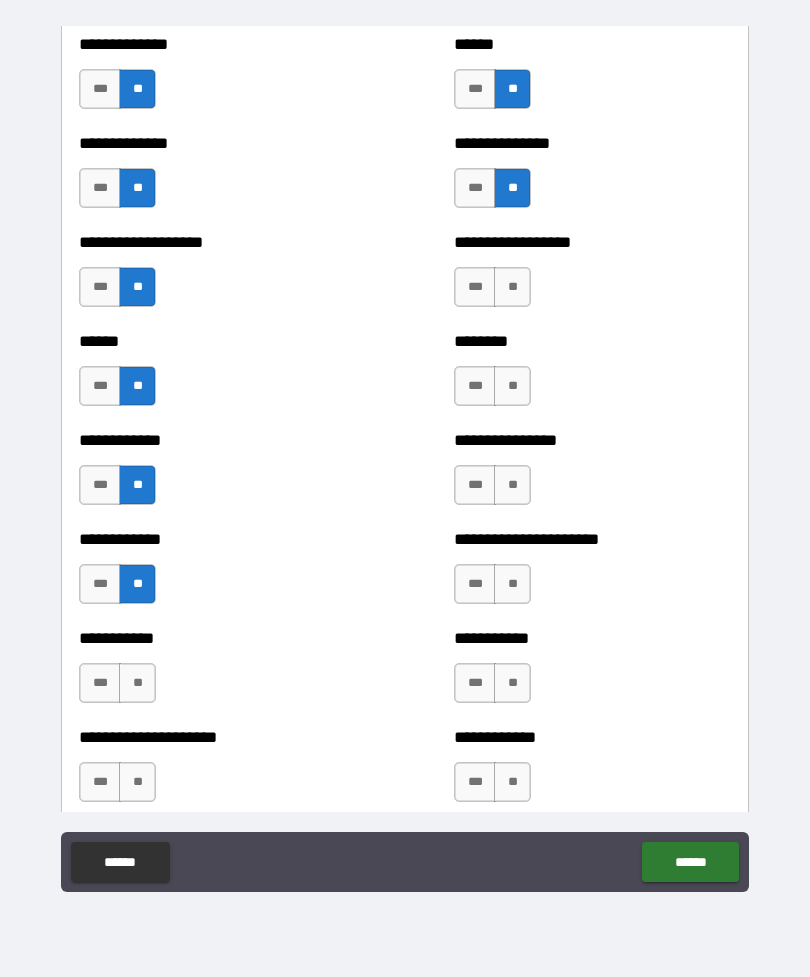 click on "**" at bounding box center (137, 683) 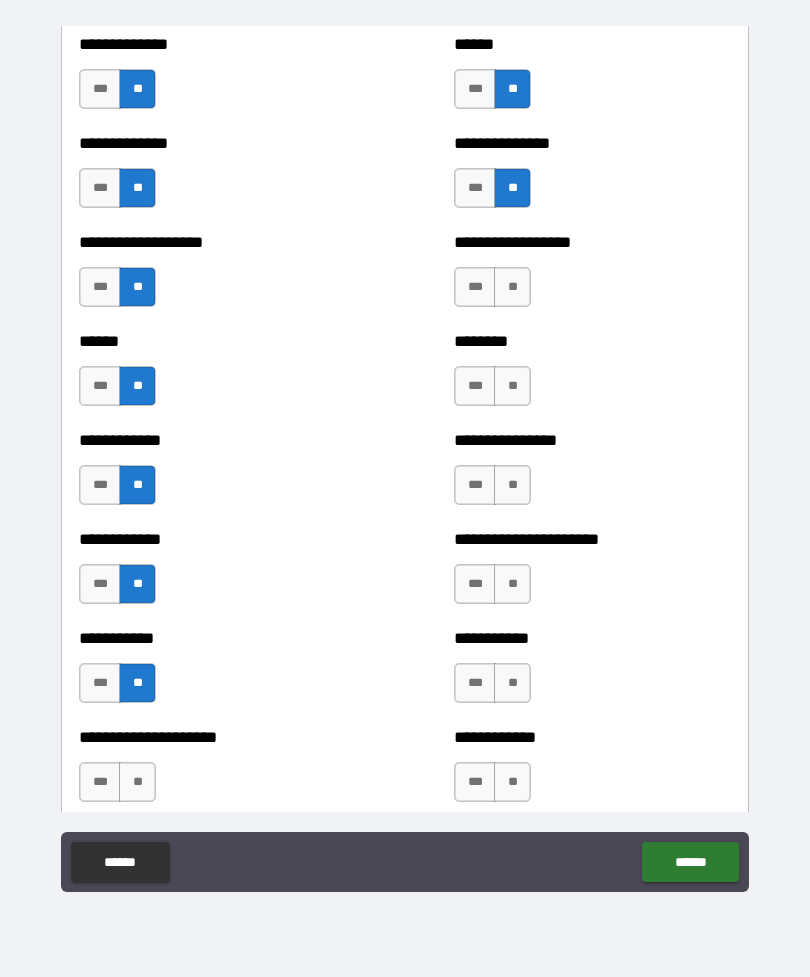 click on "***" at bounding box center [100, 683] 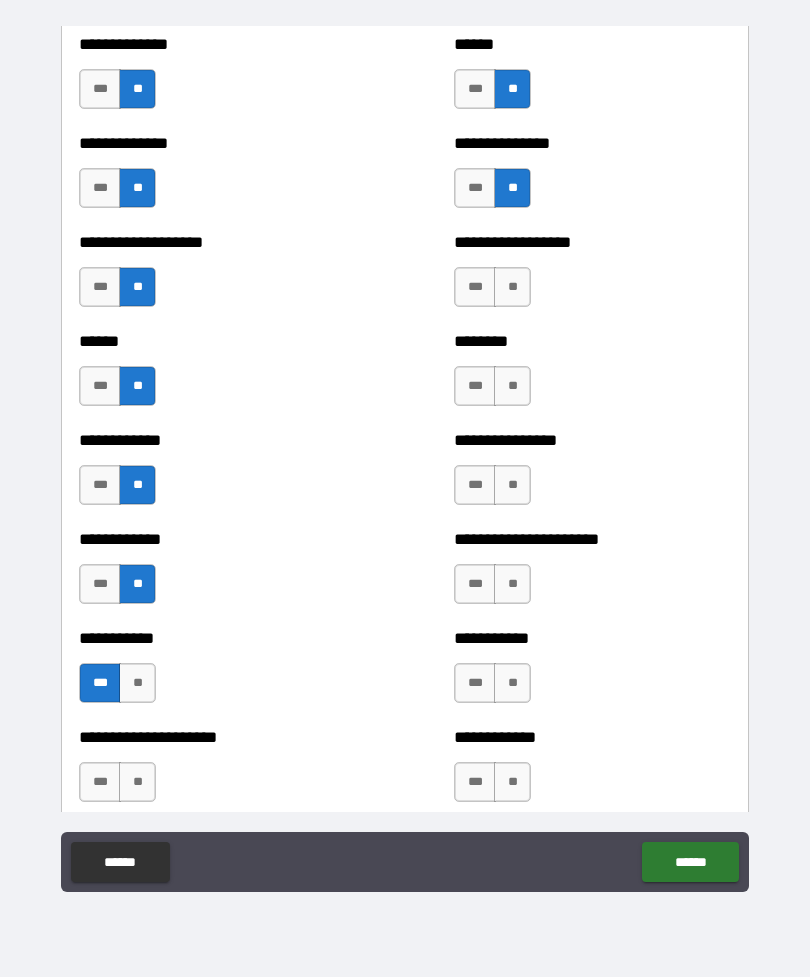 click on "**" at bounding box center [137, 782] 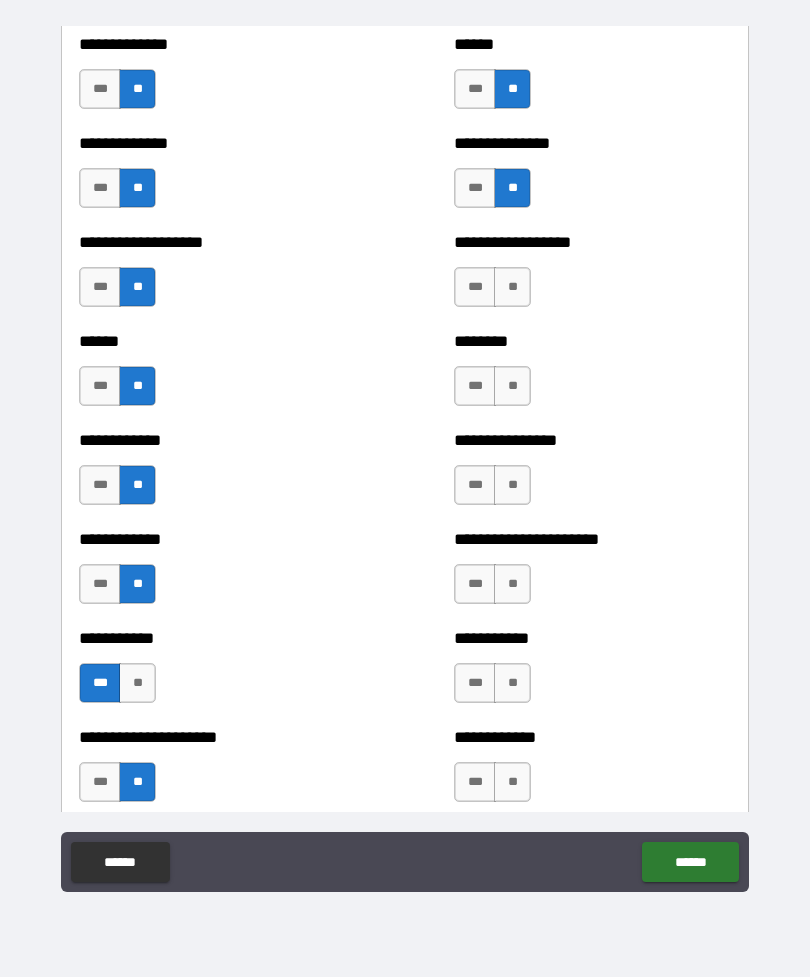 click on "**" at bounding box center (512, 683) 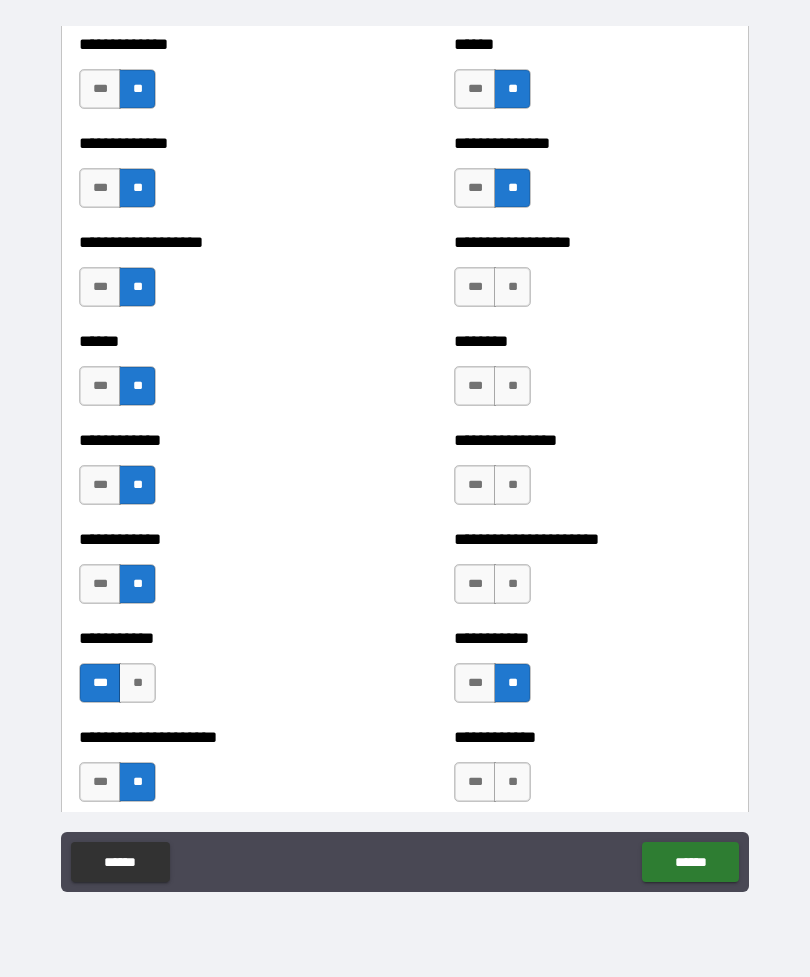 click on "**" at bounding box center (512, 782) 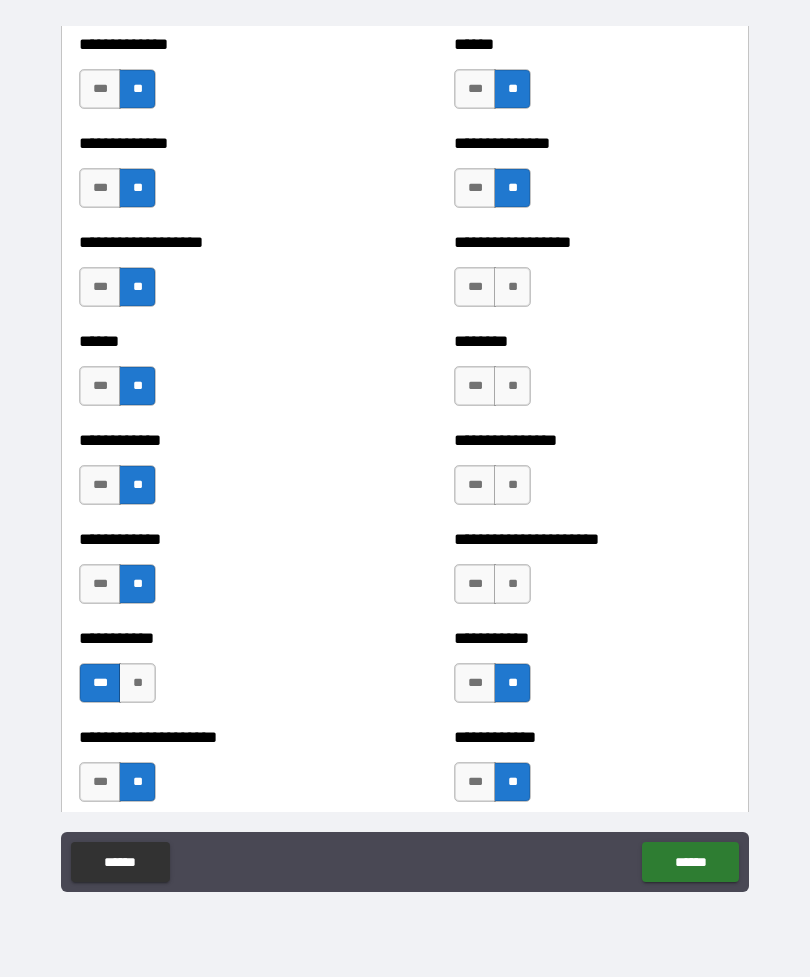click on "**" at bounding box center [512, 584] 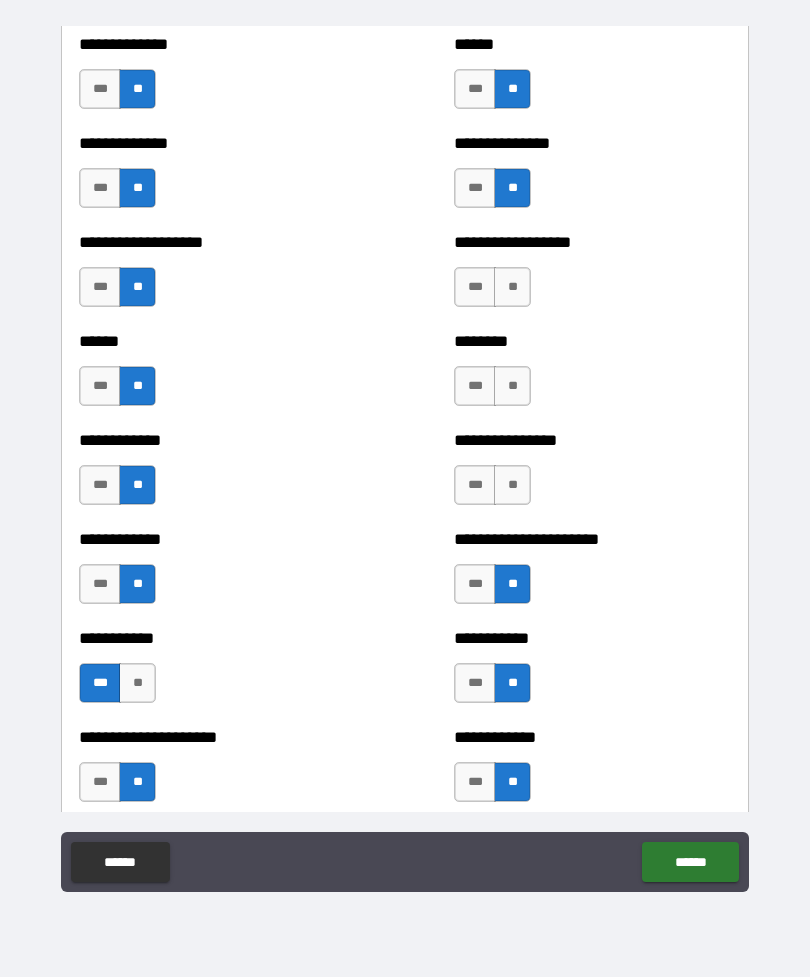 click on "**" at bounding box center (512, 485) 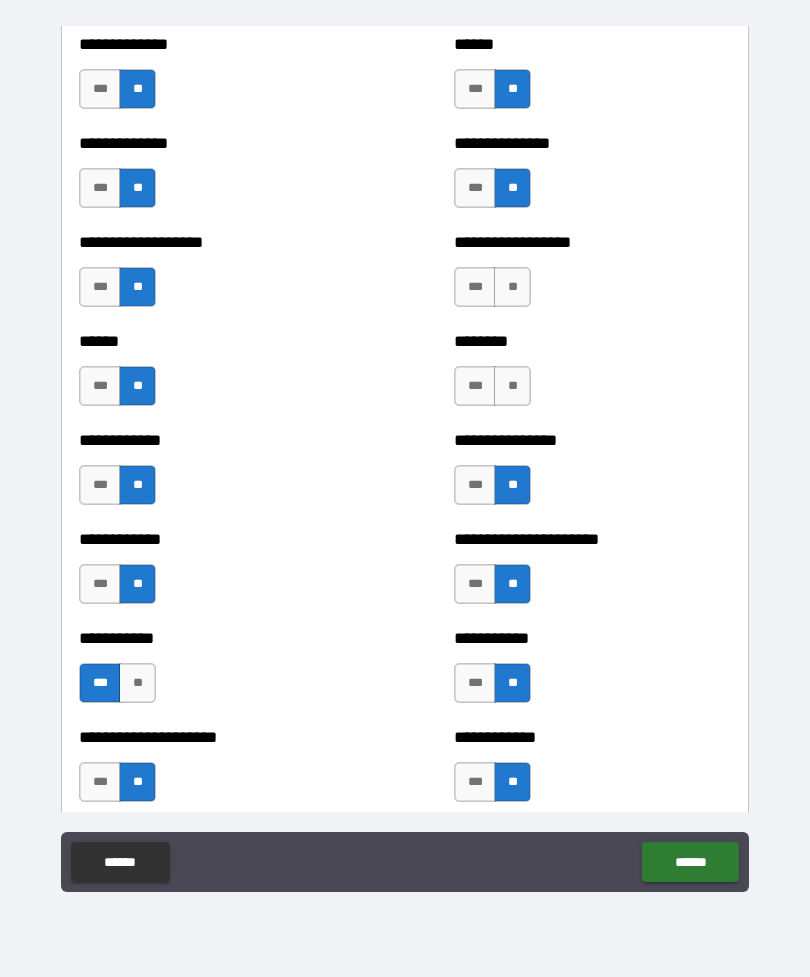 click on "***" at bounding box center (475, 485) 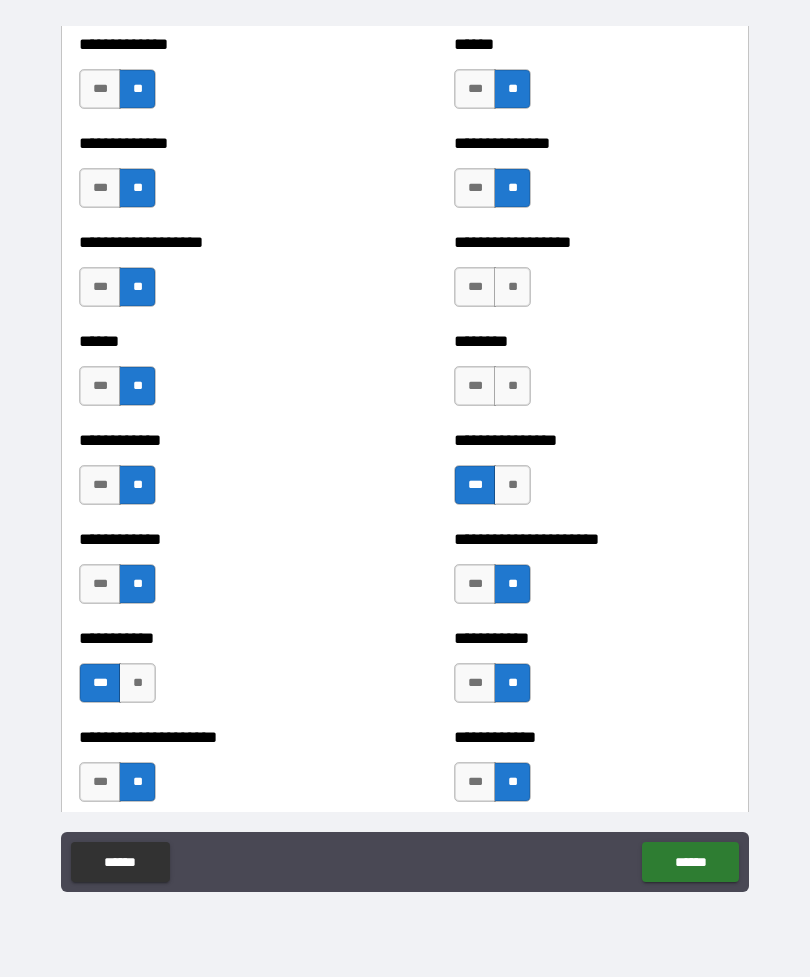 click on "**" at bounding box center (512, 386) 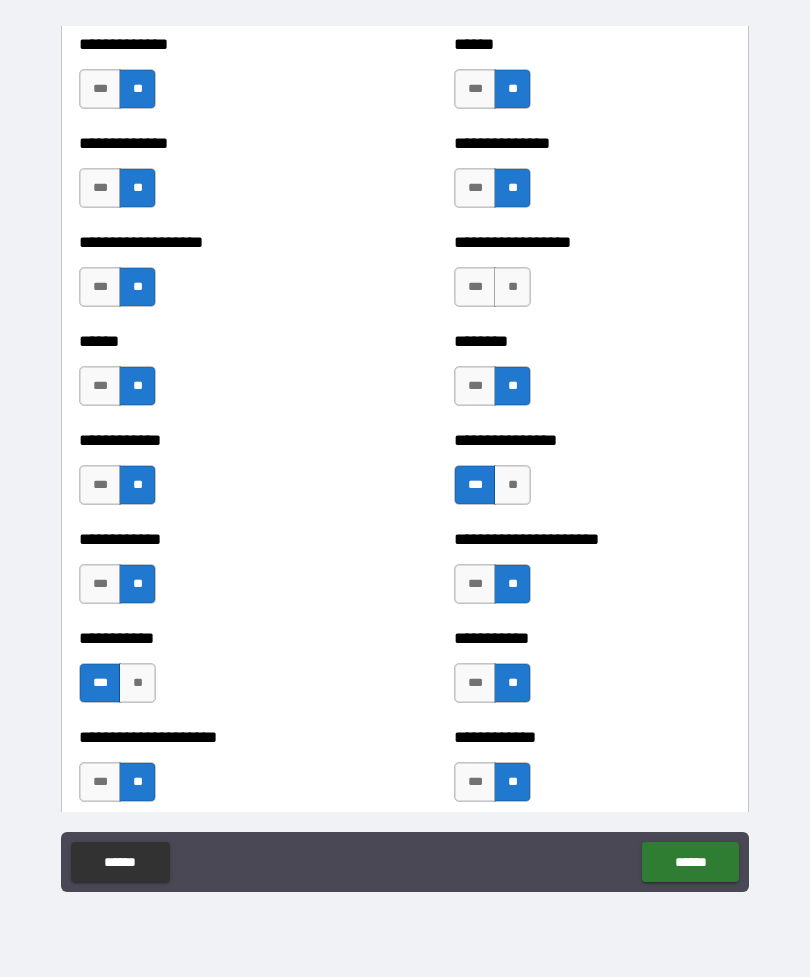click on "**" at bounding box center [512, 287] 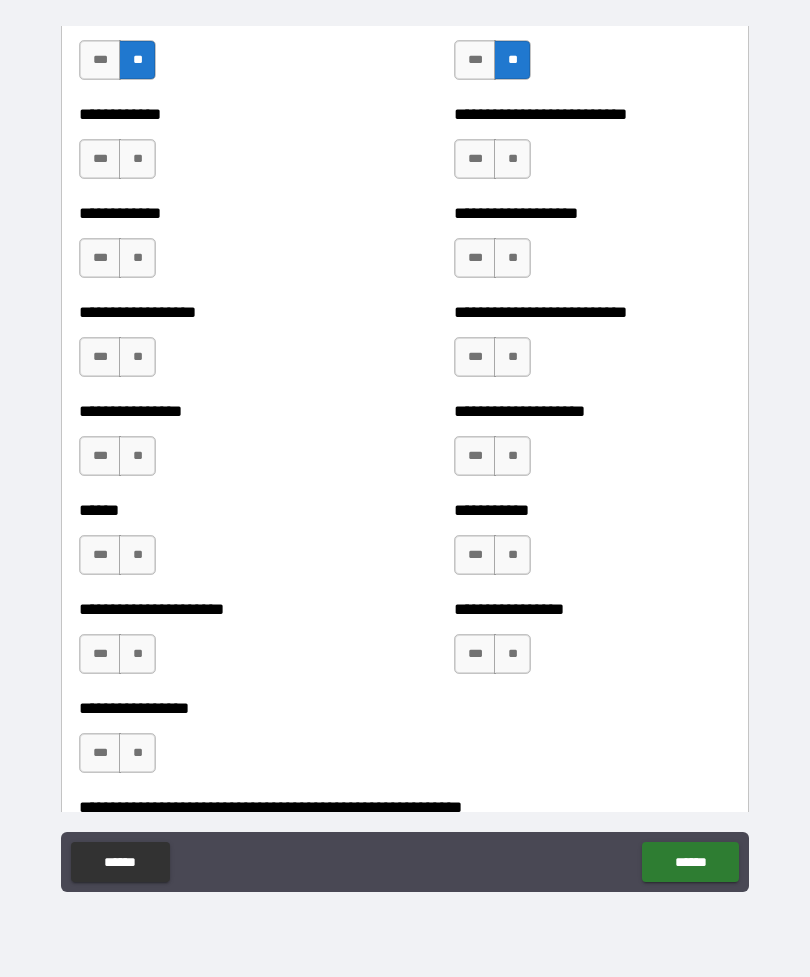 scroll, scrollTop: 5637, scrollLeft: 0, axis: vertical 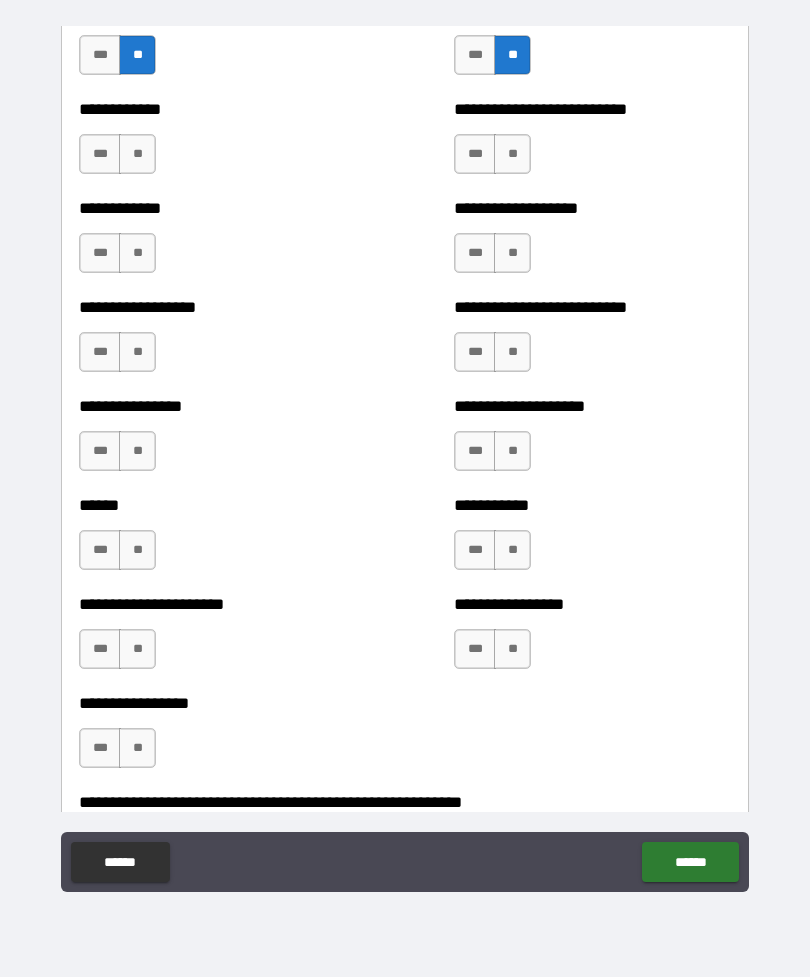 click on "**" at bounding box center (512, 154) 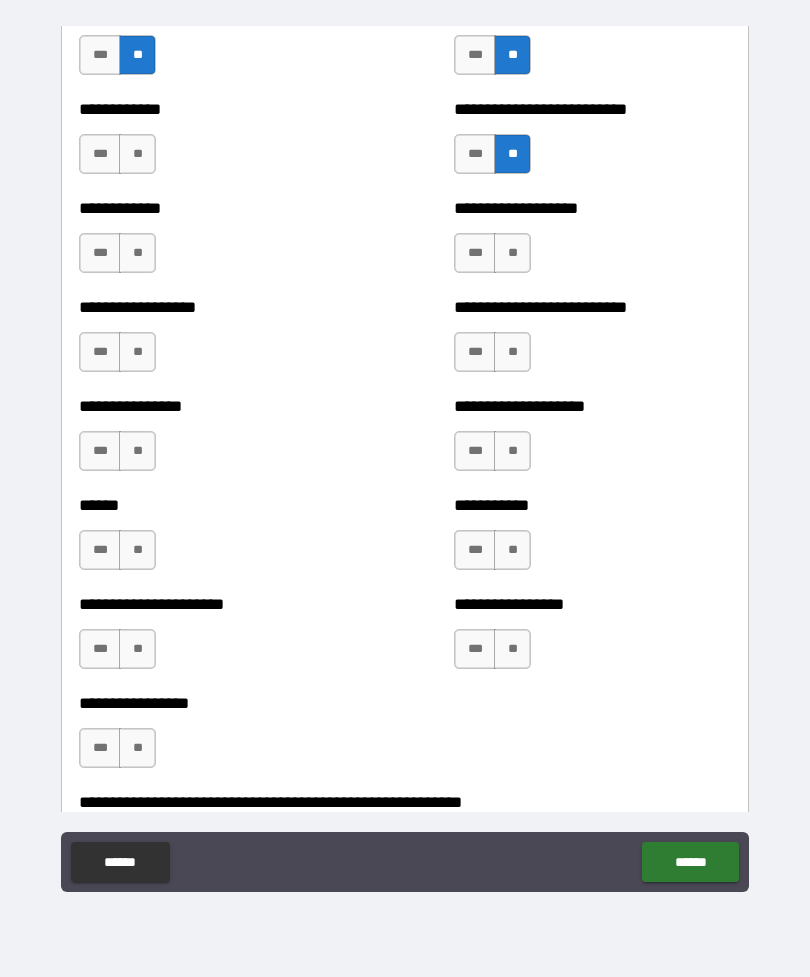 click on "**" at bounding box center [512, 253] 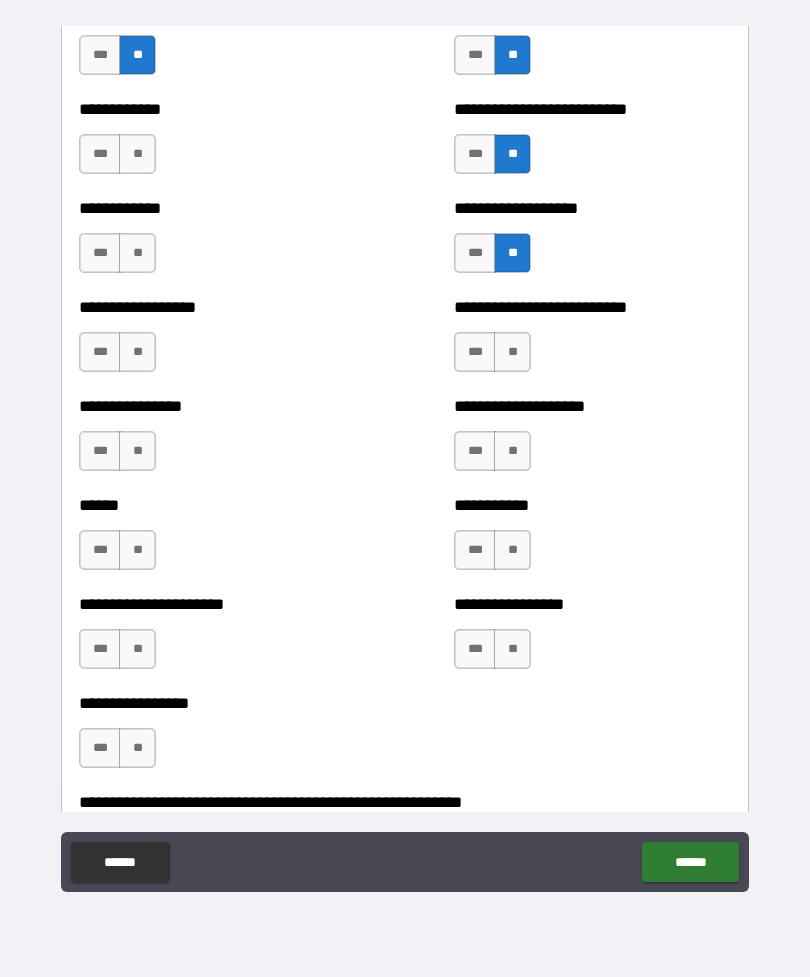 click on "**" at bounding box center (512, 352) 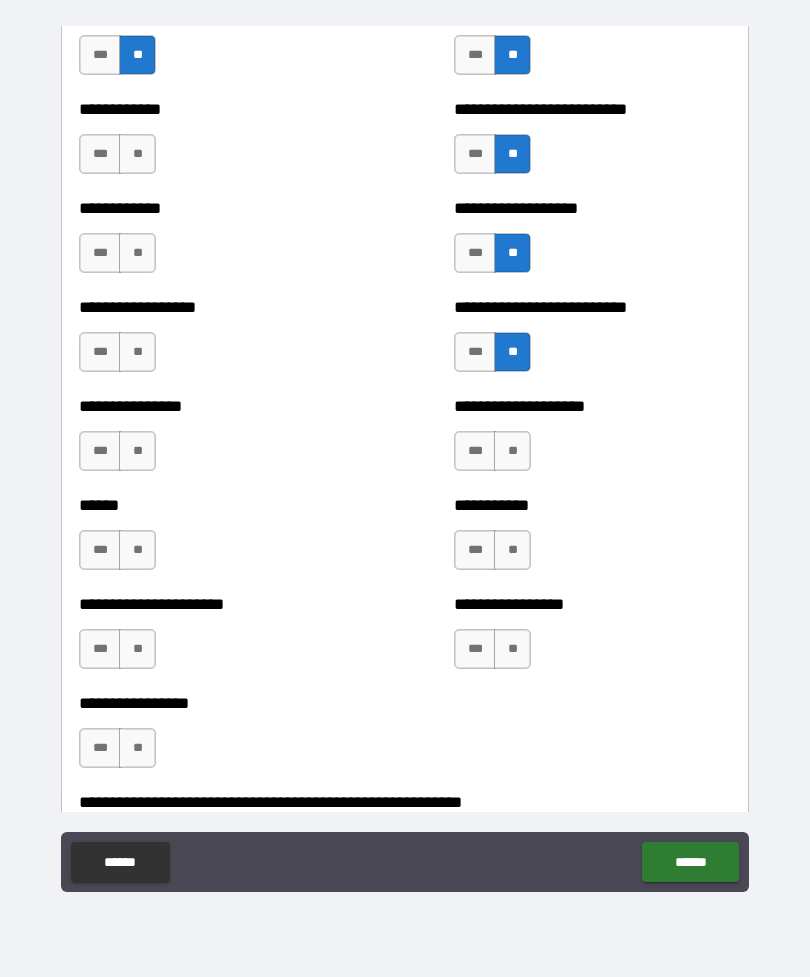 click on "**" at bounding box center (512, 451) 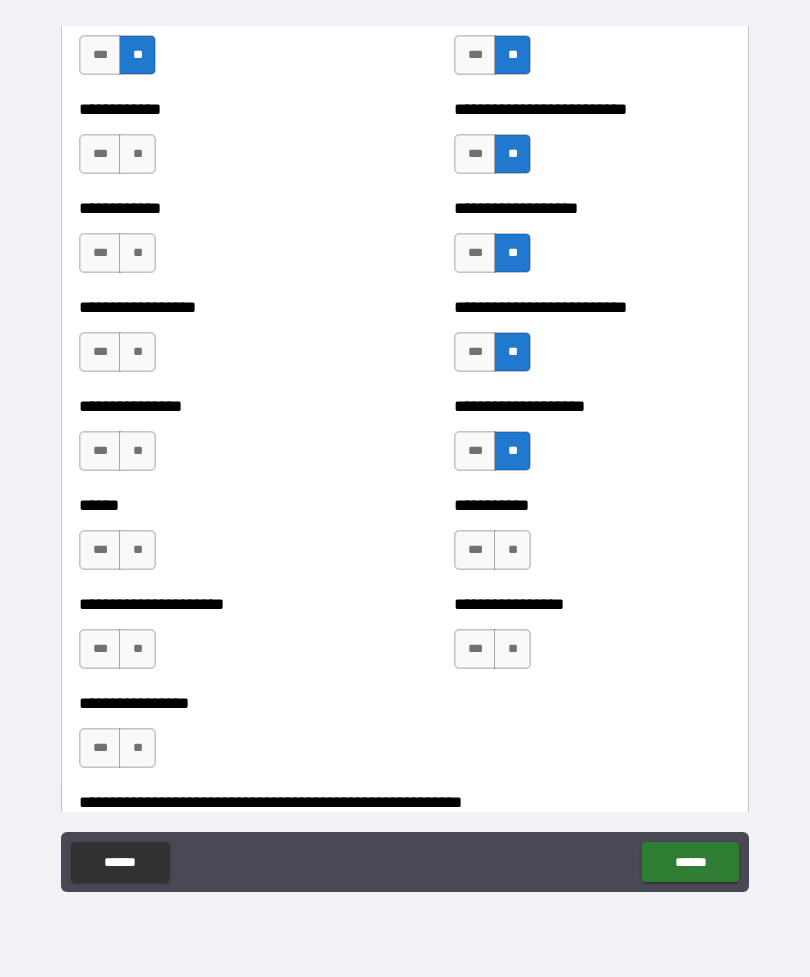 click on "**" at bounding box center [512, 550] 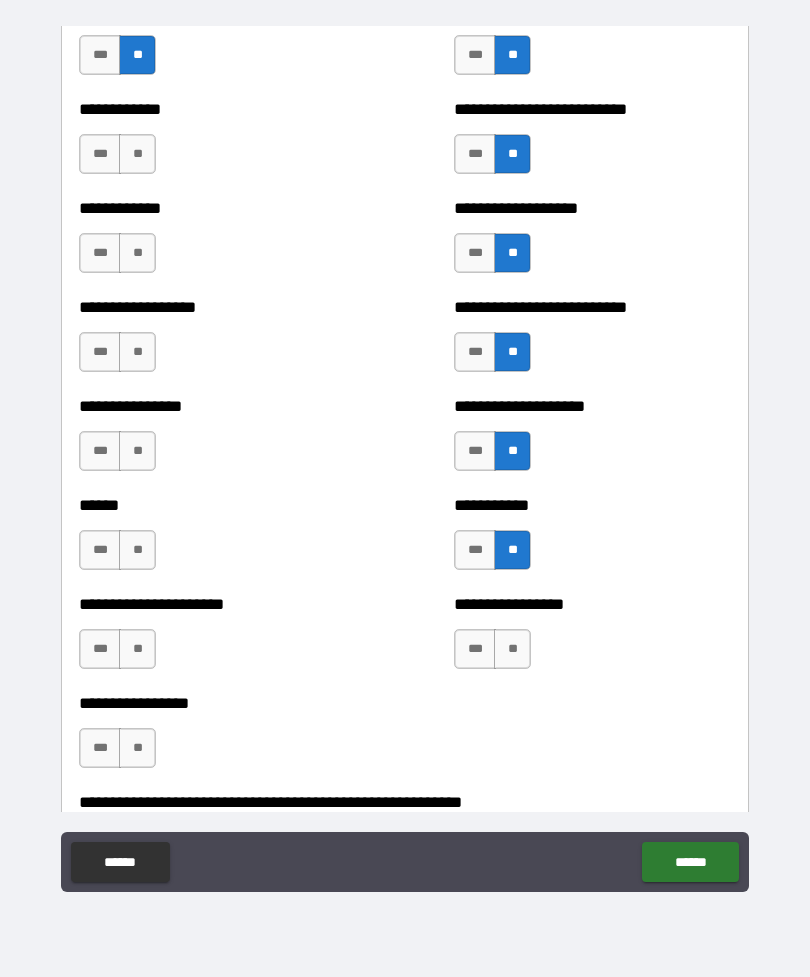 click on "**" at bounding box center (512, 649) 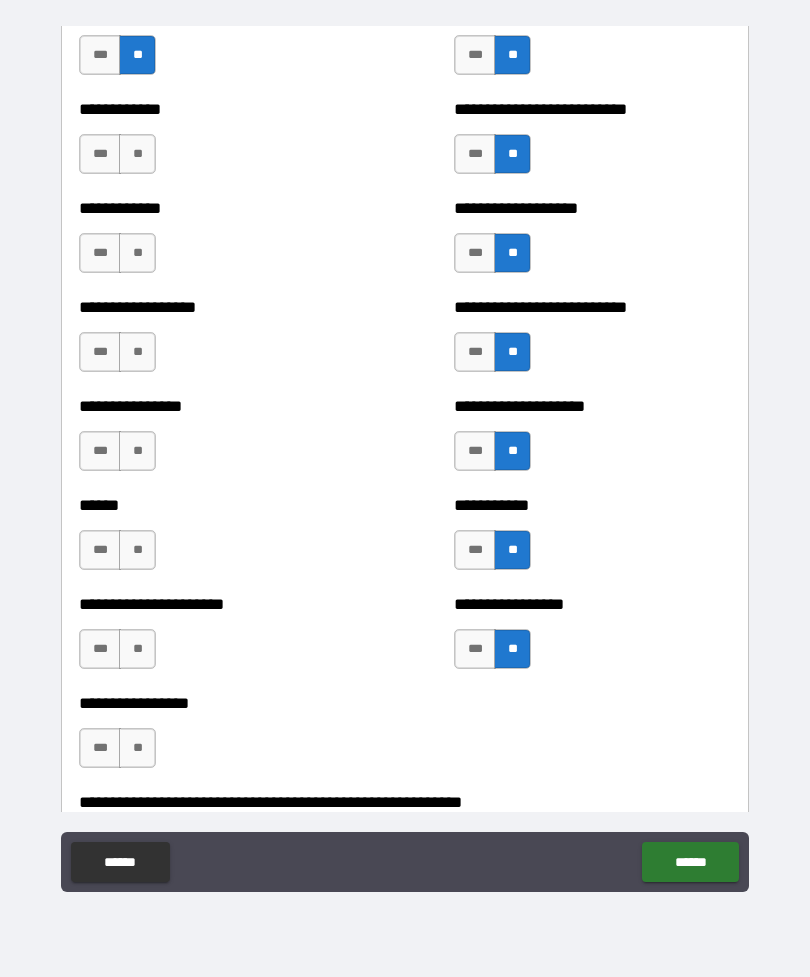 click on "**" at bounding box center [137, 748] 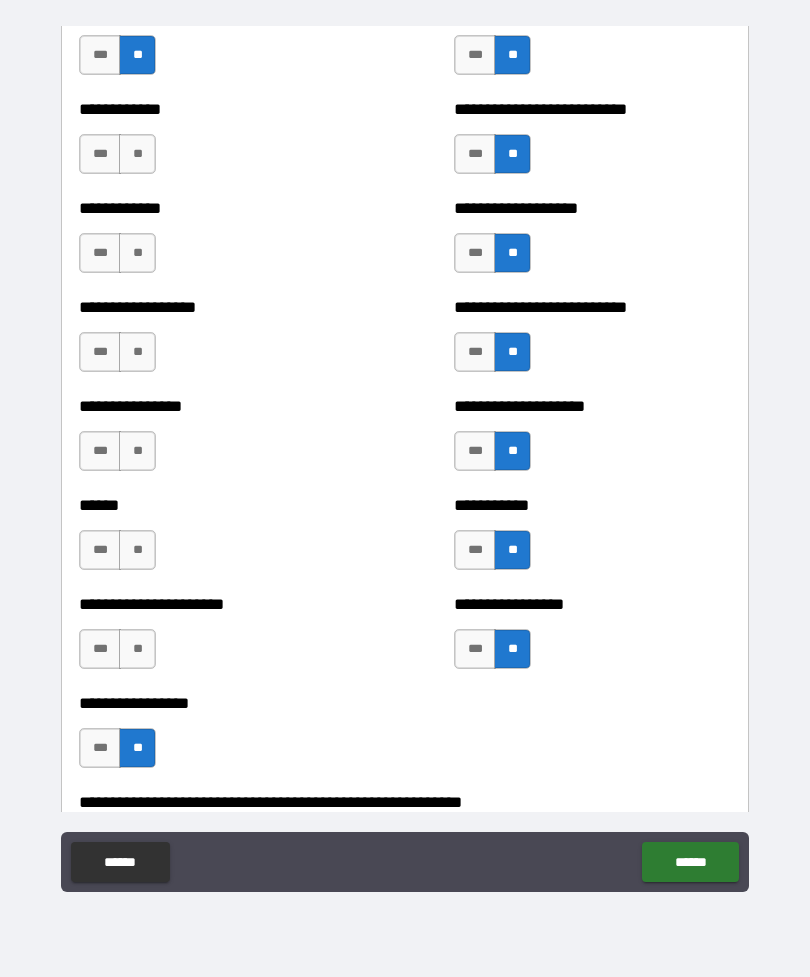 click on "**" at bounding box center (137, 649) 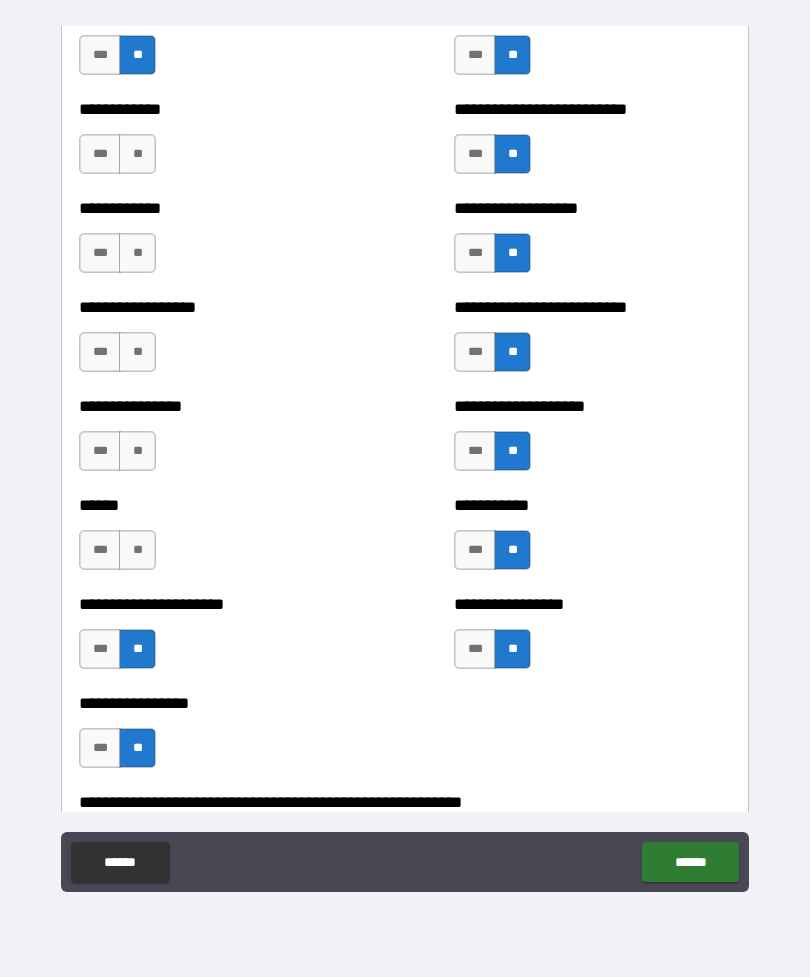 click on "**" at bounding box center (137, 550) 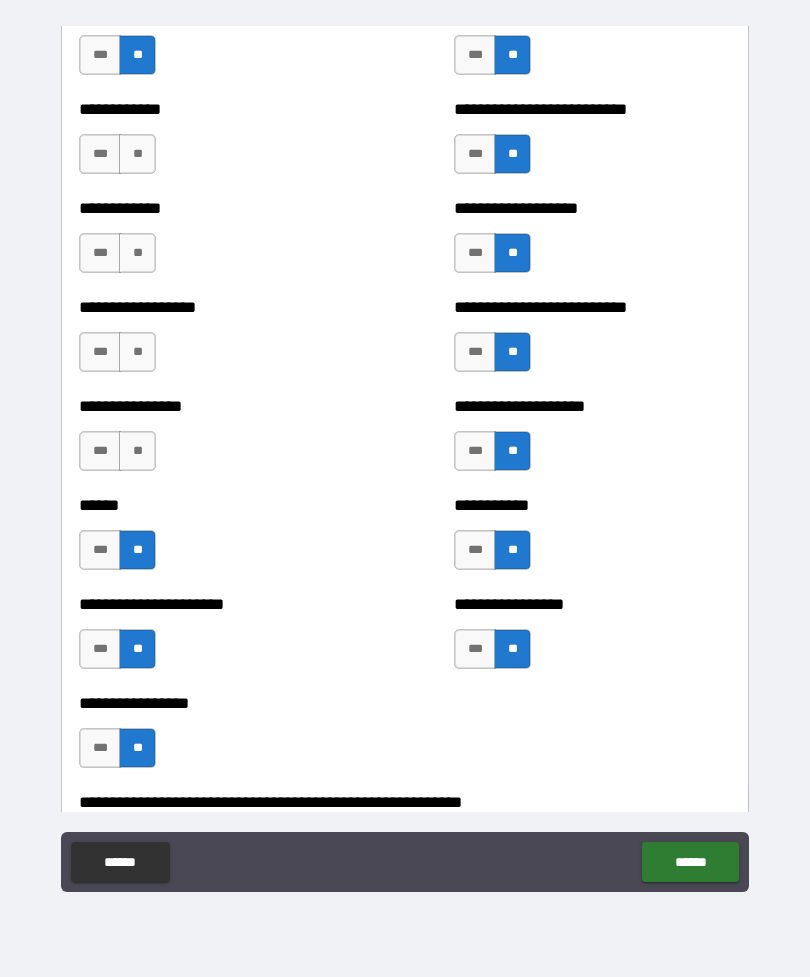 click on "**" at bounding box center (137, 451) 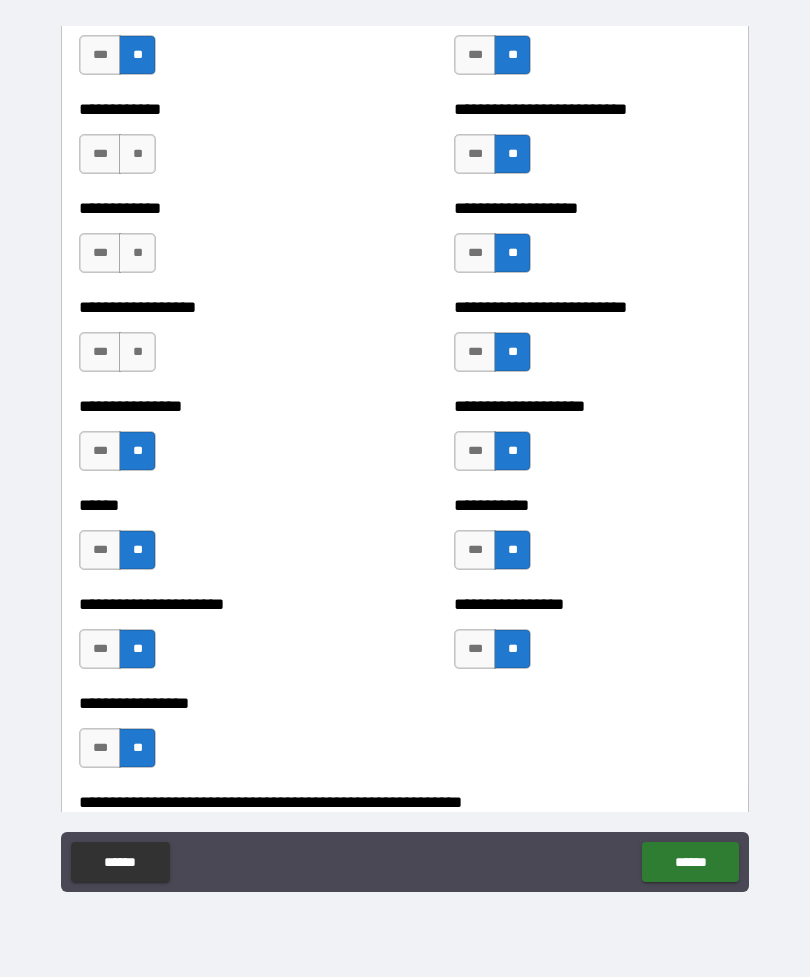 click on "**" at bounding box center (137, 352) 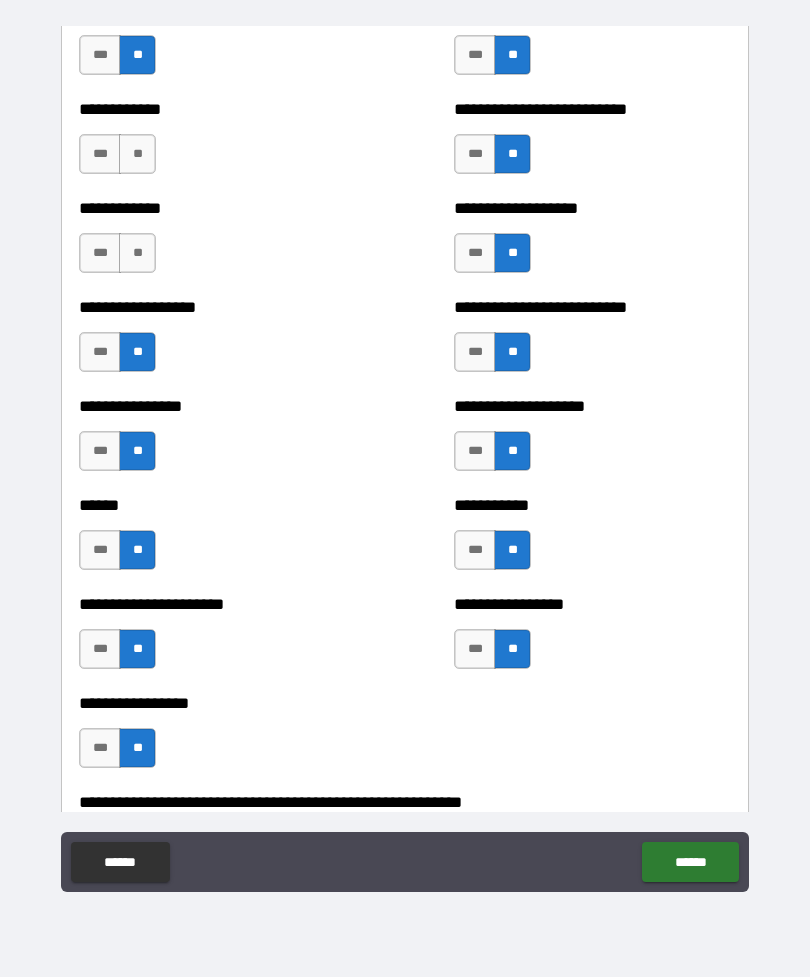 click on "**" at bounding box center [137, 253] 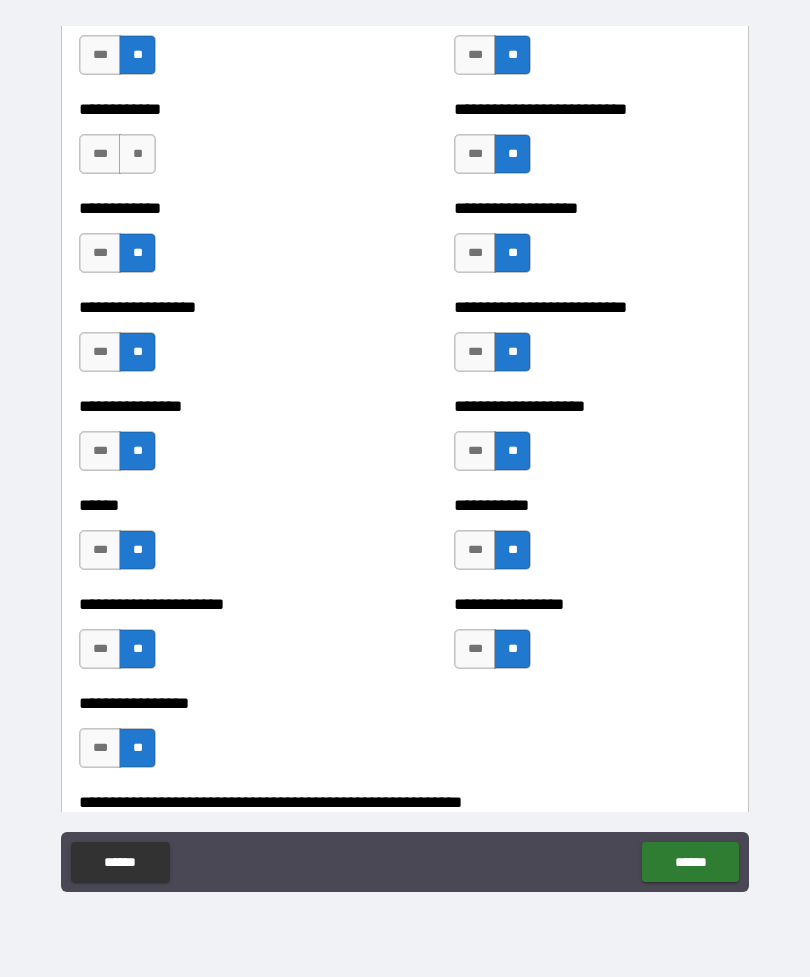 click on "**" at bounding box center [137, 154] 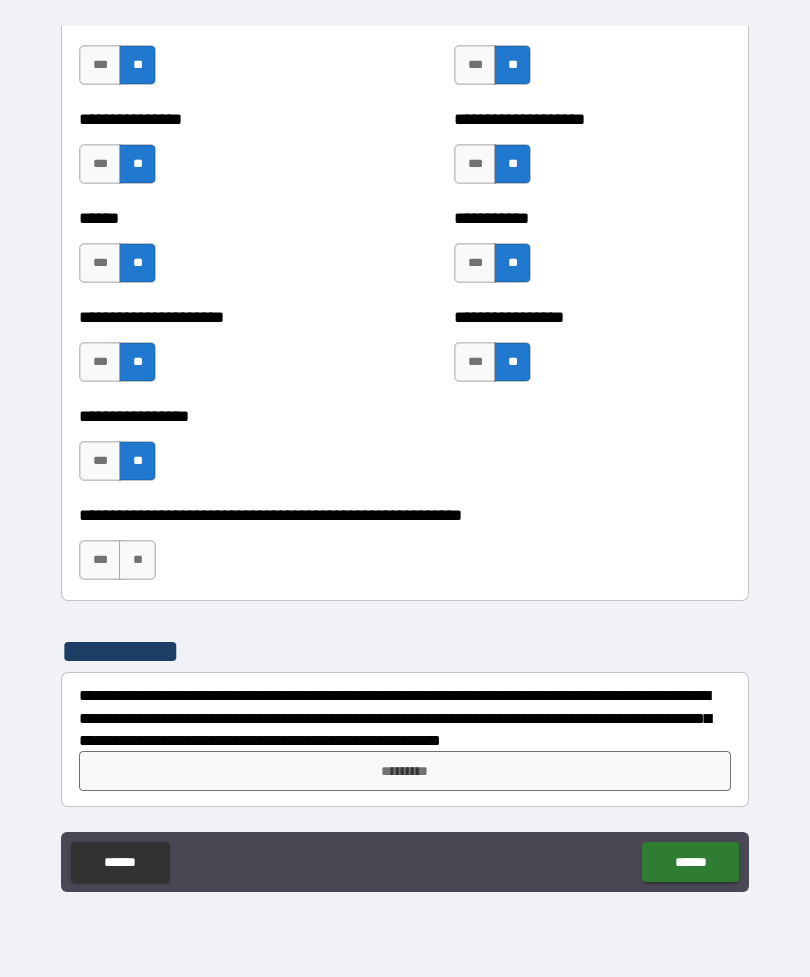 scroll, scrollTop: 5924, scrollLeft: 0, axis: vertical 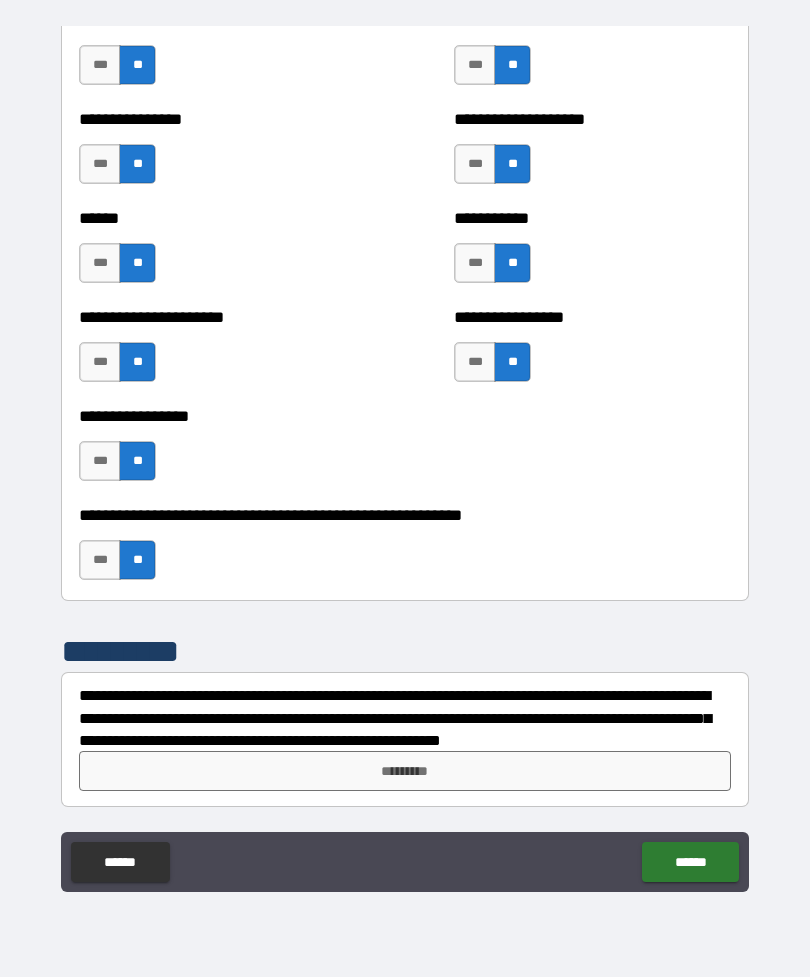 click on "*********" at bounding box center (405, 771) 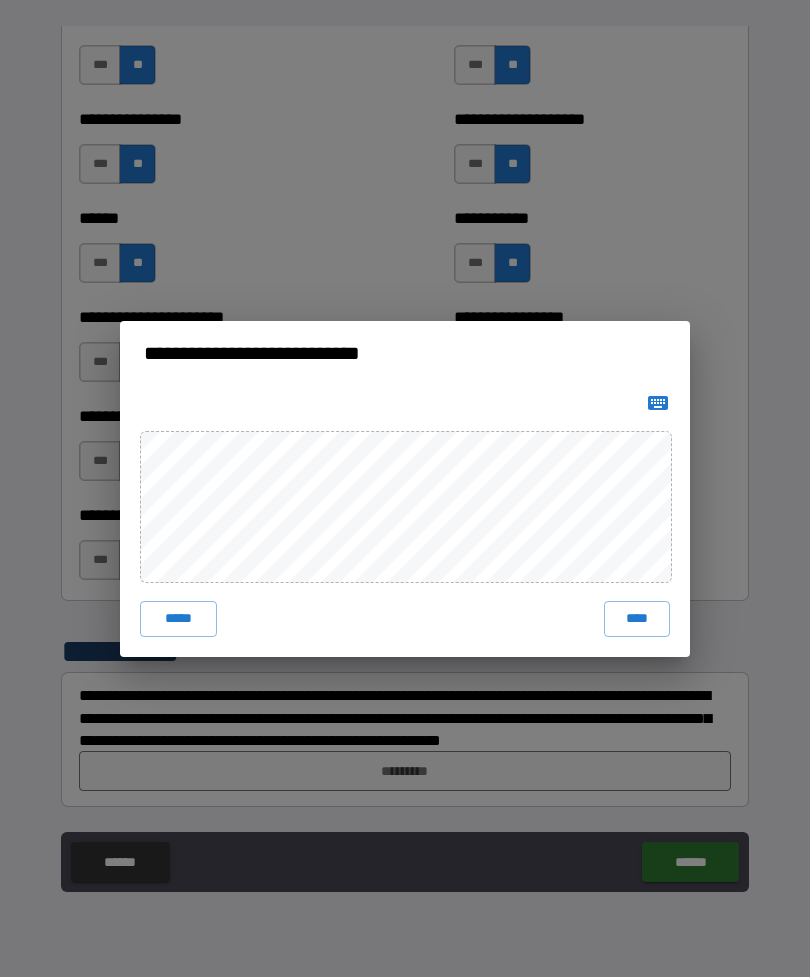 click on "****" at bounding box center (637, 619) 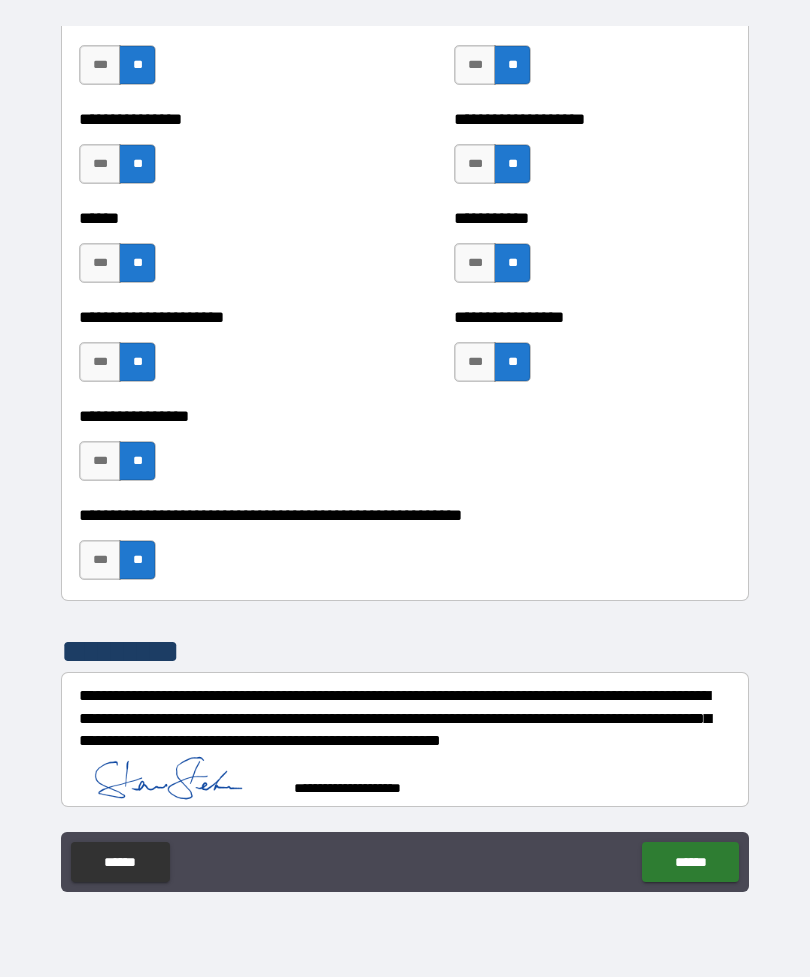 type on "*" 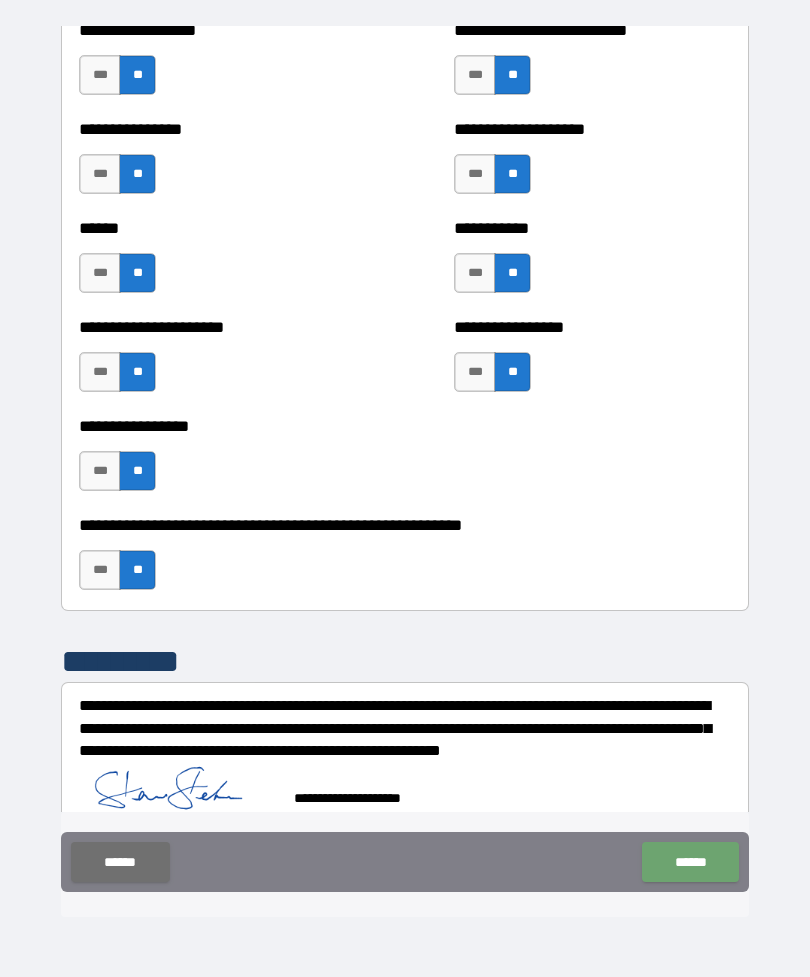 click on "******" at bounding box center [690, 862] 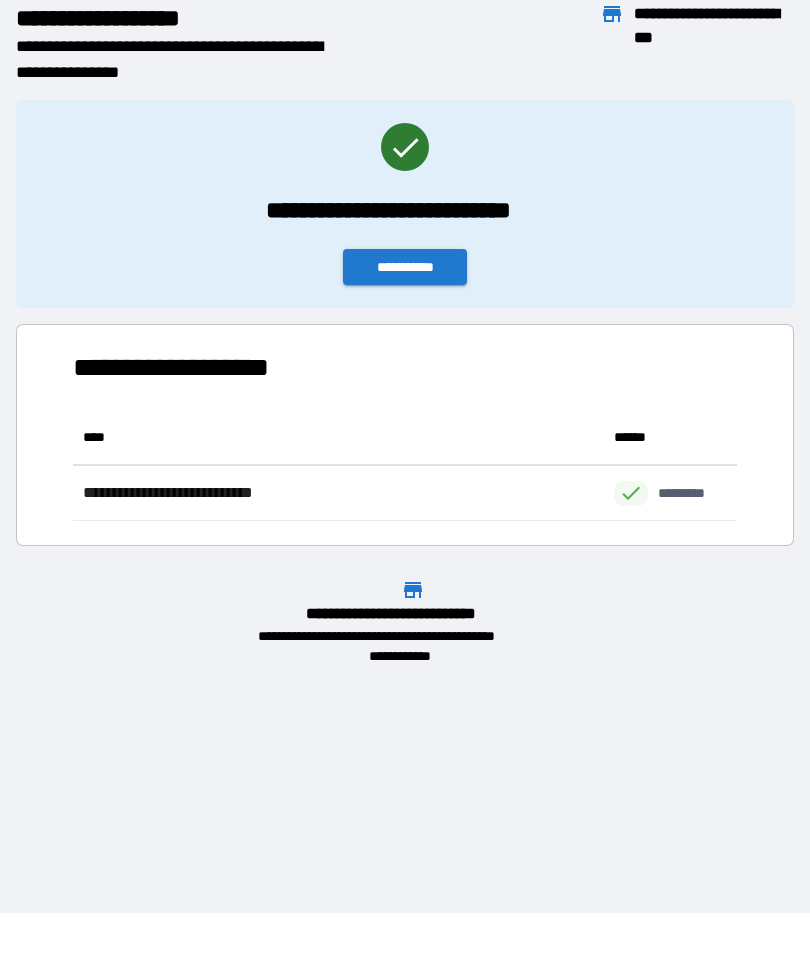 scroll, scrollTop: 111, scrollLeft: 664, axis: both 